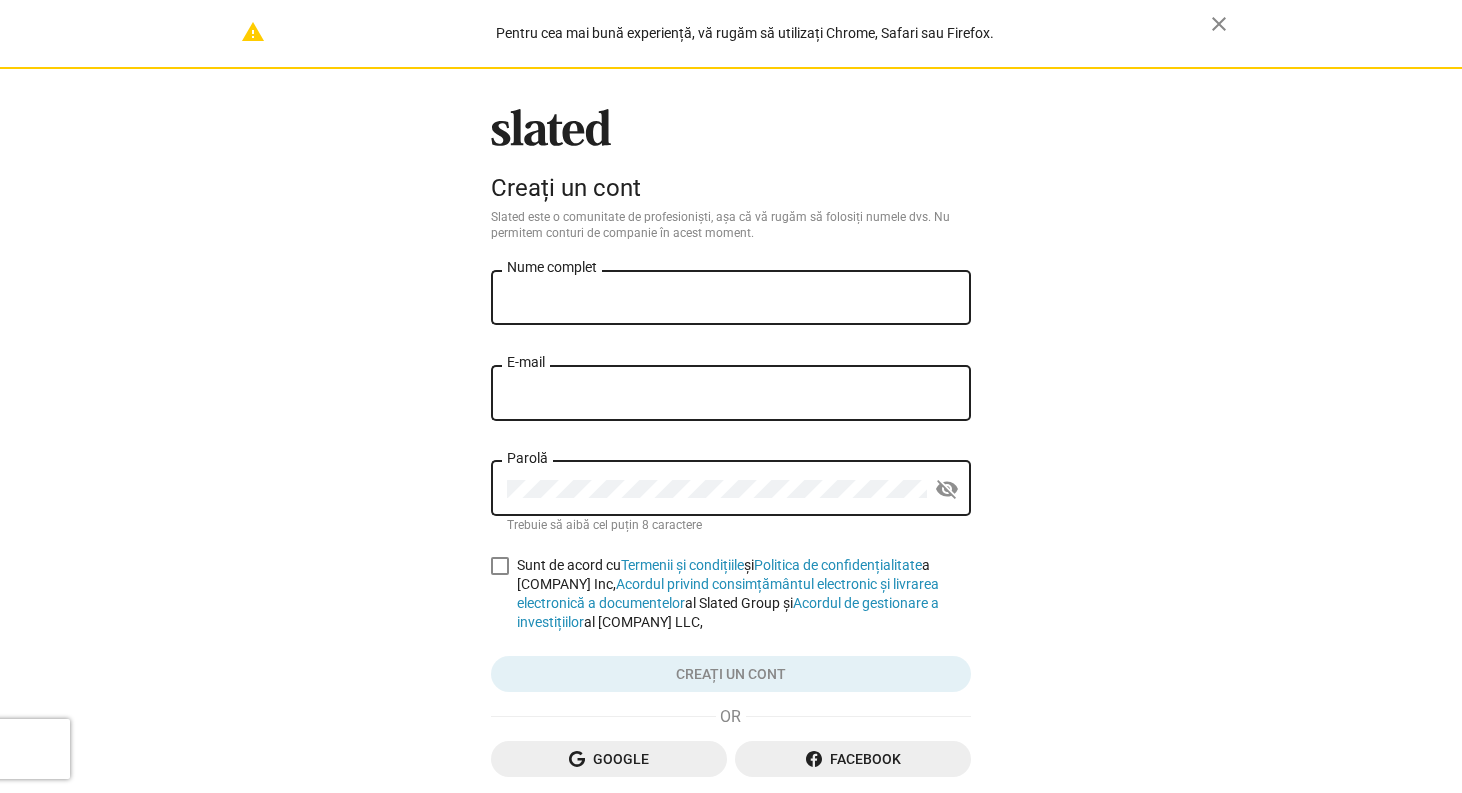 scroll, scrollTop: 0, scrollLeft: 0, axis: both 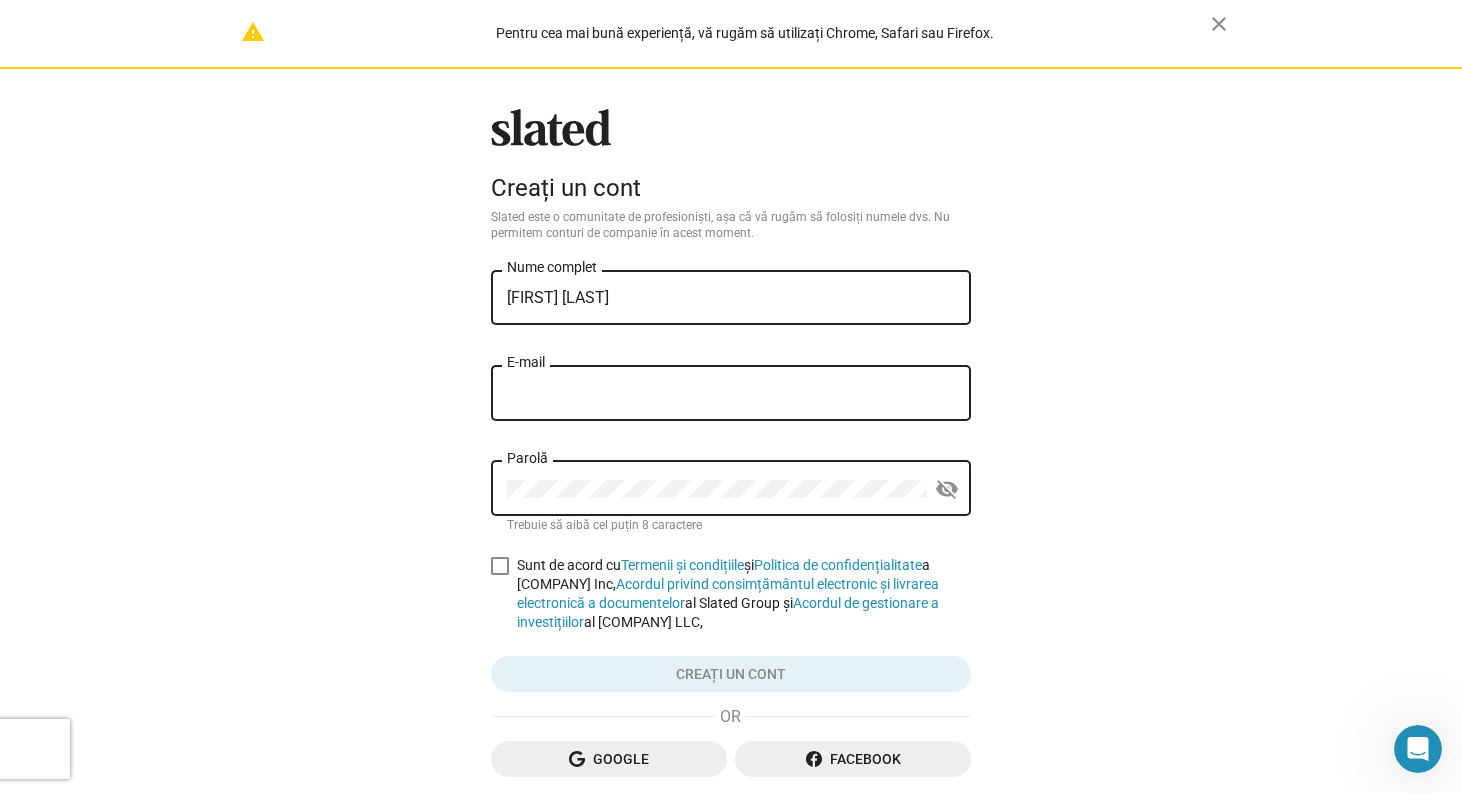 type on "[FIRST] [LAST]" 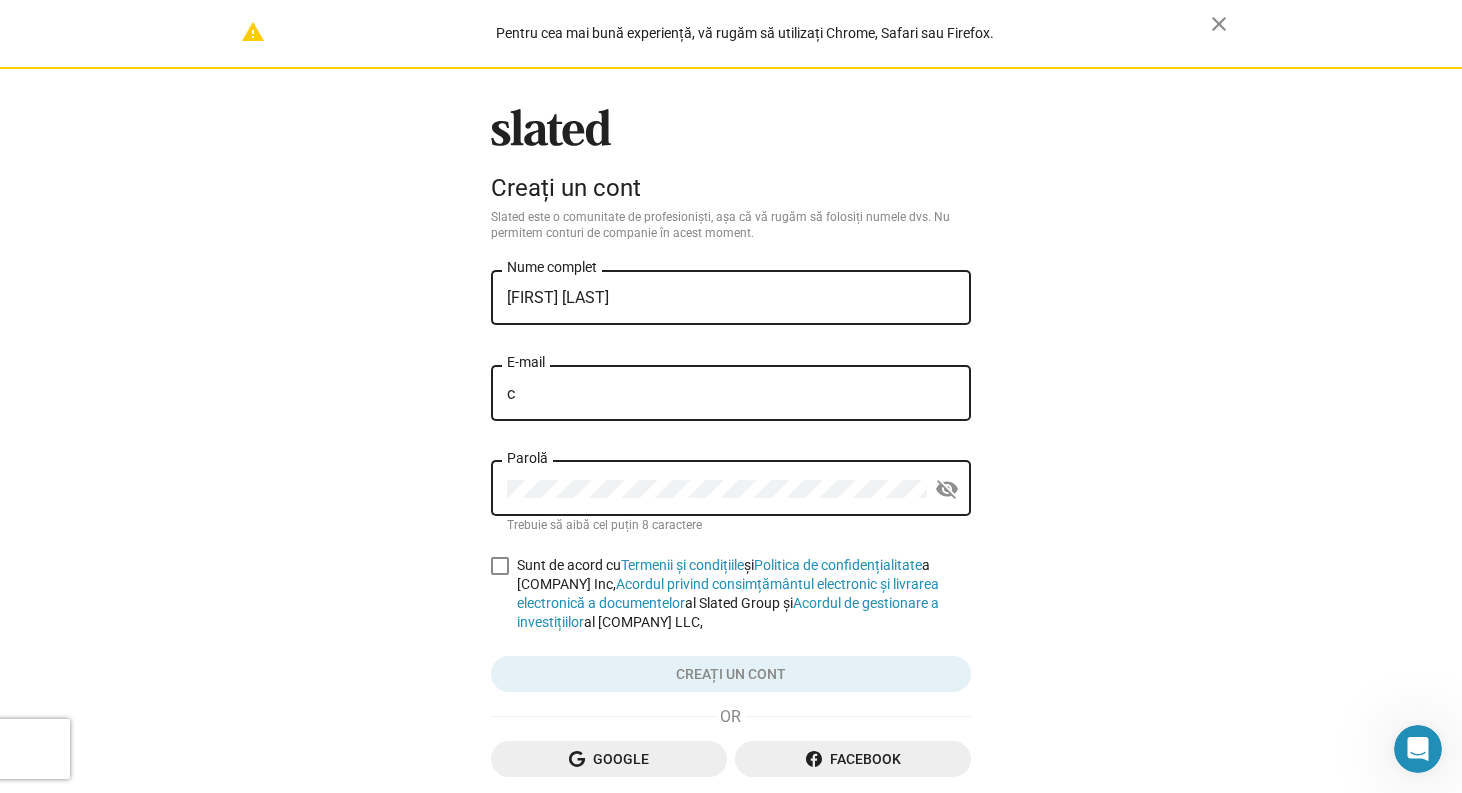 type on "[EMAIL]" 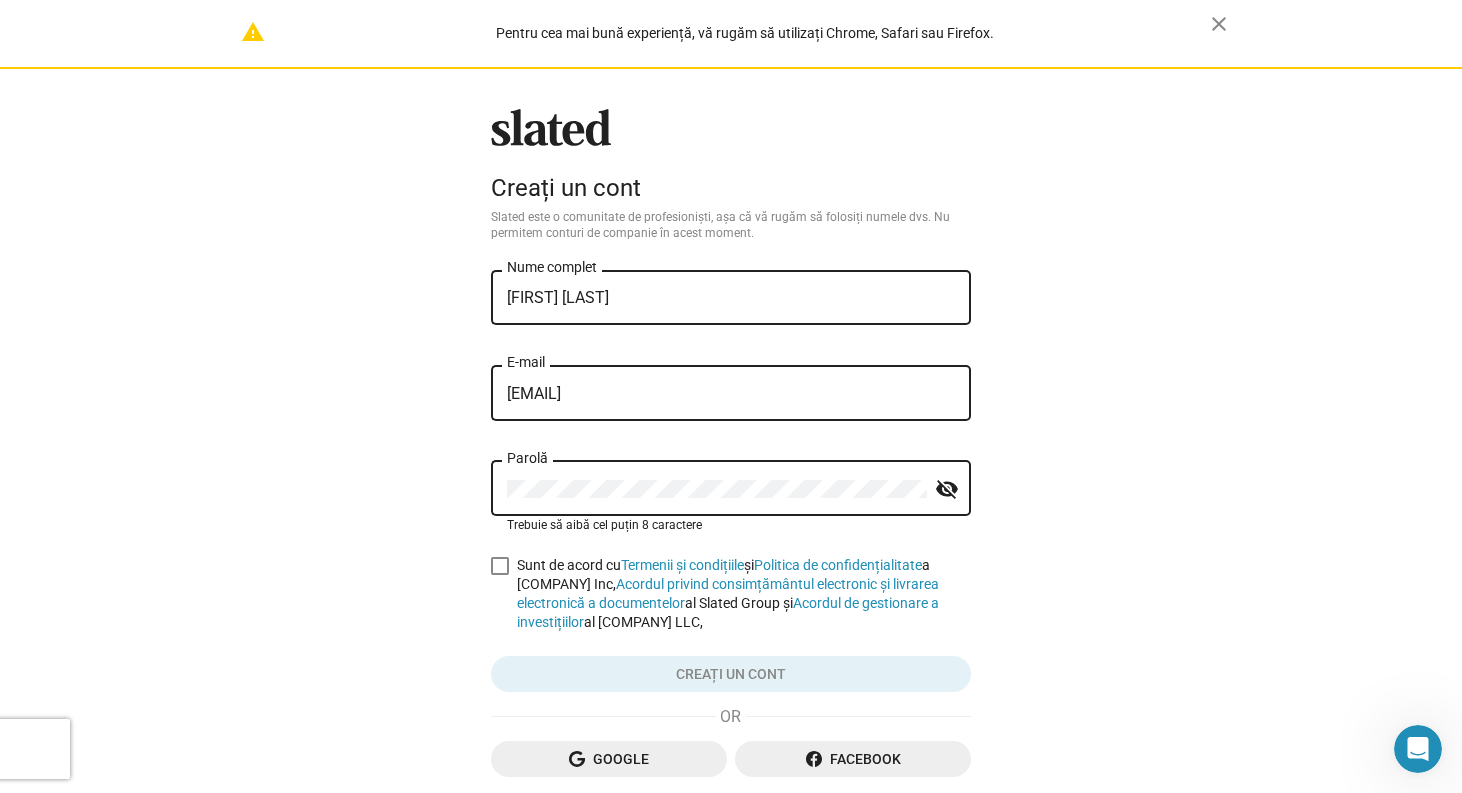 click at bounding box center [500, 566] 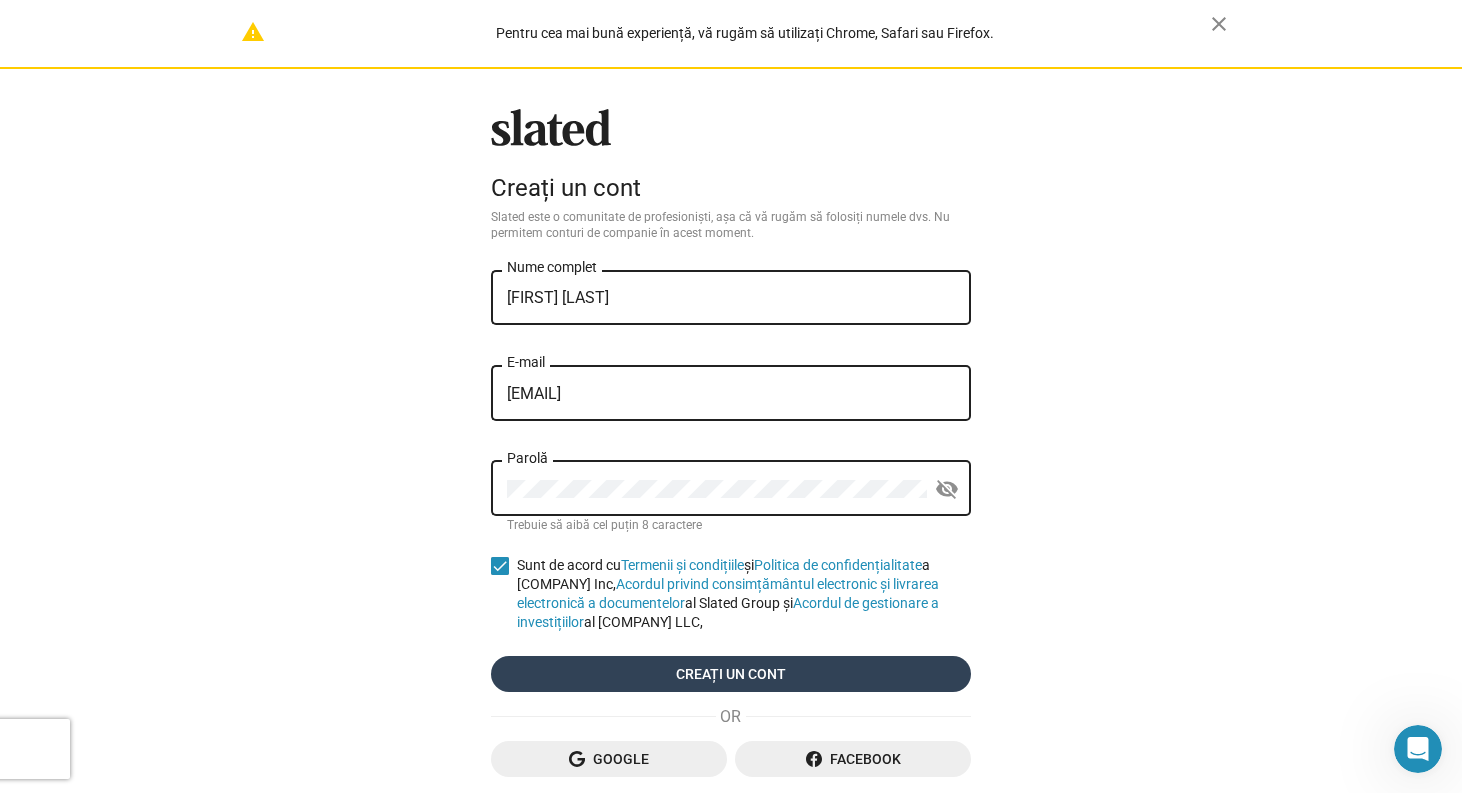 click on "Creați un cont" 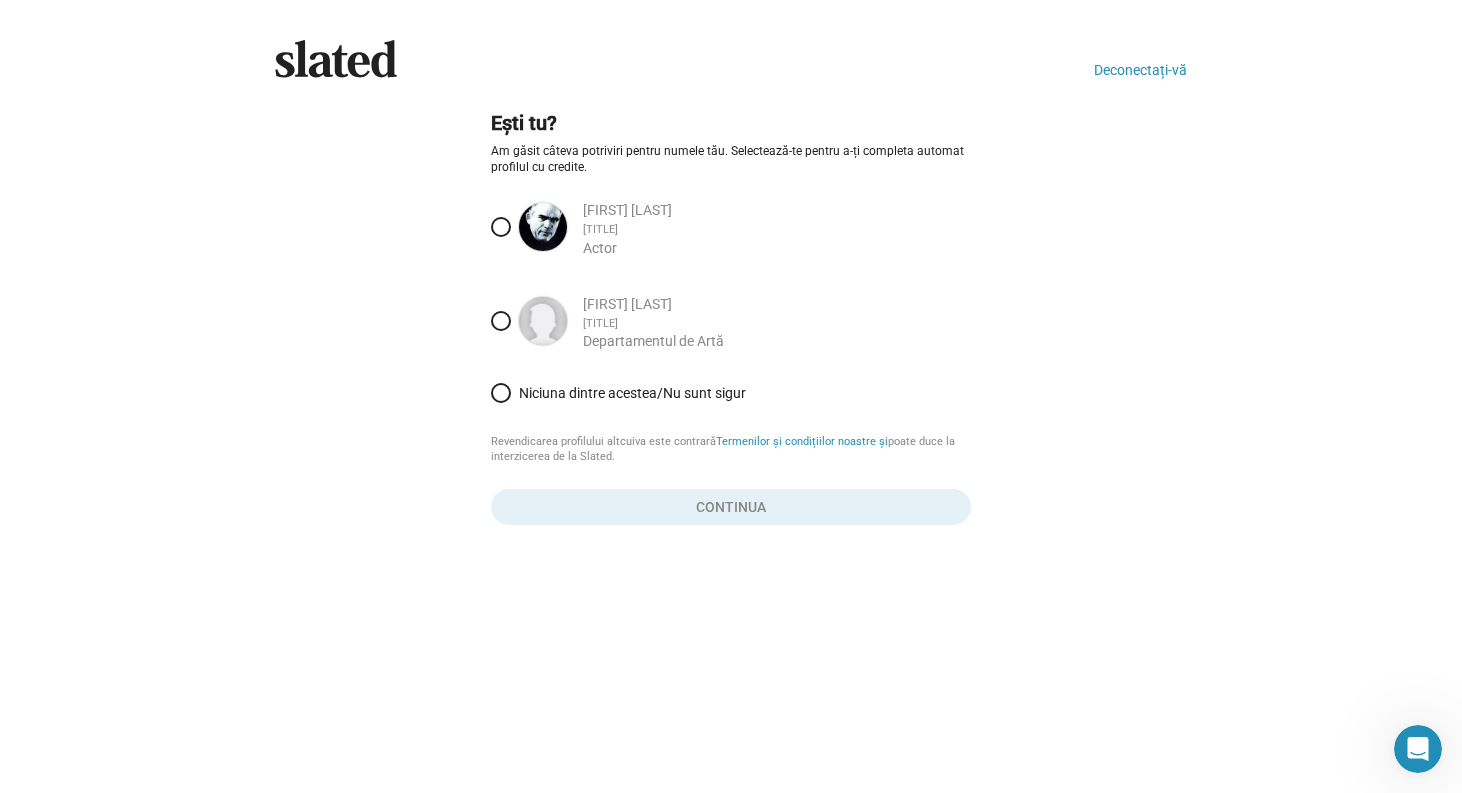 click at bounding box center (501, 393) 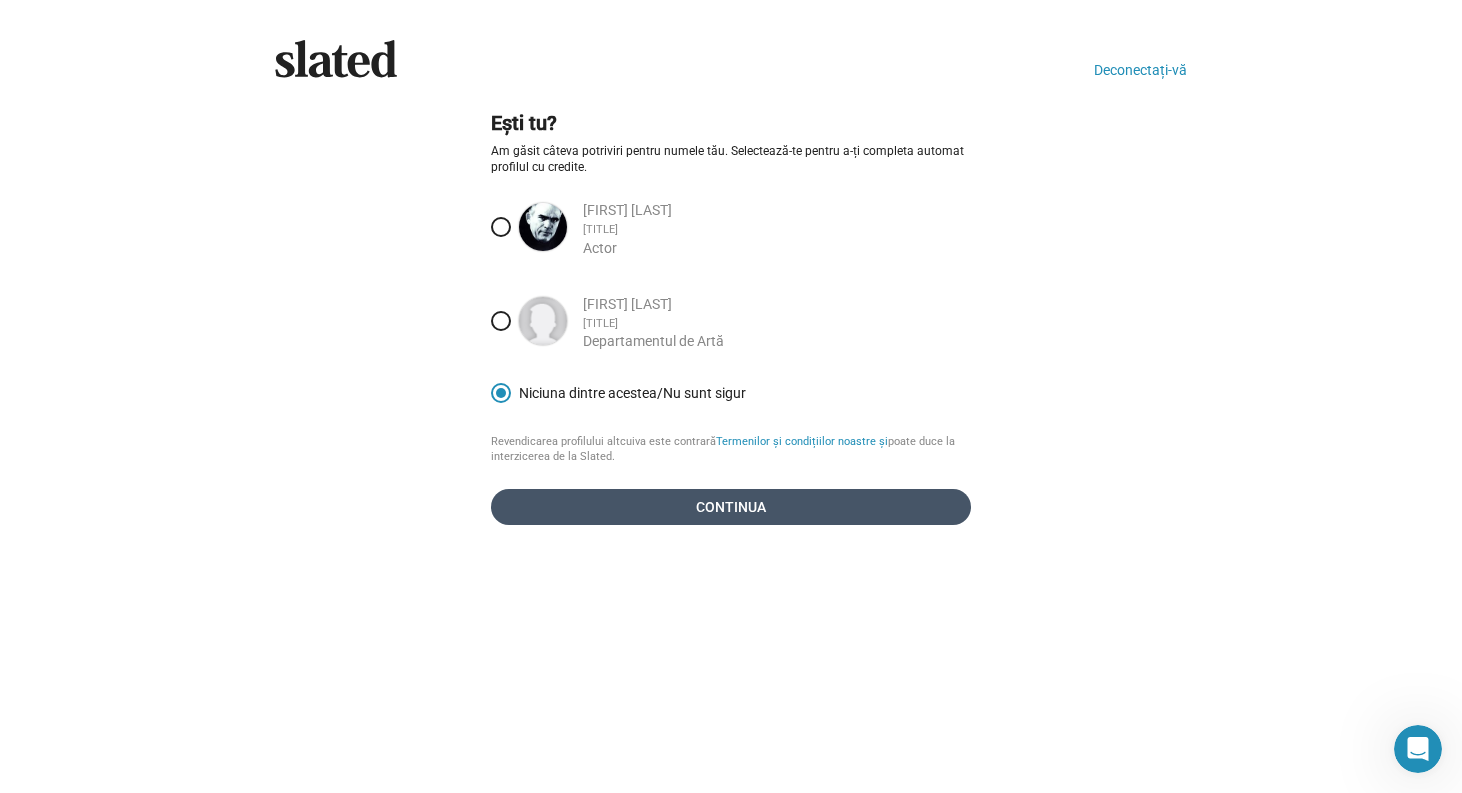 click on "Continua" 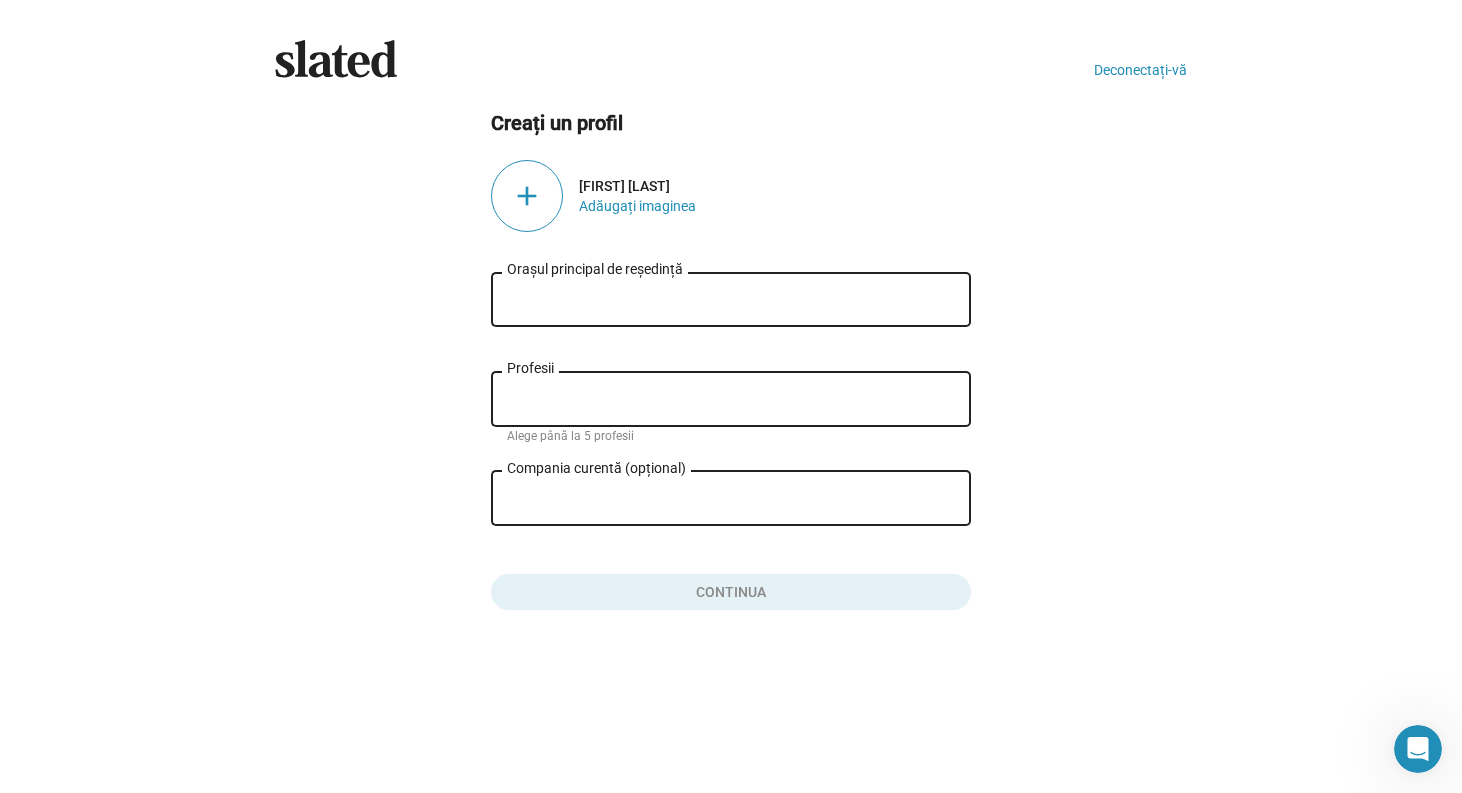 click on "Orașul principal de reședință" at bounding box center (731, 300) 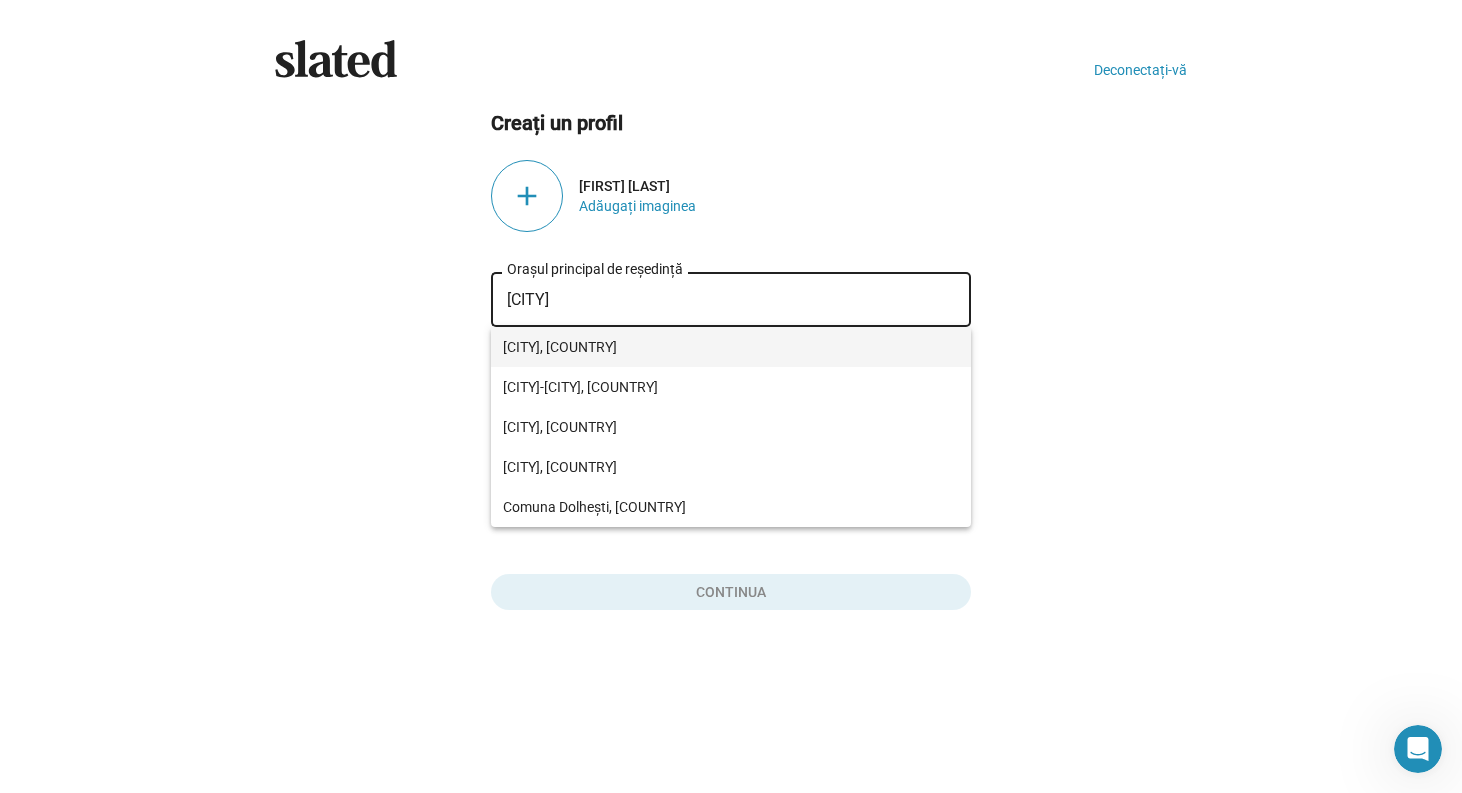 click on "[CITY], [COUNTRY]" at bounding box center [731, 347] 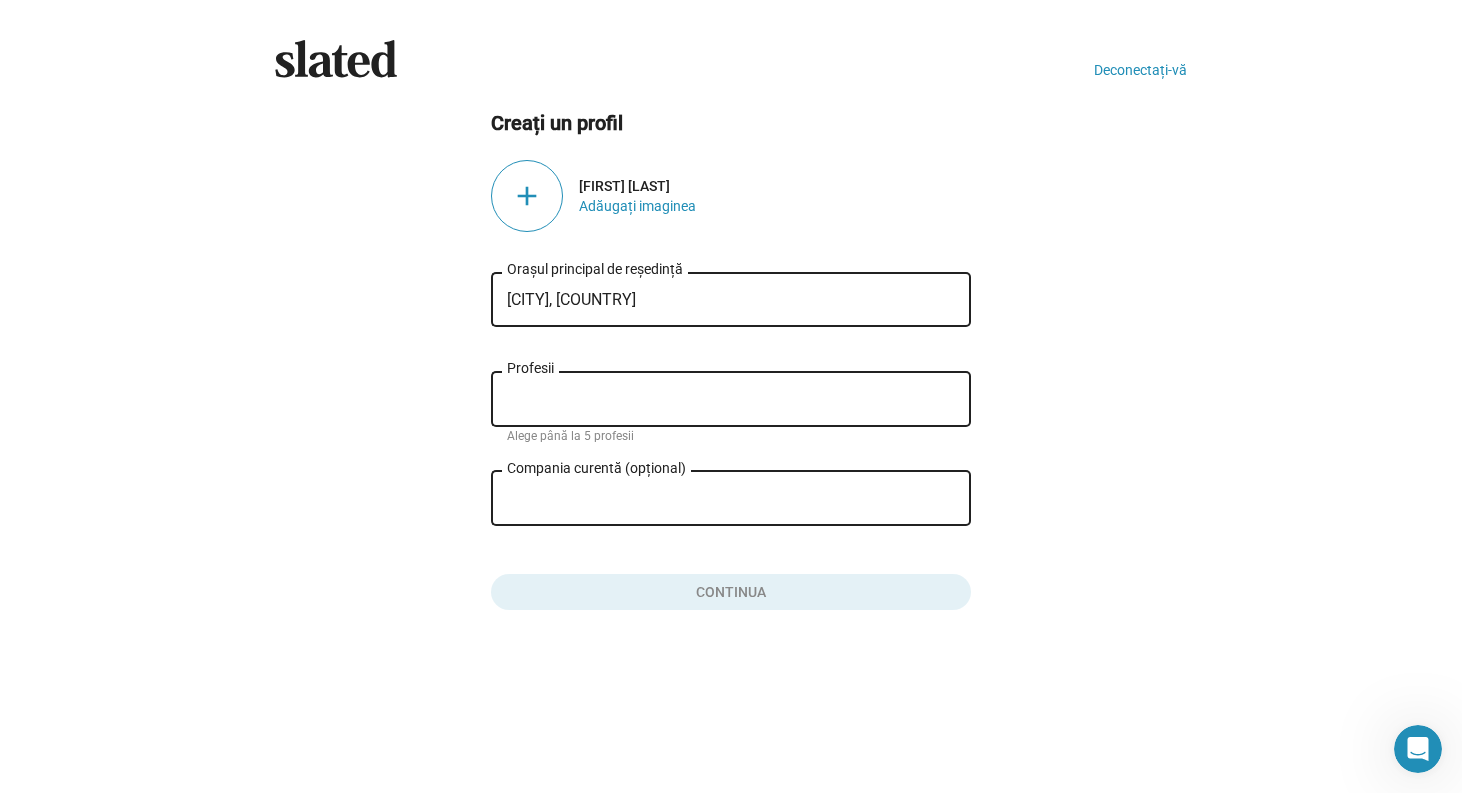click on "[CITY], [COUNTRY]" at bounding box center [731, 300] 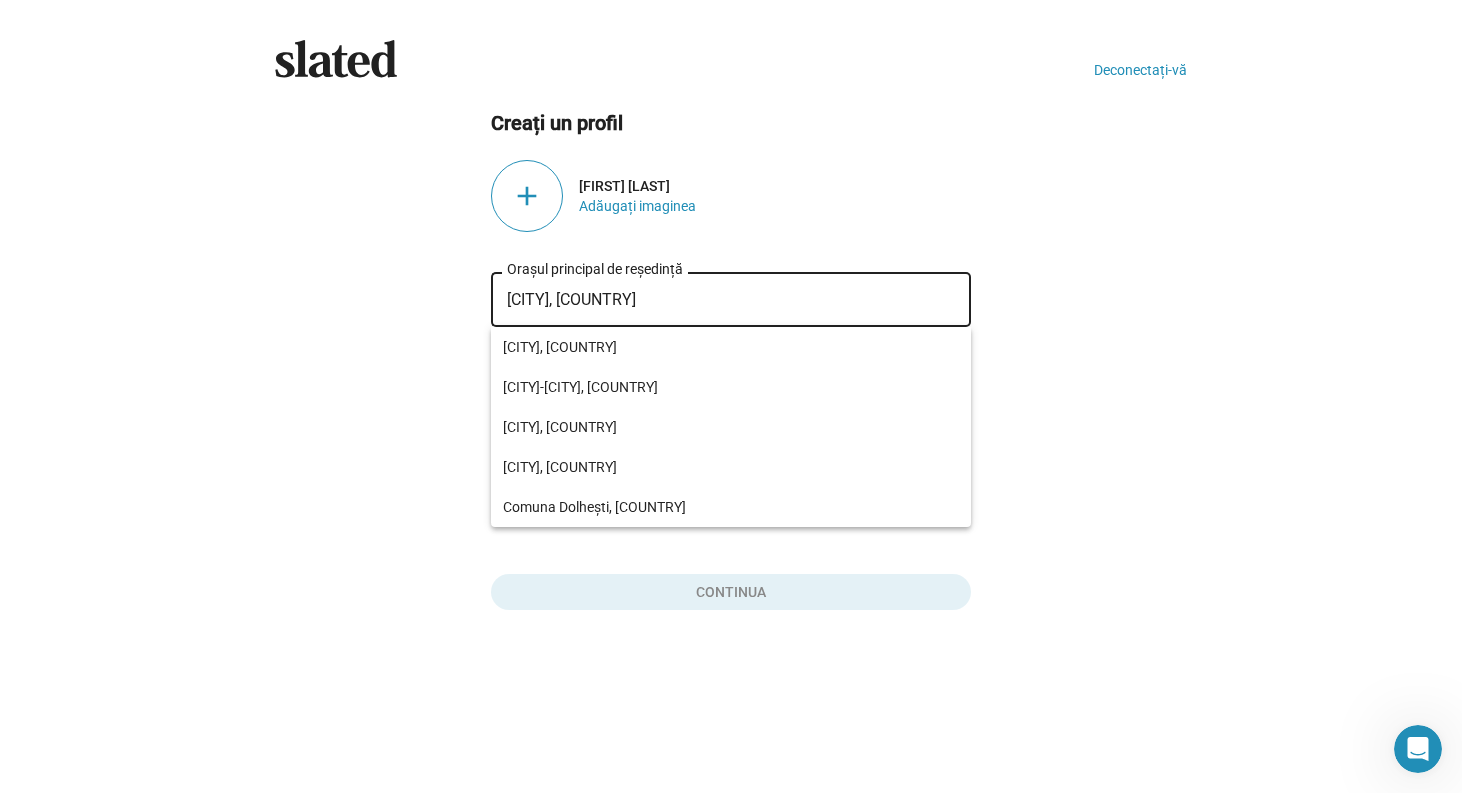 click on "Creați un profil add [FIRST] [LAST] Adăugați imaginea Iași, [COUNTRY] Orașul principal de reședință Profesii Alege până la 5 profesii Compania curentă (opțional) close Role at company Continua" 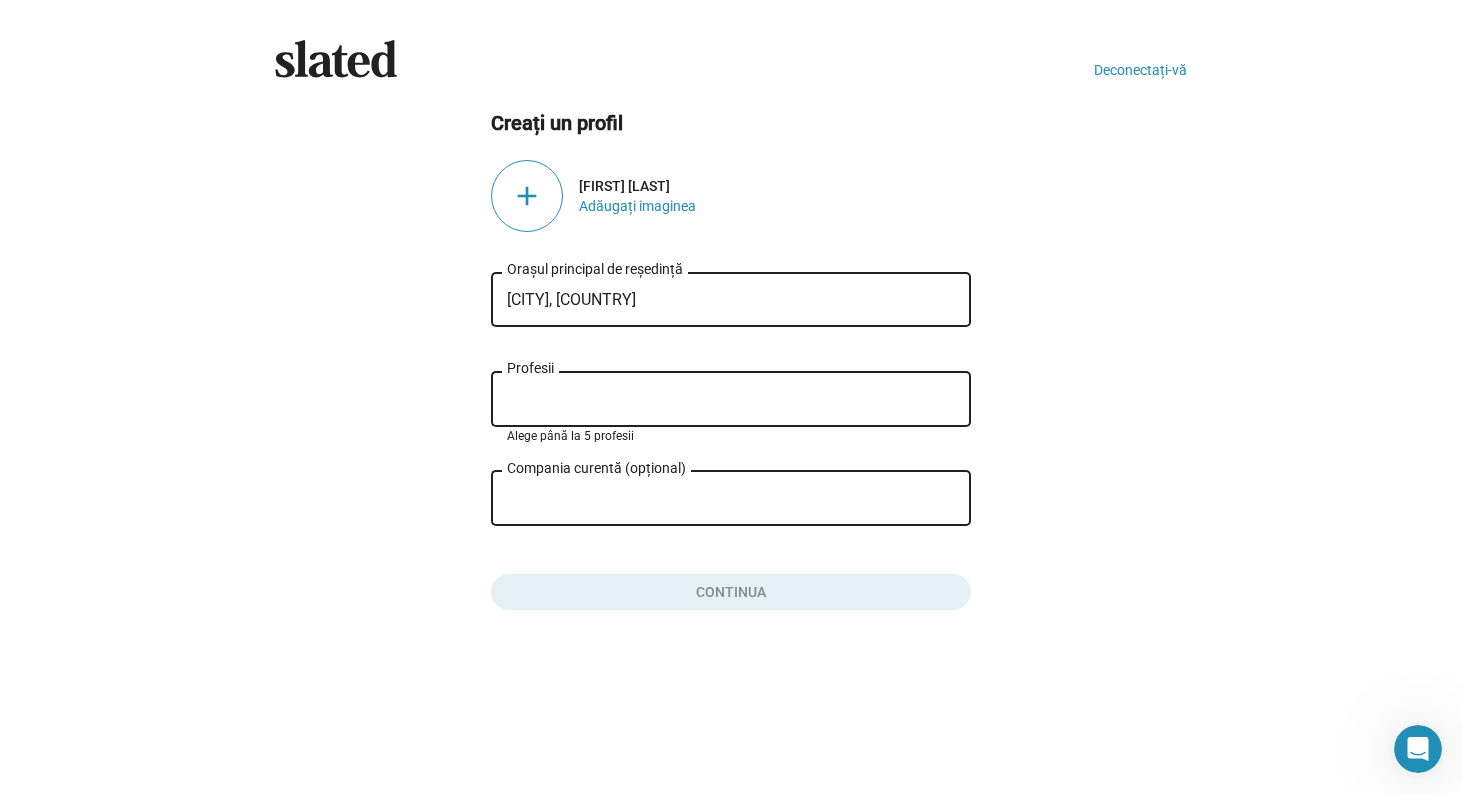 click on "Profesii" at bounding box center (735, 400) 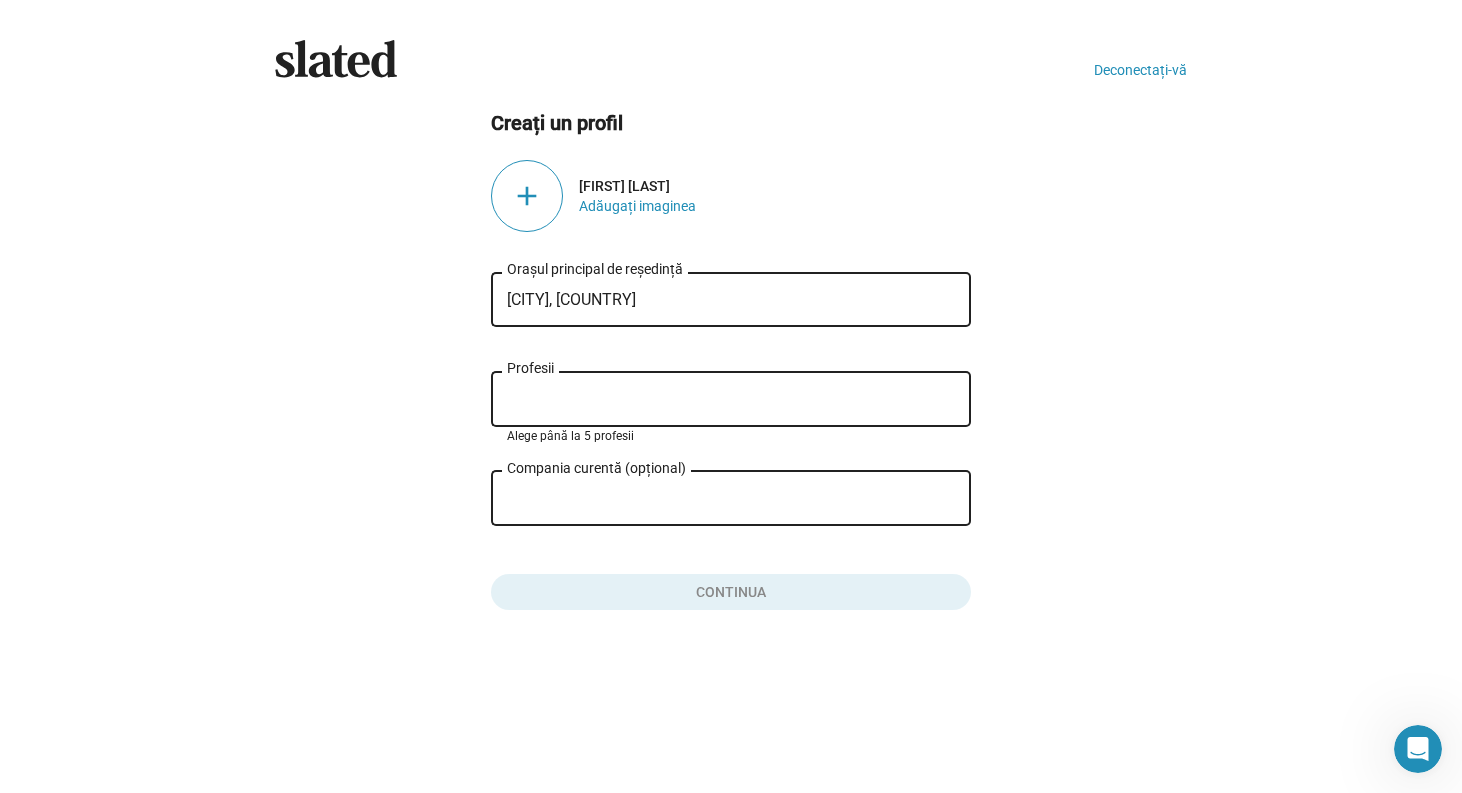 click on "Profesii" at bounding box center (735, 400) 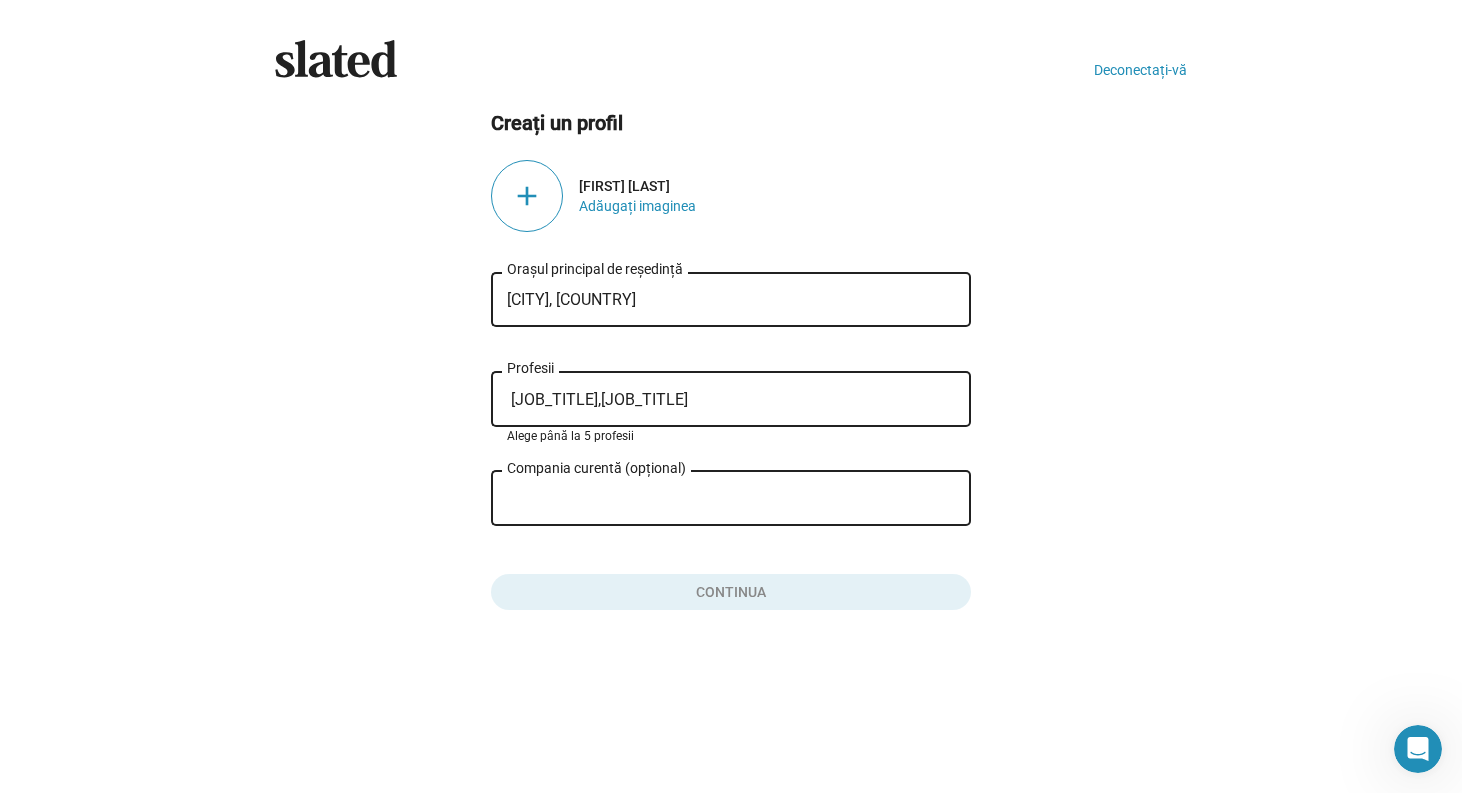 type on "[JOB_TITLE],[JOB_TITLE]" 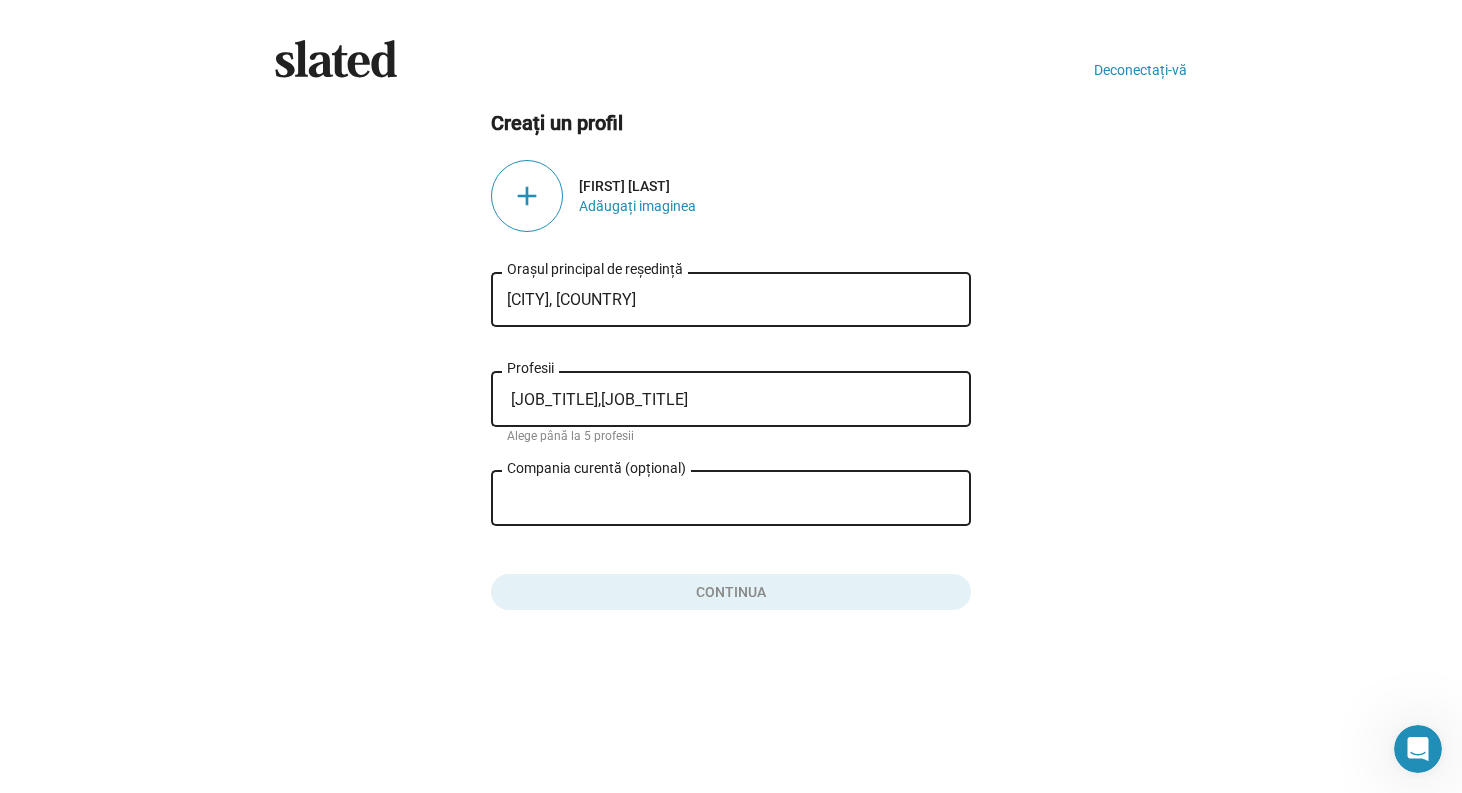 click on "Compania curentă (opțional)" at bounding box center [717, 499] 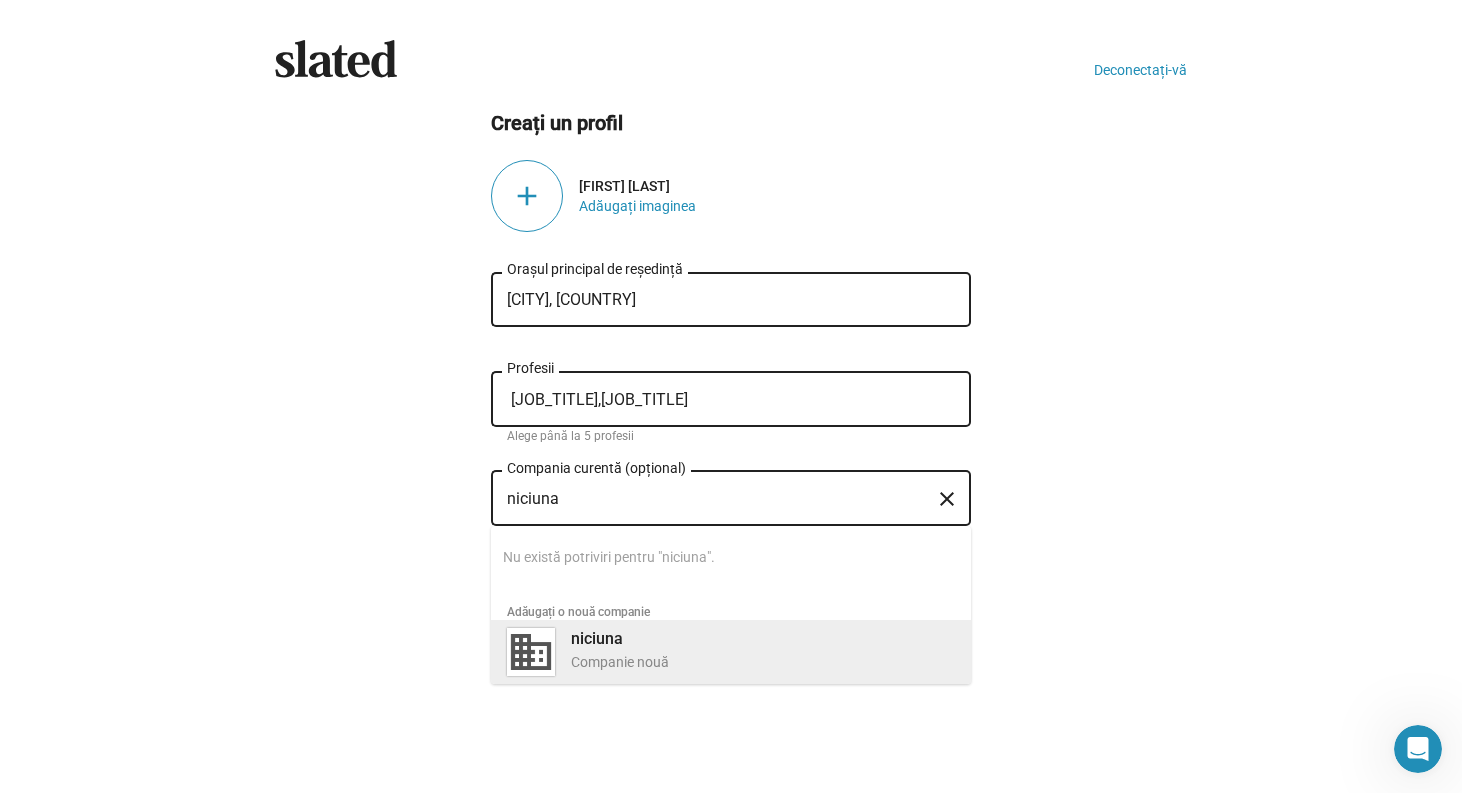 type on "niciuna" 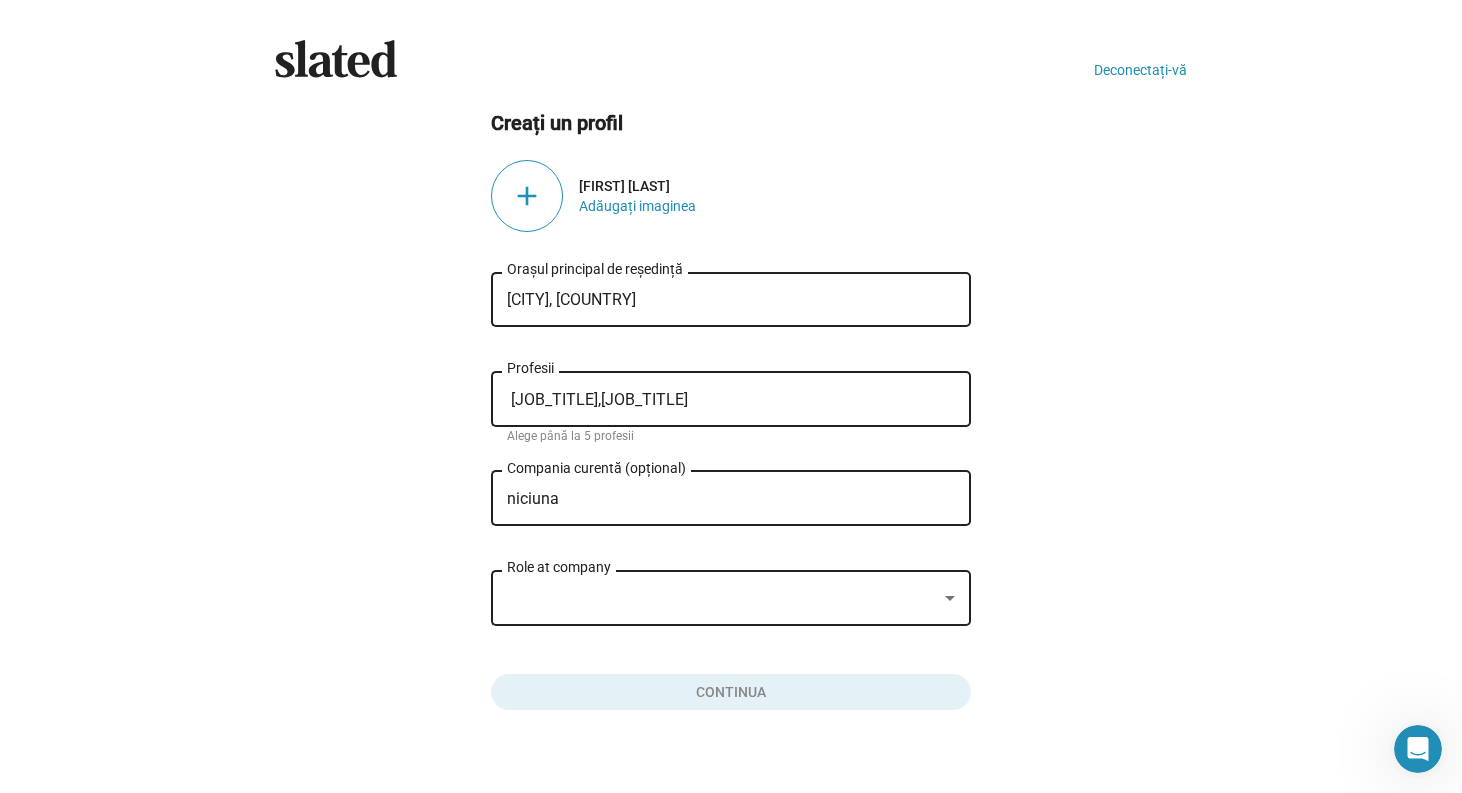 click at bounding box center (950, 599) 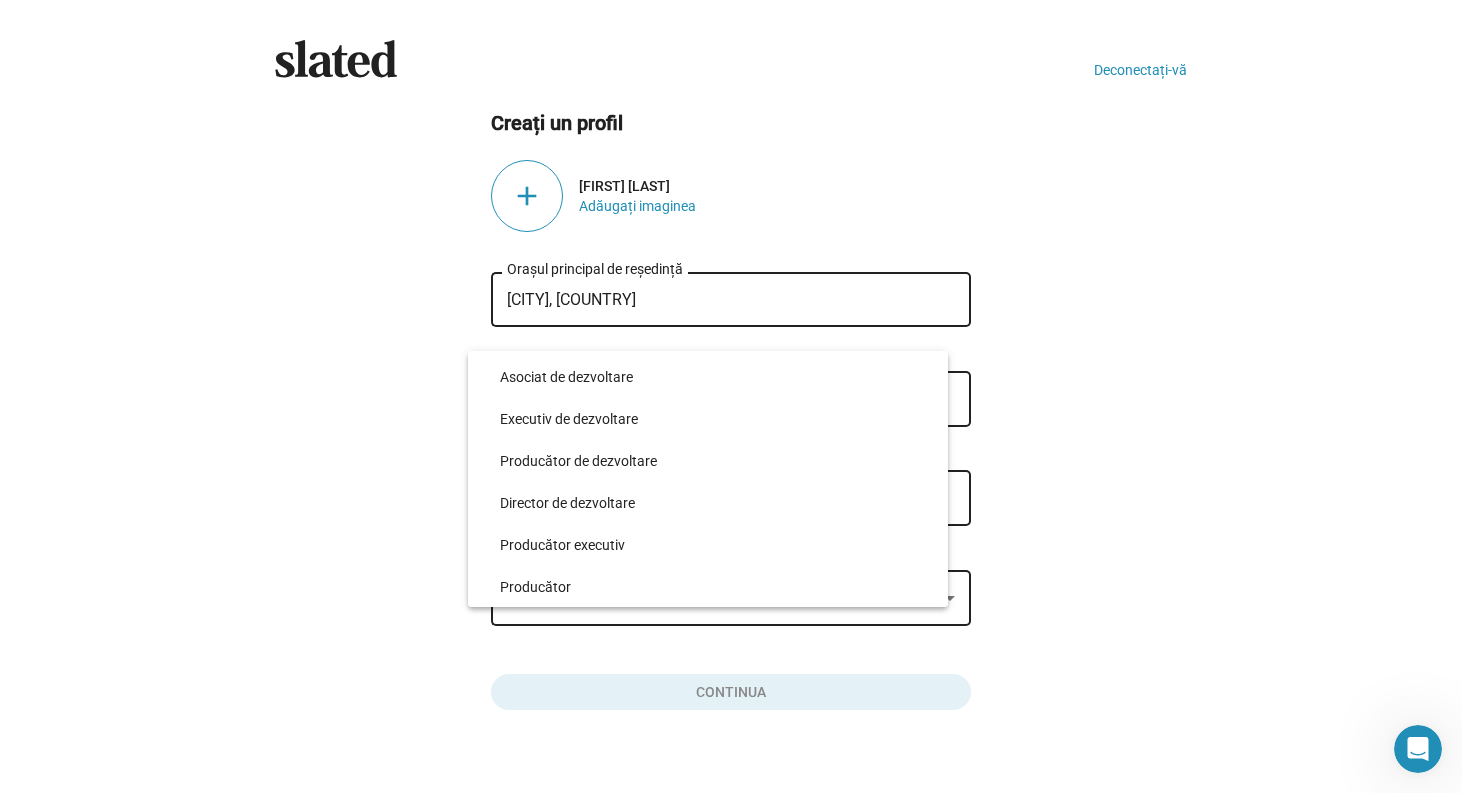 scroll, scrollTop: 5630, scrollLeft: 0, axis: vertical 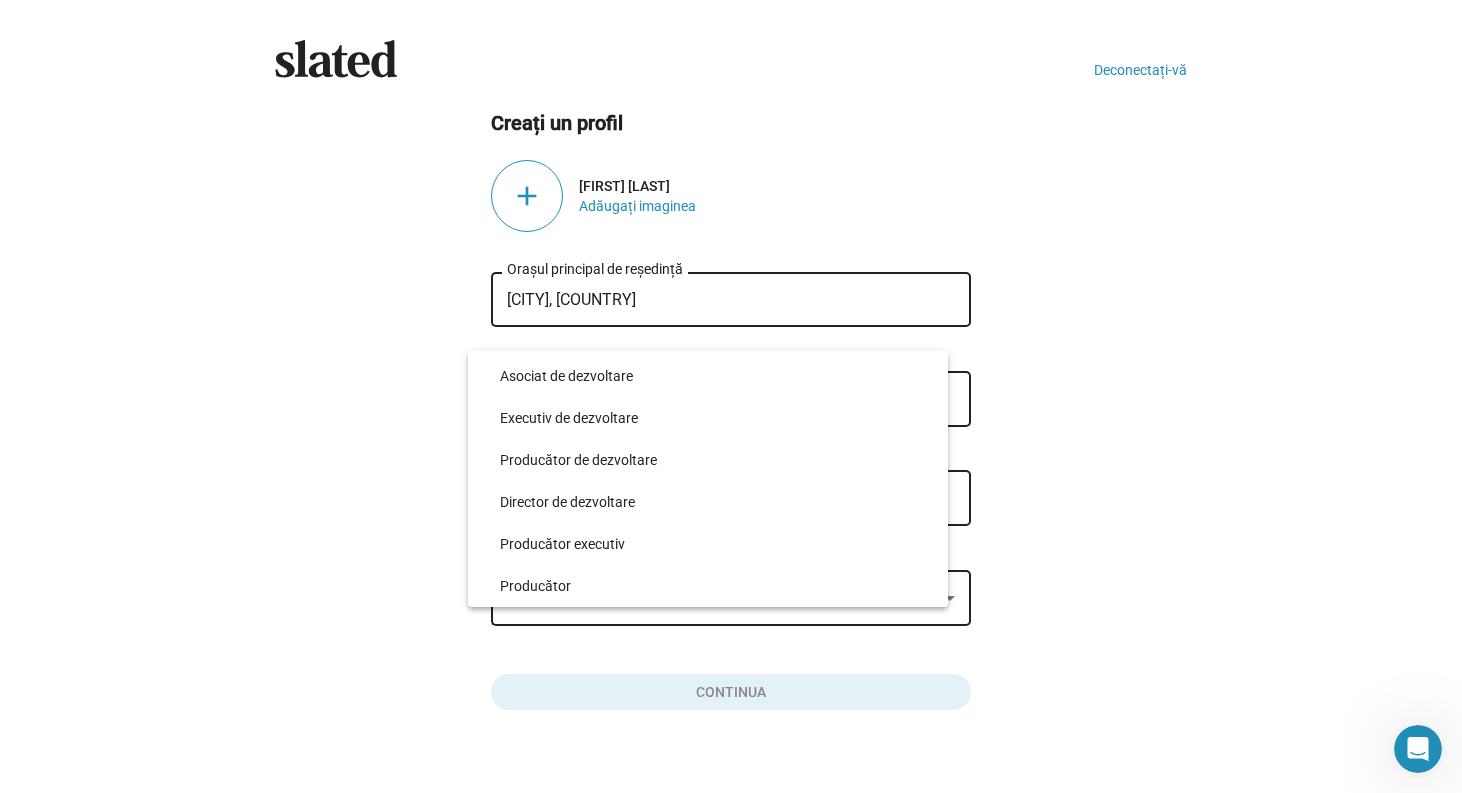 click at bounding box center (731, 396) 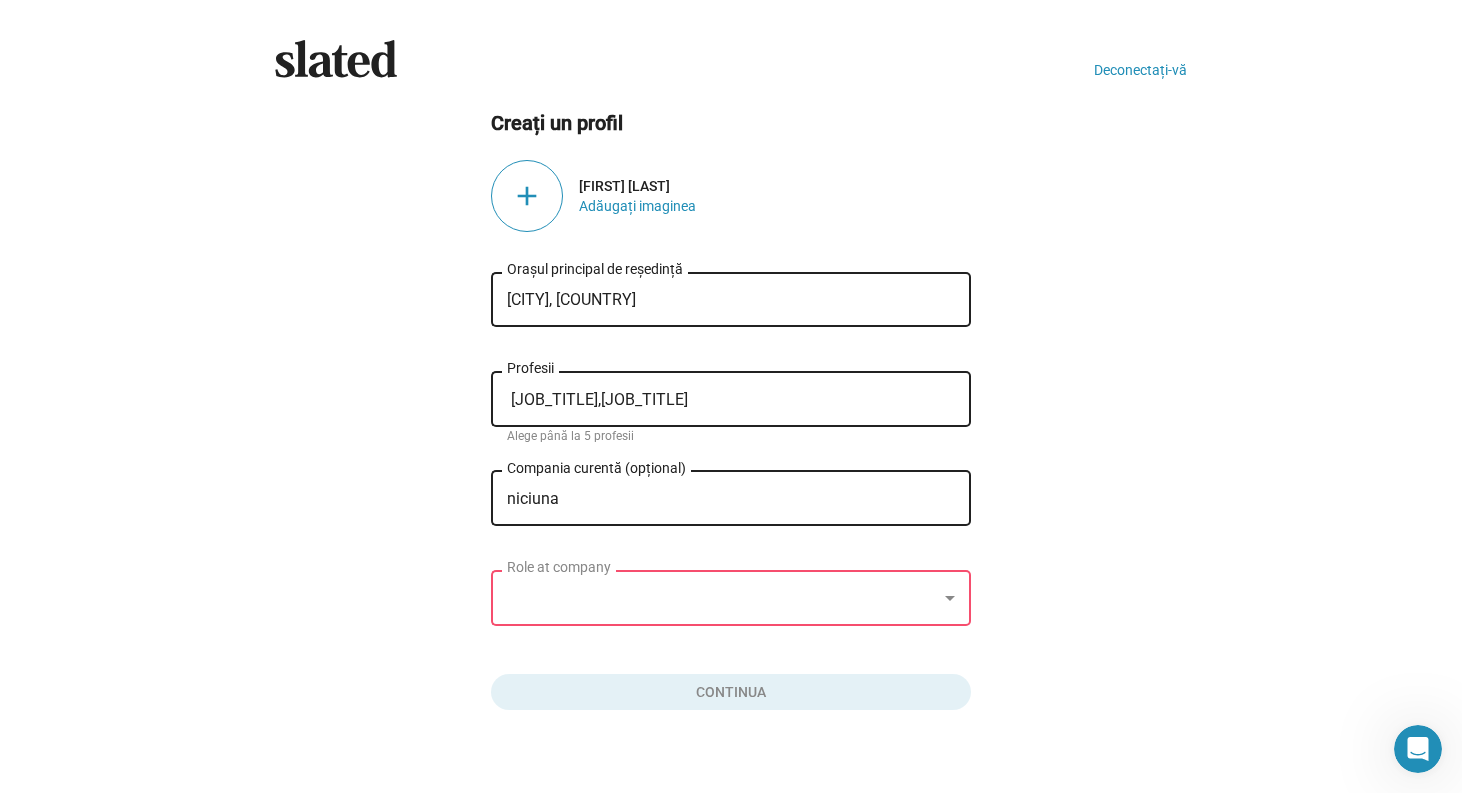 click on "niciuna" at bounding box center [717, 499] 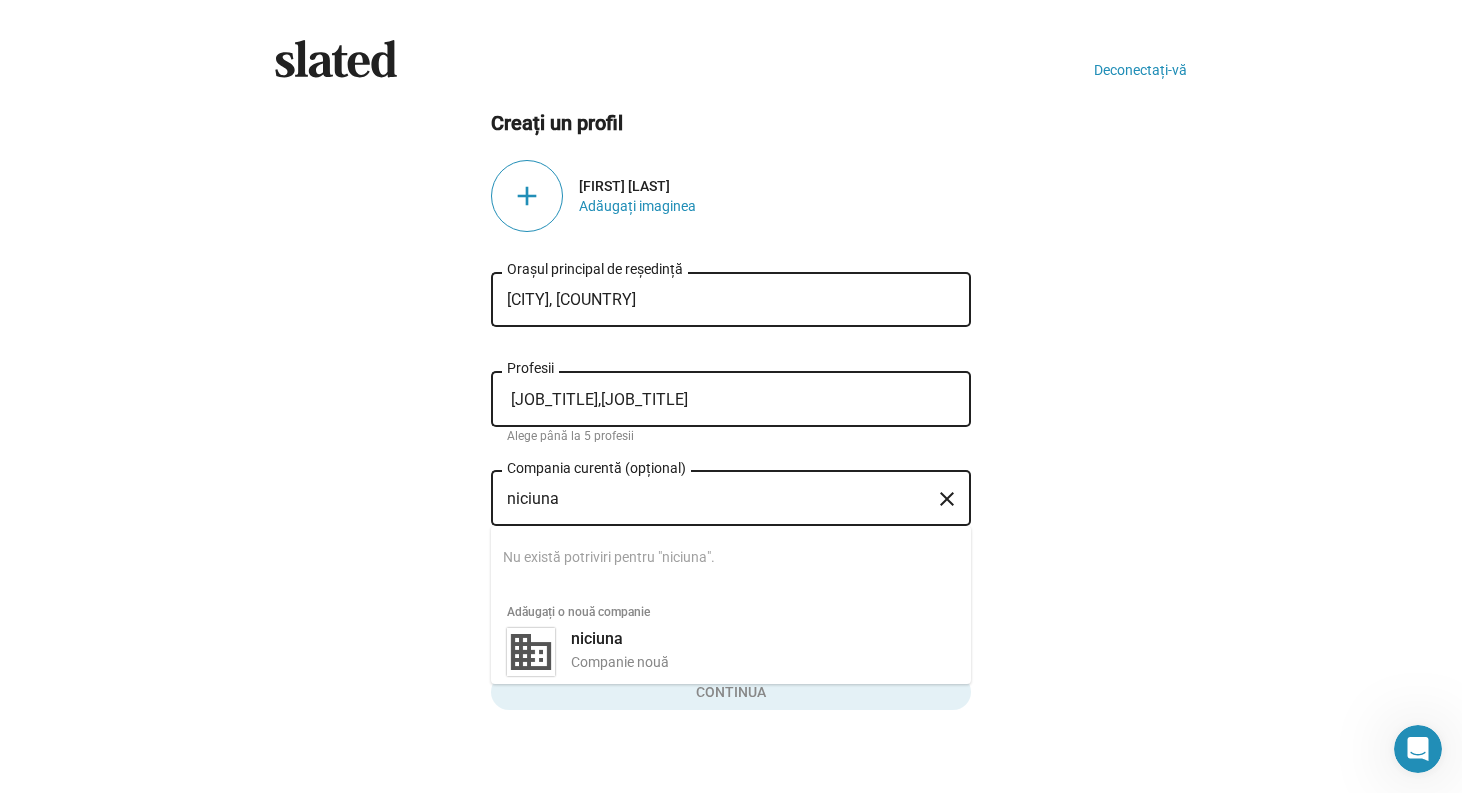 click on "Nu există potriviri pentru "niciuna"." at bounding box center [729, 557] 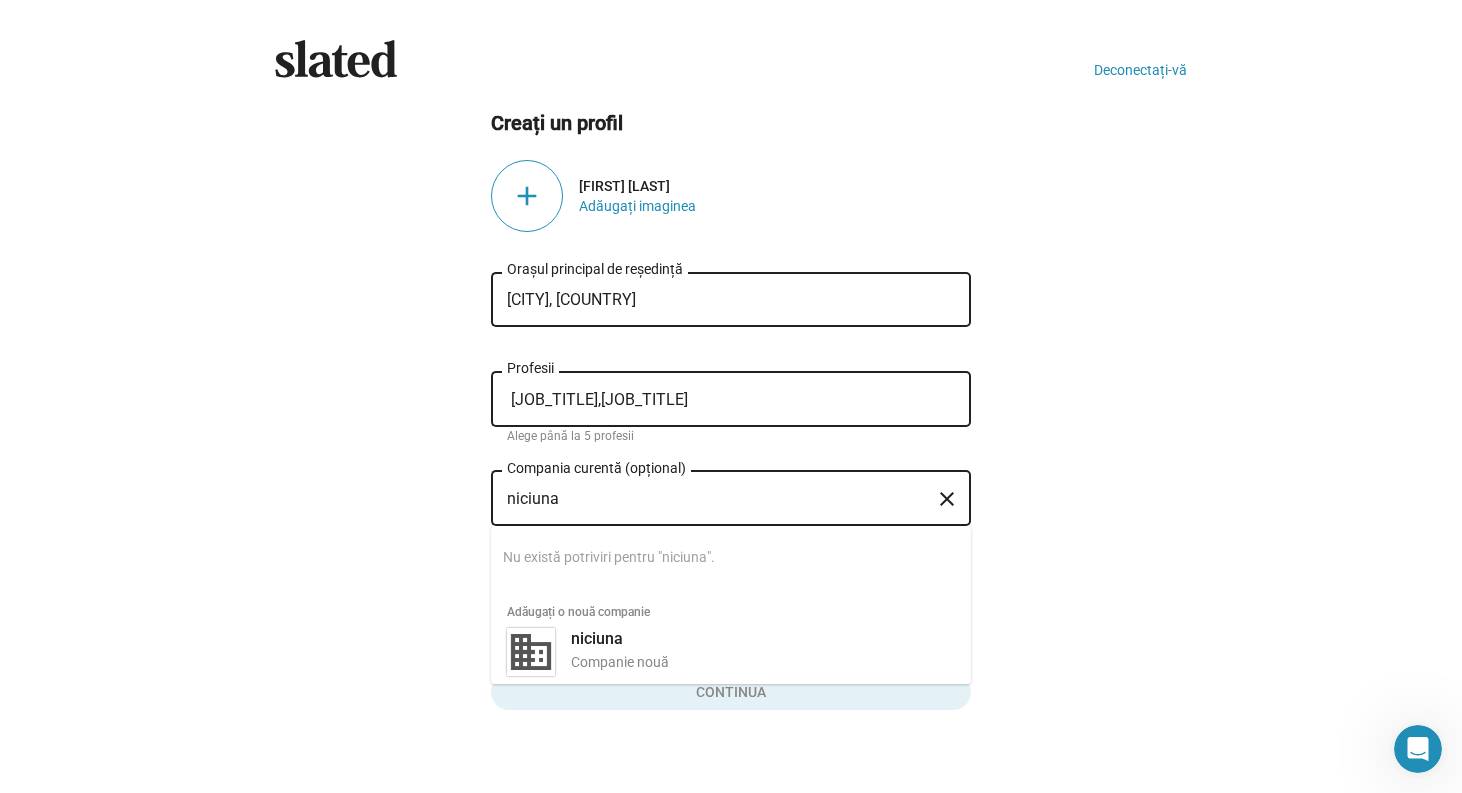 click on "Creați un profil add [FIRST] [LAST] Adăugați imaginea Iași, [COUNTRY] Orașul principal de reședință Sofer,Muncitor Profesii Alege până la 5 profesii niciuna Compania curentă (opțional) close Searching… Nu există potriviri pentru "niciuna". Adăugați o nouă companie niciuna Companie nouă Role at company Continua" 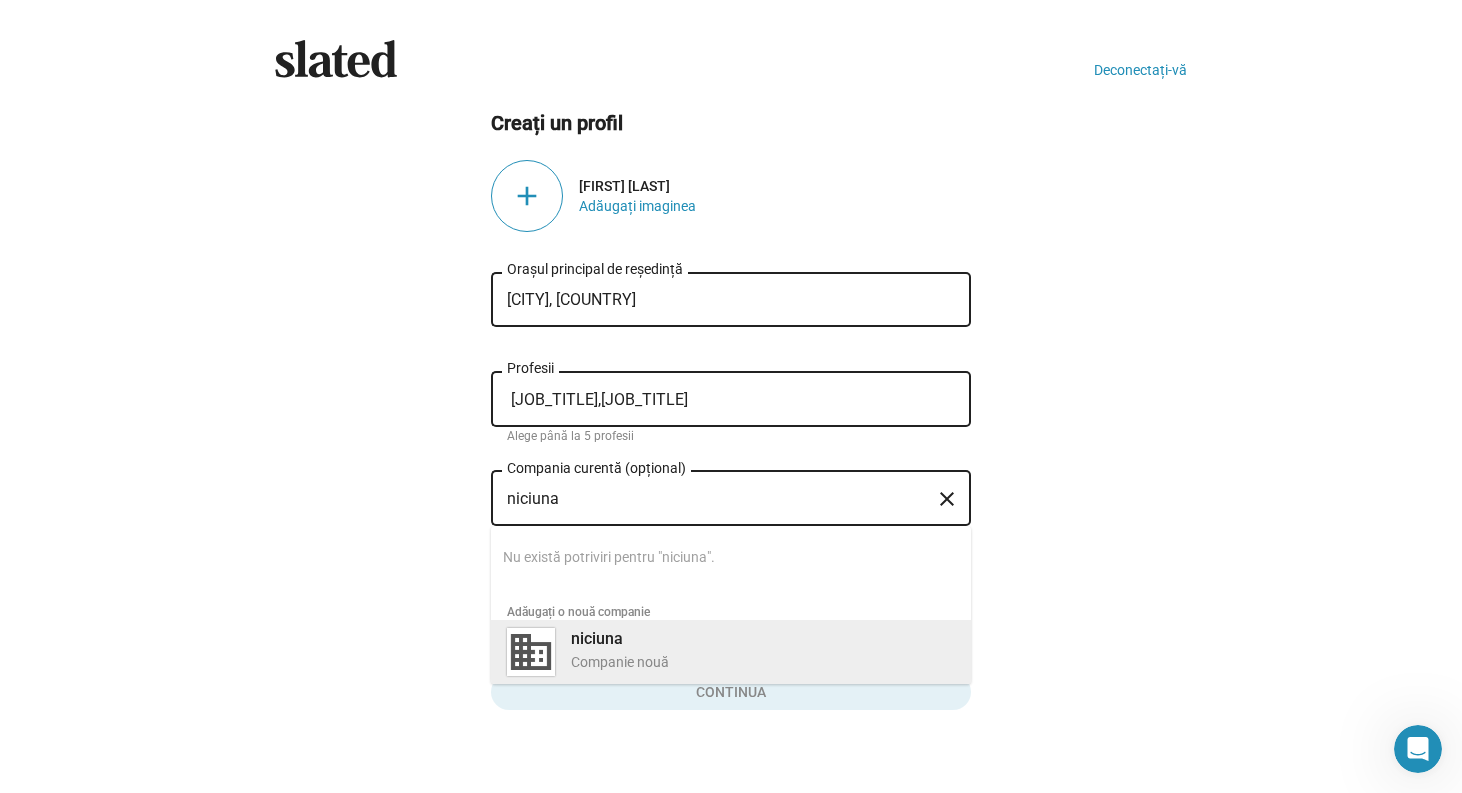 click on "niciuna" at bounding box center (597, 638) 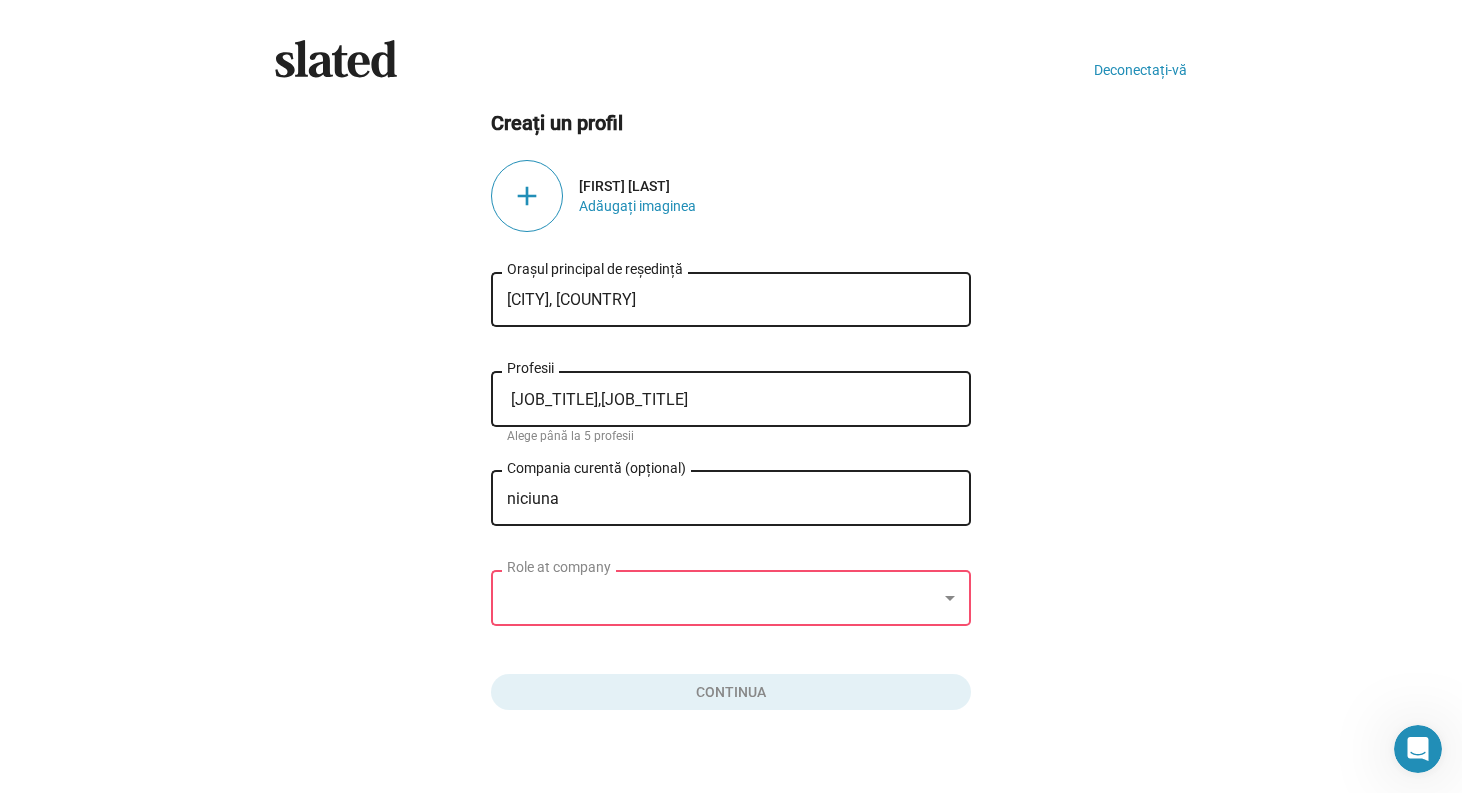 click on "Role at company" 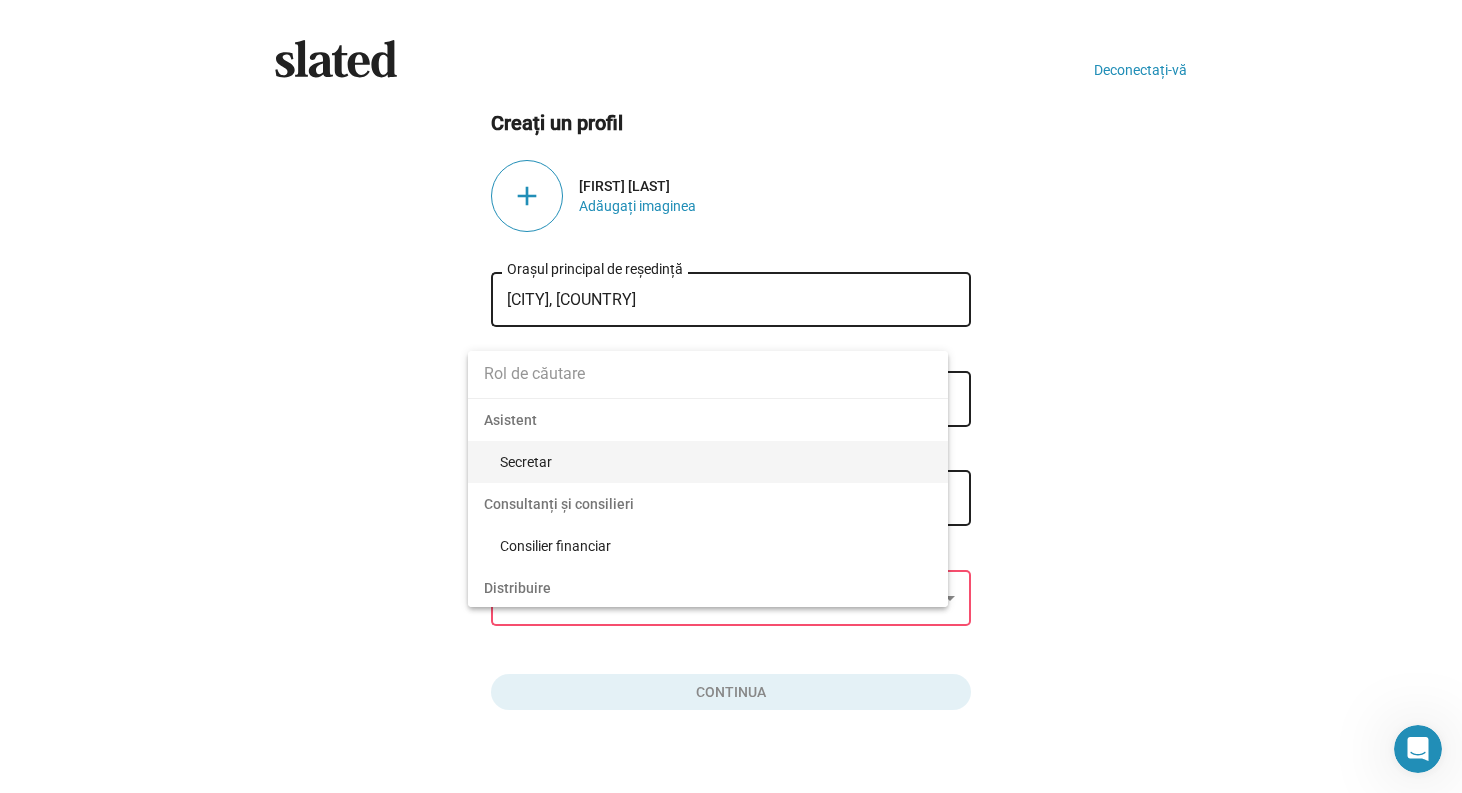 click at bounding box center [708, 374] 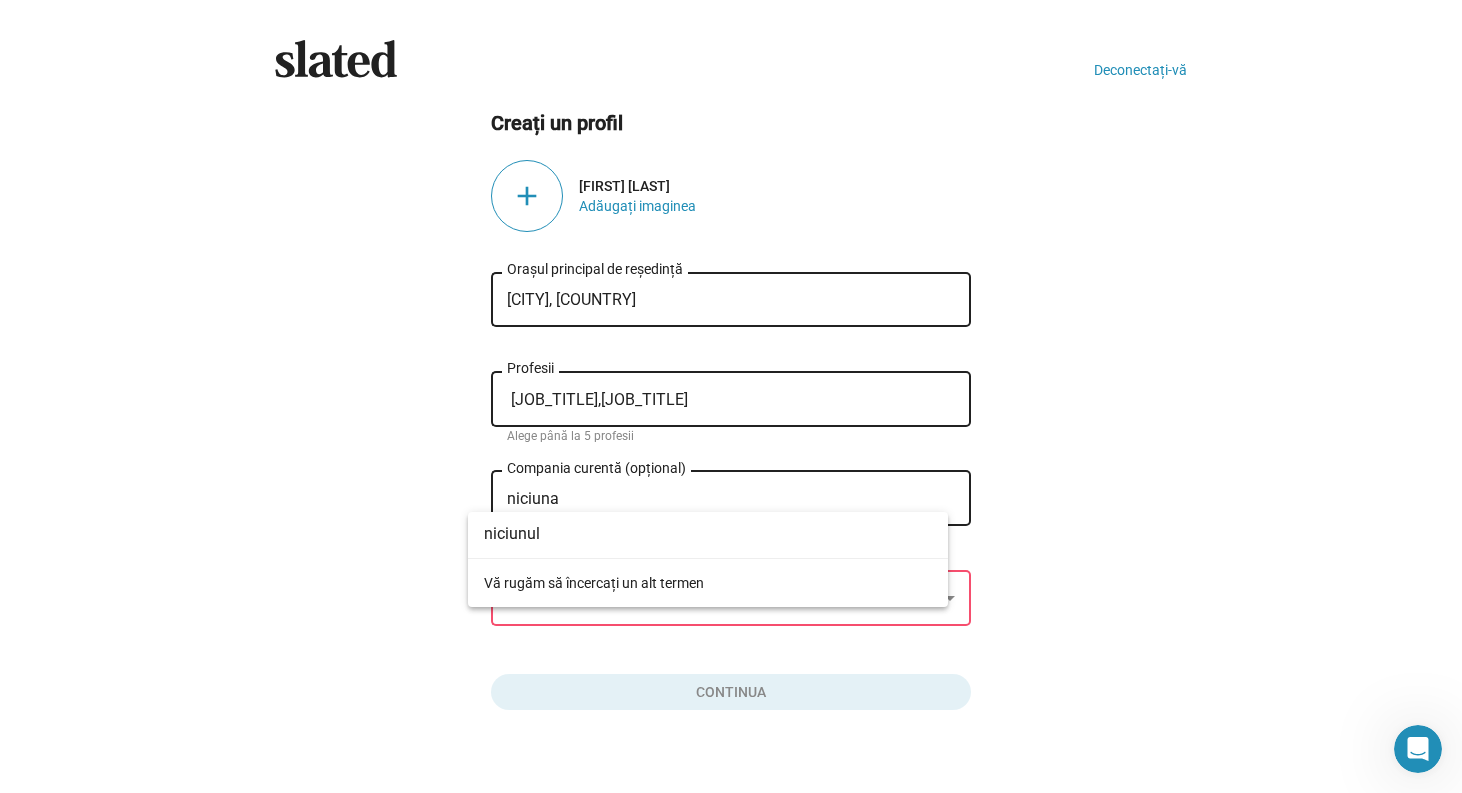 click on "Vă rugăm să încercați un alt termen" at bounding box center (708, 583) 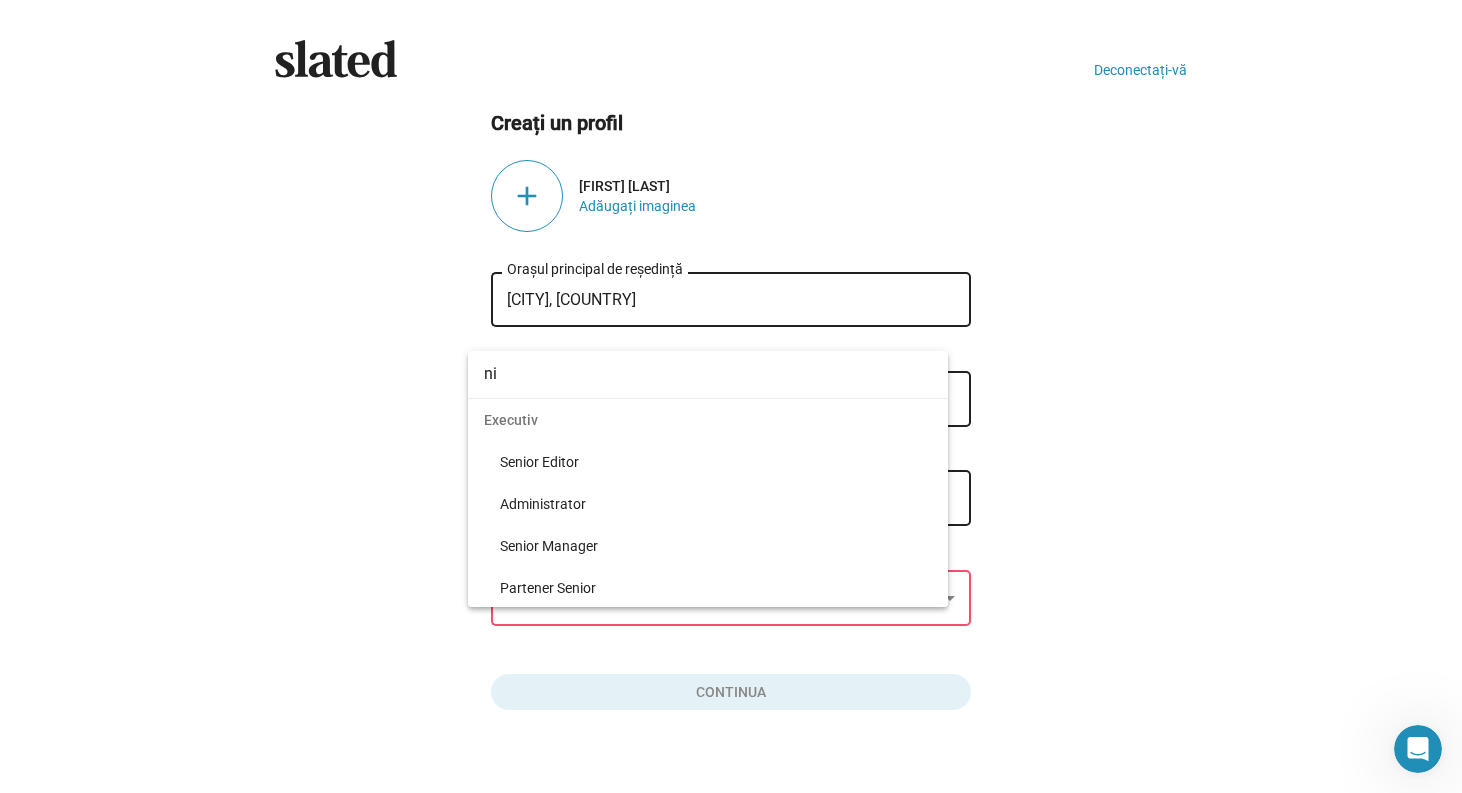 type on "n" 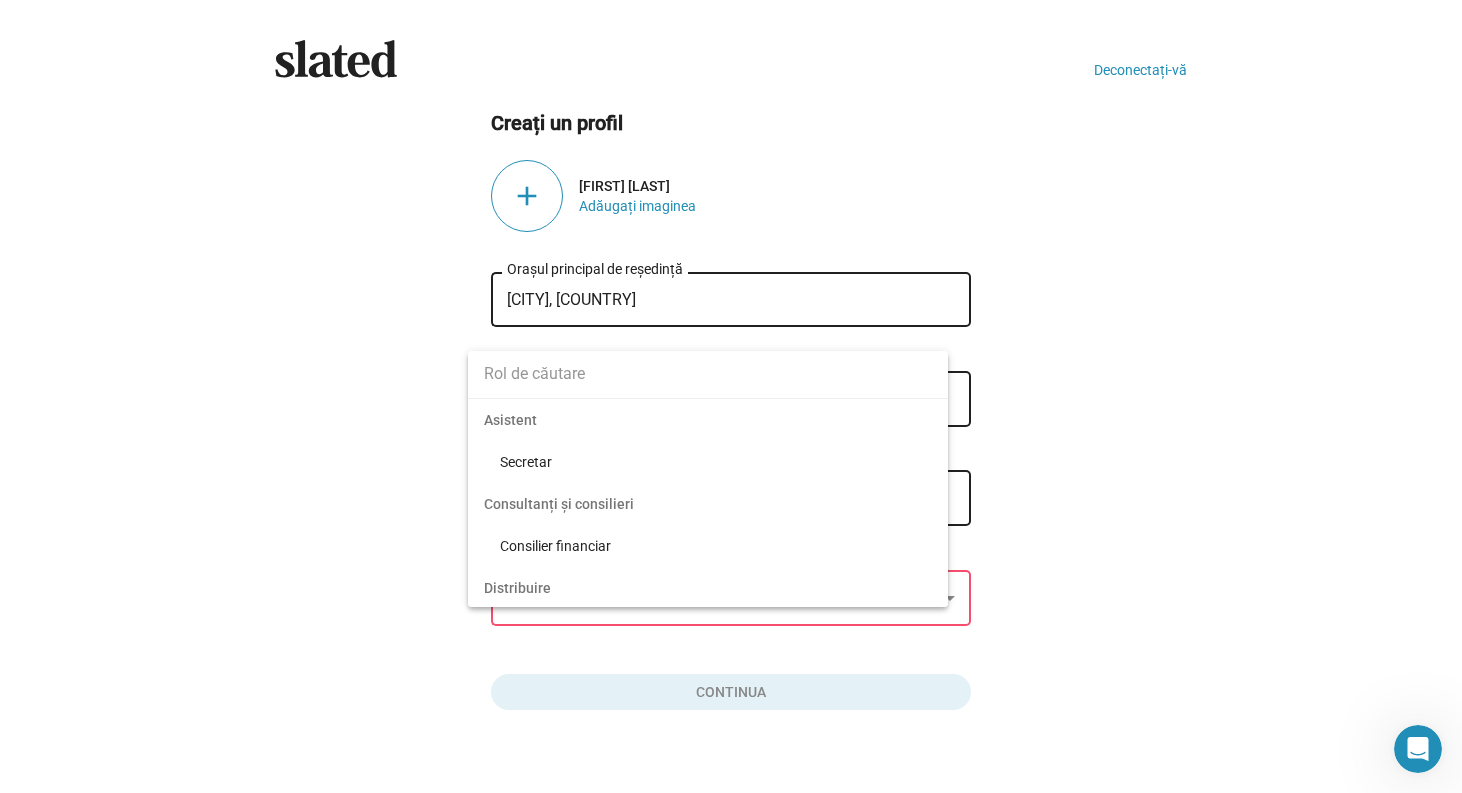 type 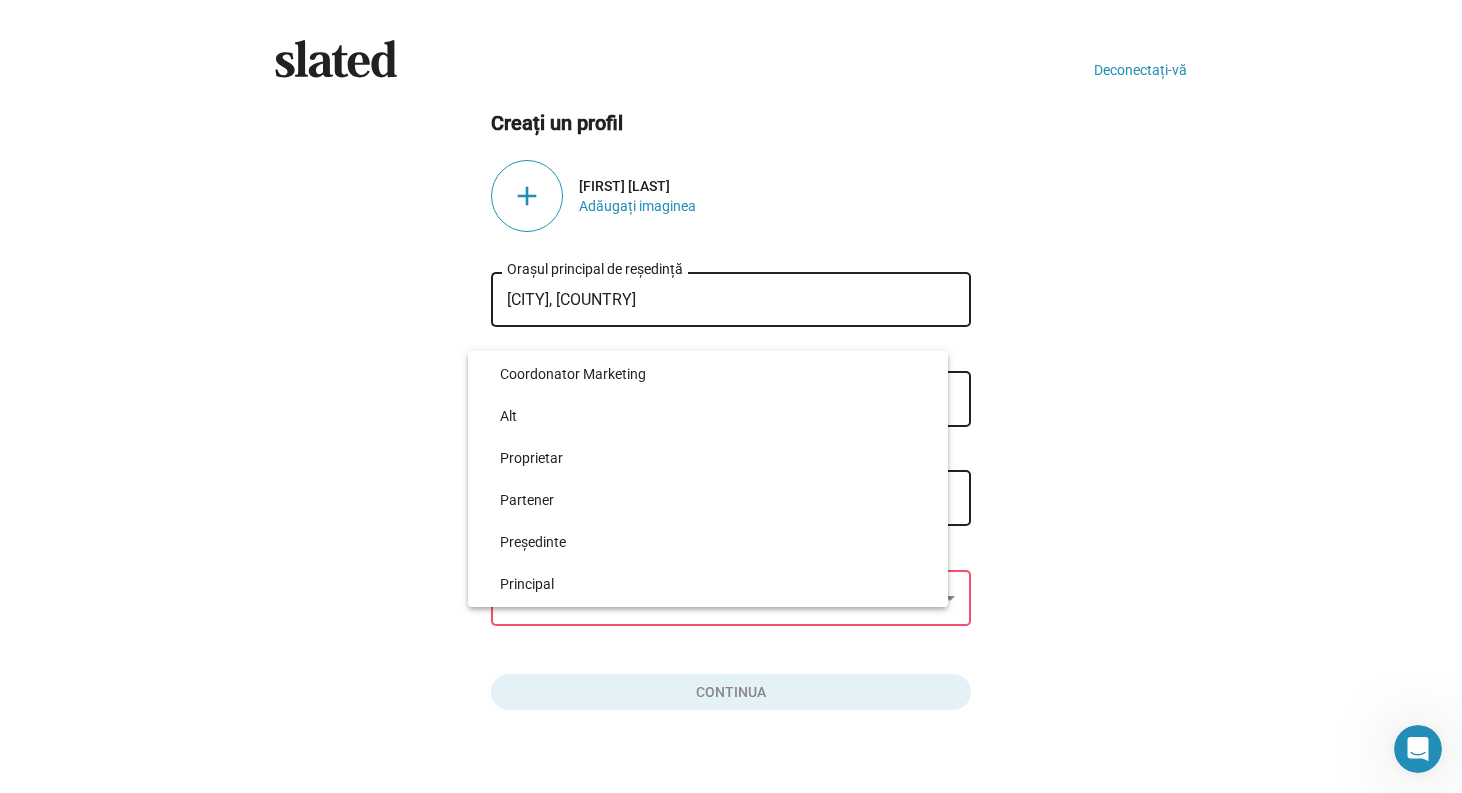 scroll, scrollTop: 4346, scrollLeft: 0, axis: vertical 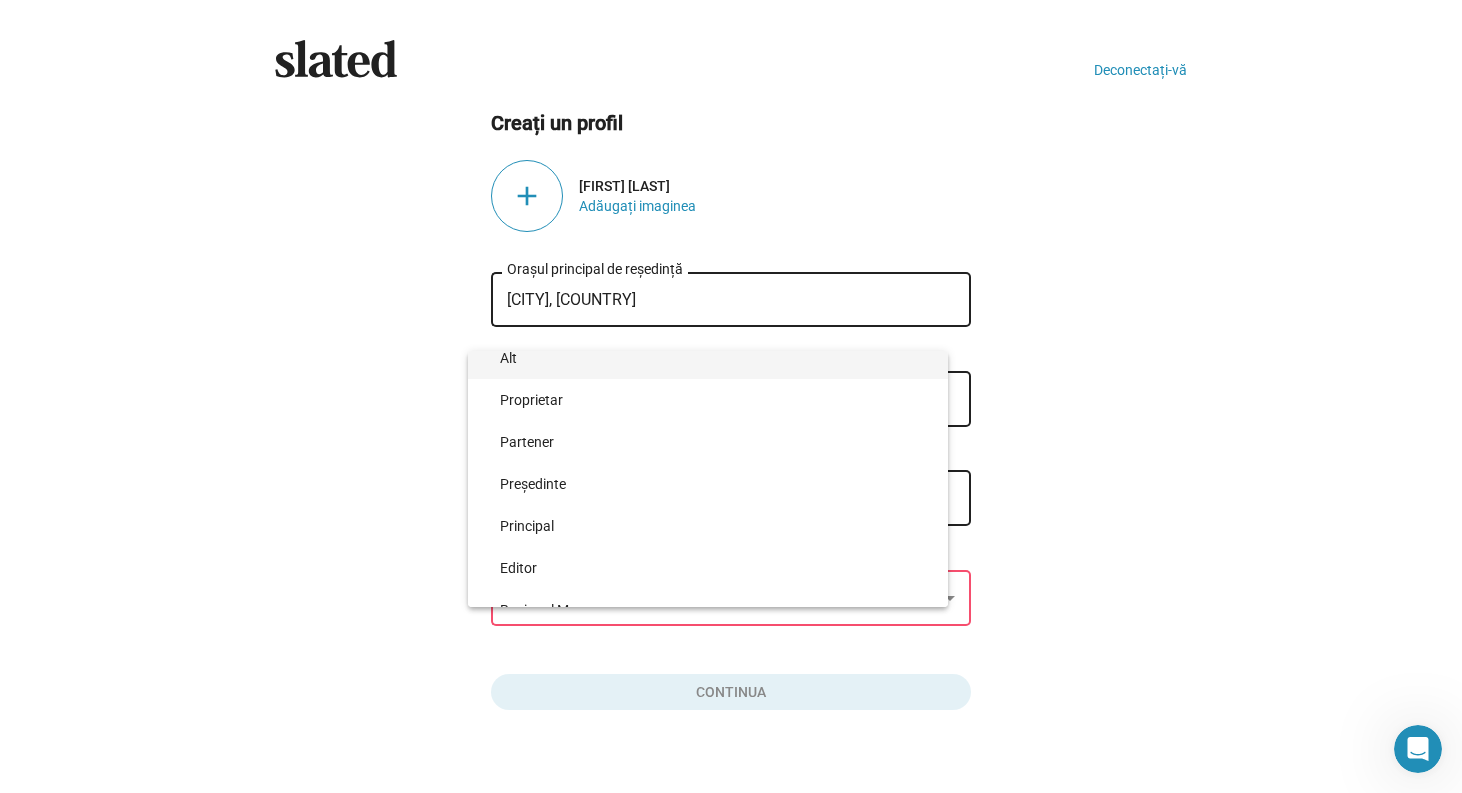 click on "Alt" at bounding box center (716, 358) 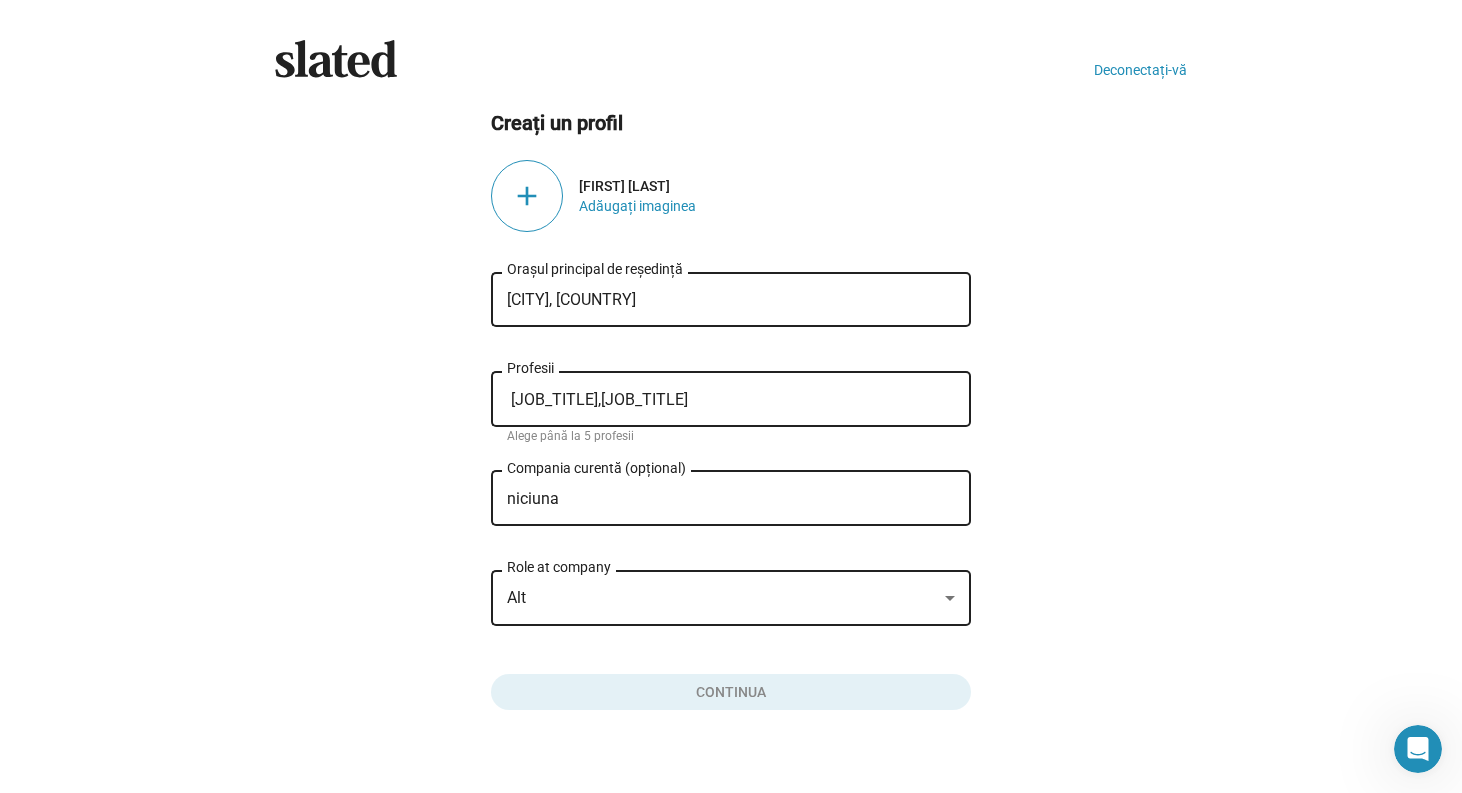 scroll, scrollTop: 4284, scrollLeft: 0, axis: vertical 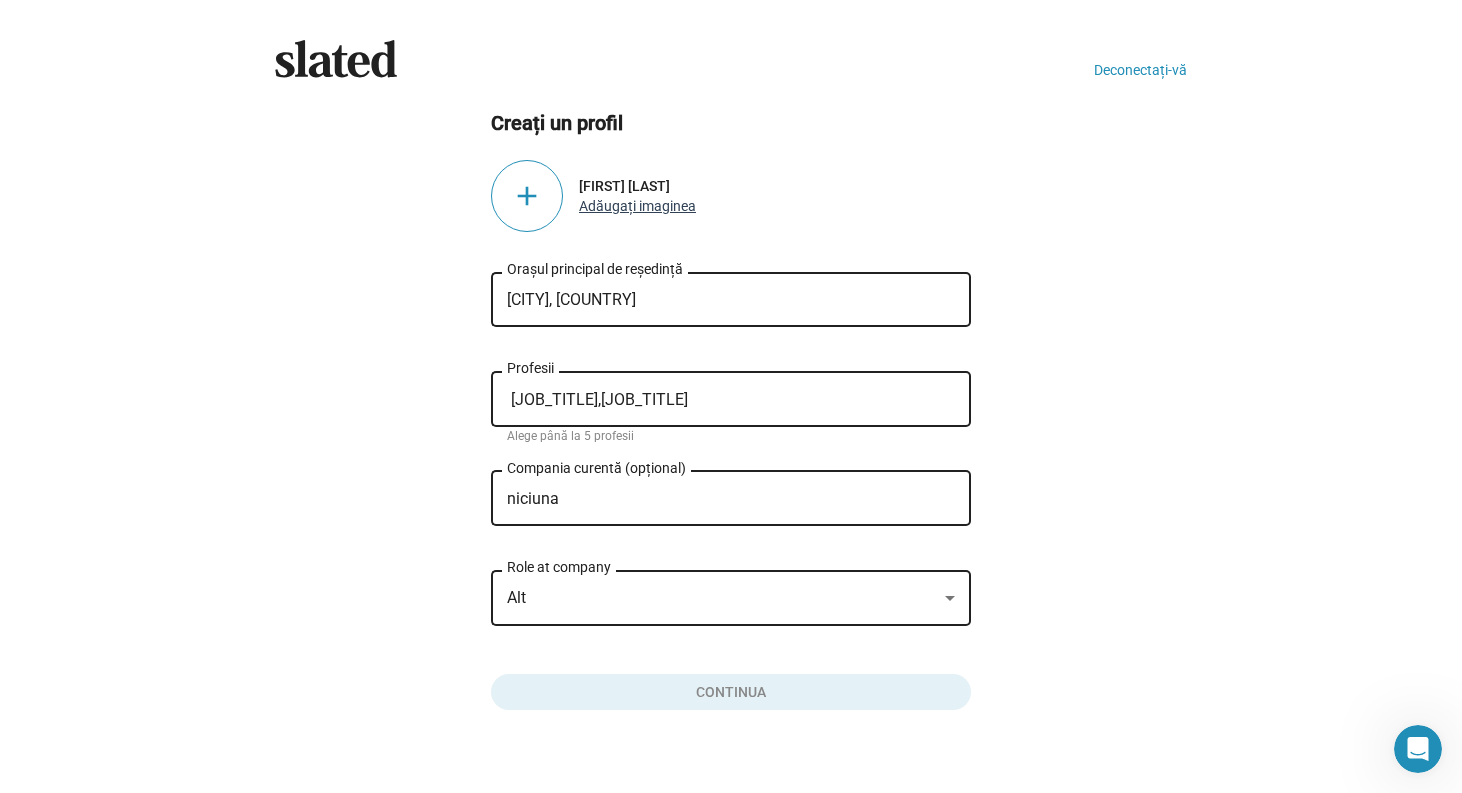 click on "Adăugați imaginea" 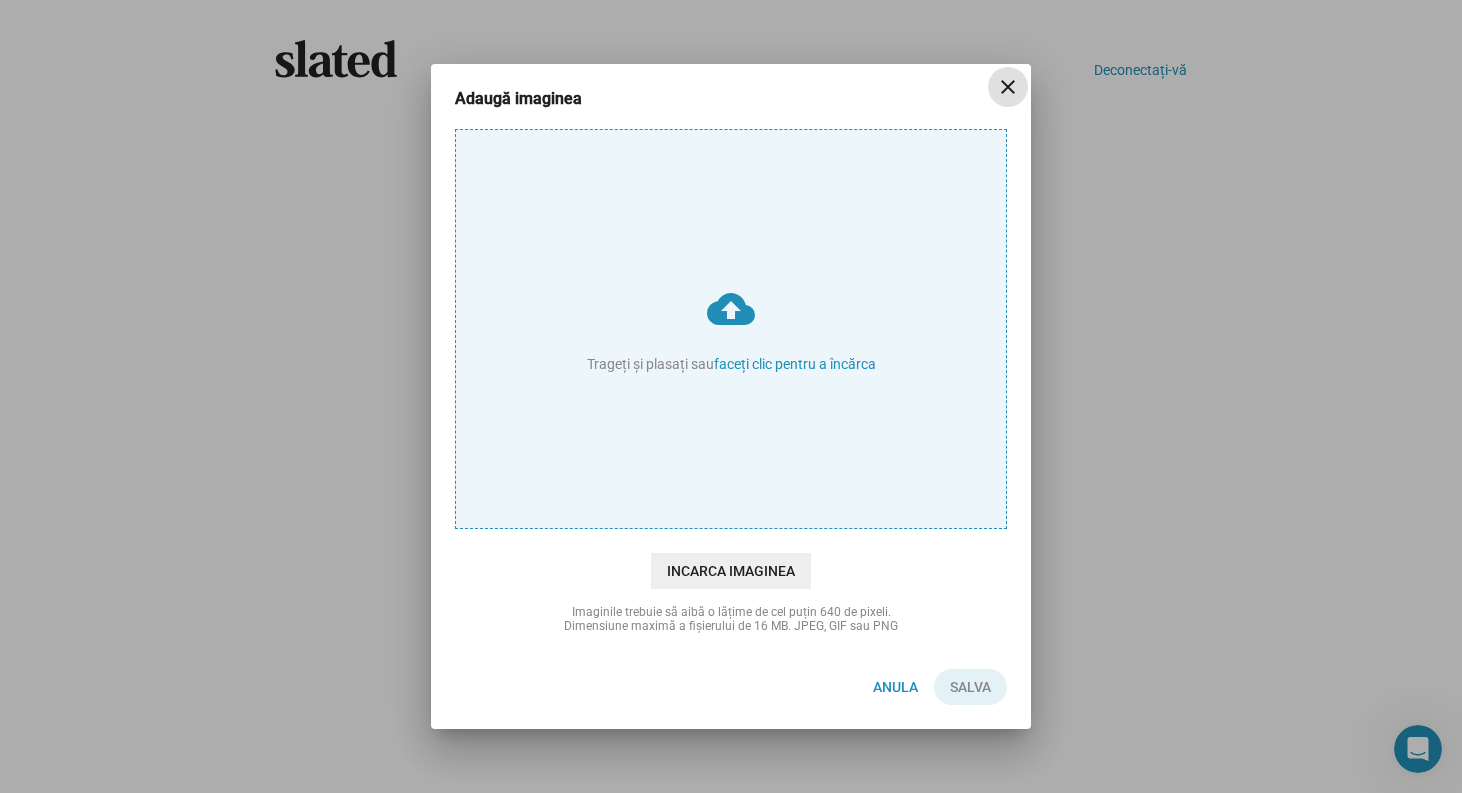 click on "cloud_upload Trageți și plasați sau  faceți clic pentru a încărca" at bounding box center [731, 329] 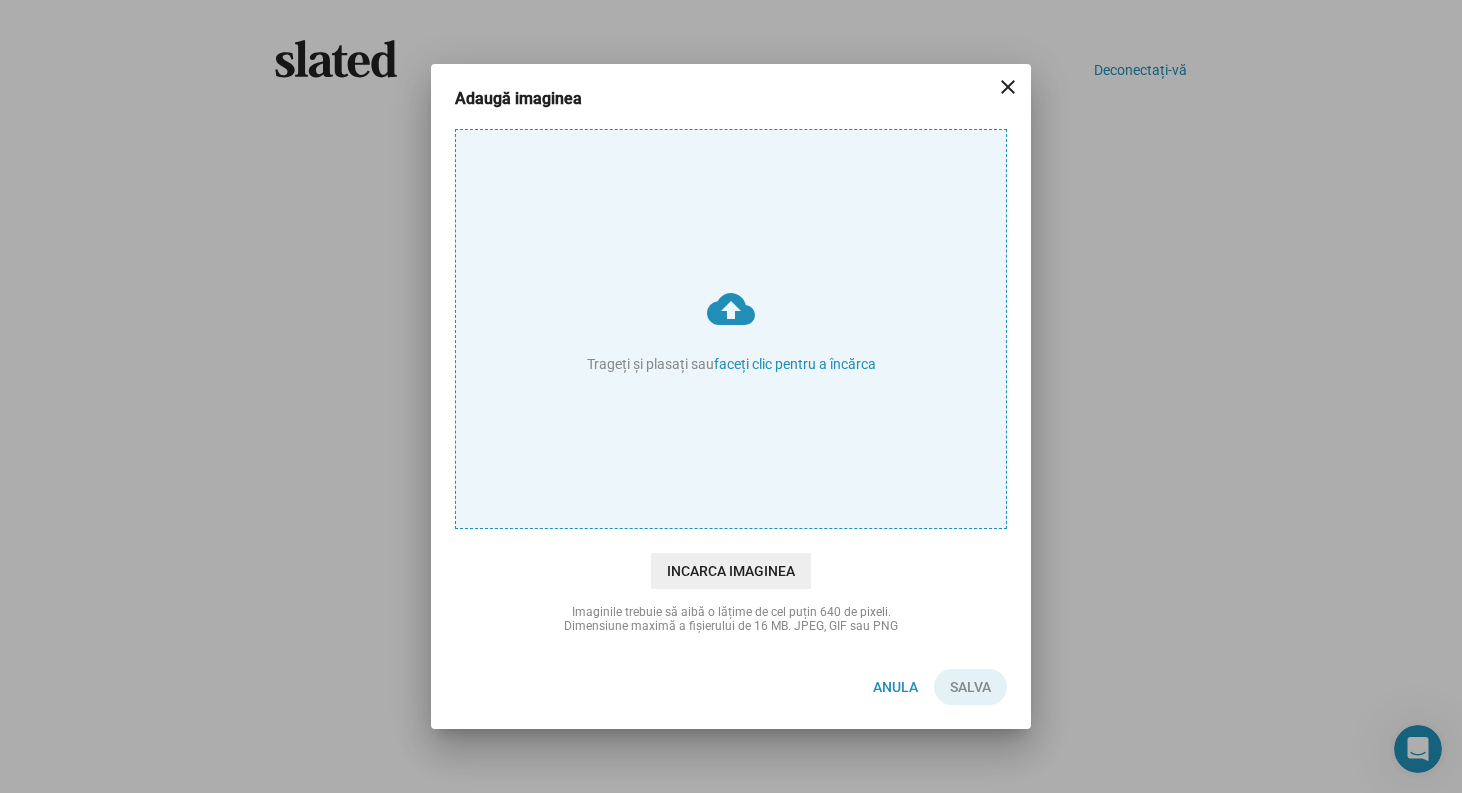 click on "close" at bounding box center [1008, 87] 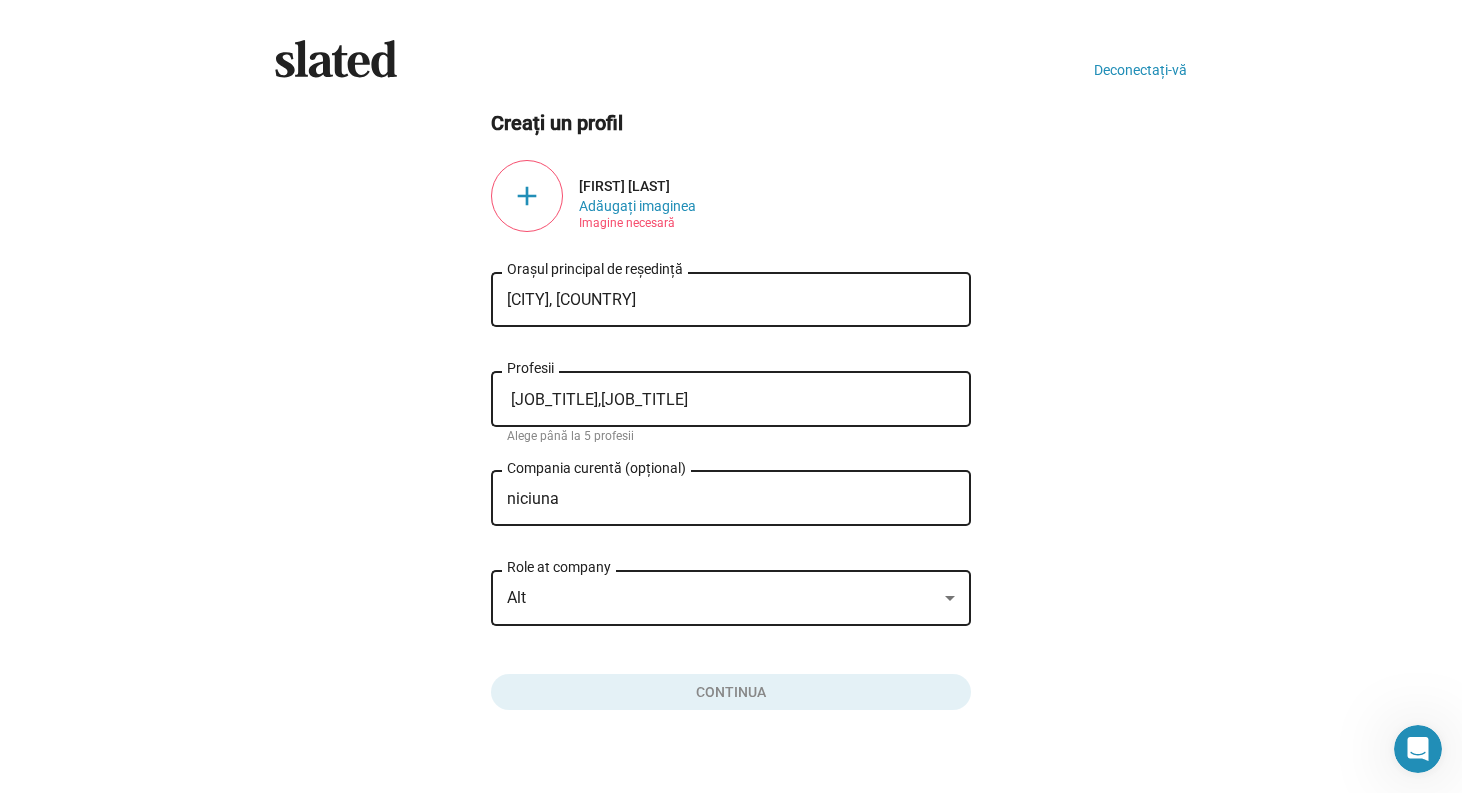 click on "add" 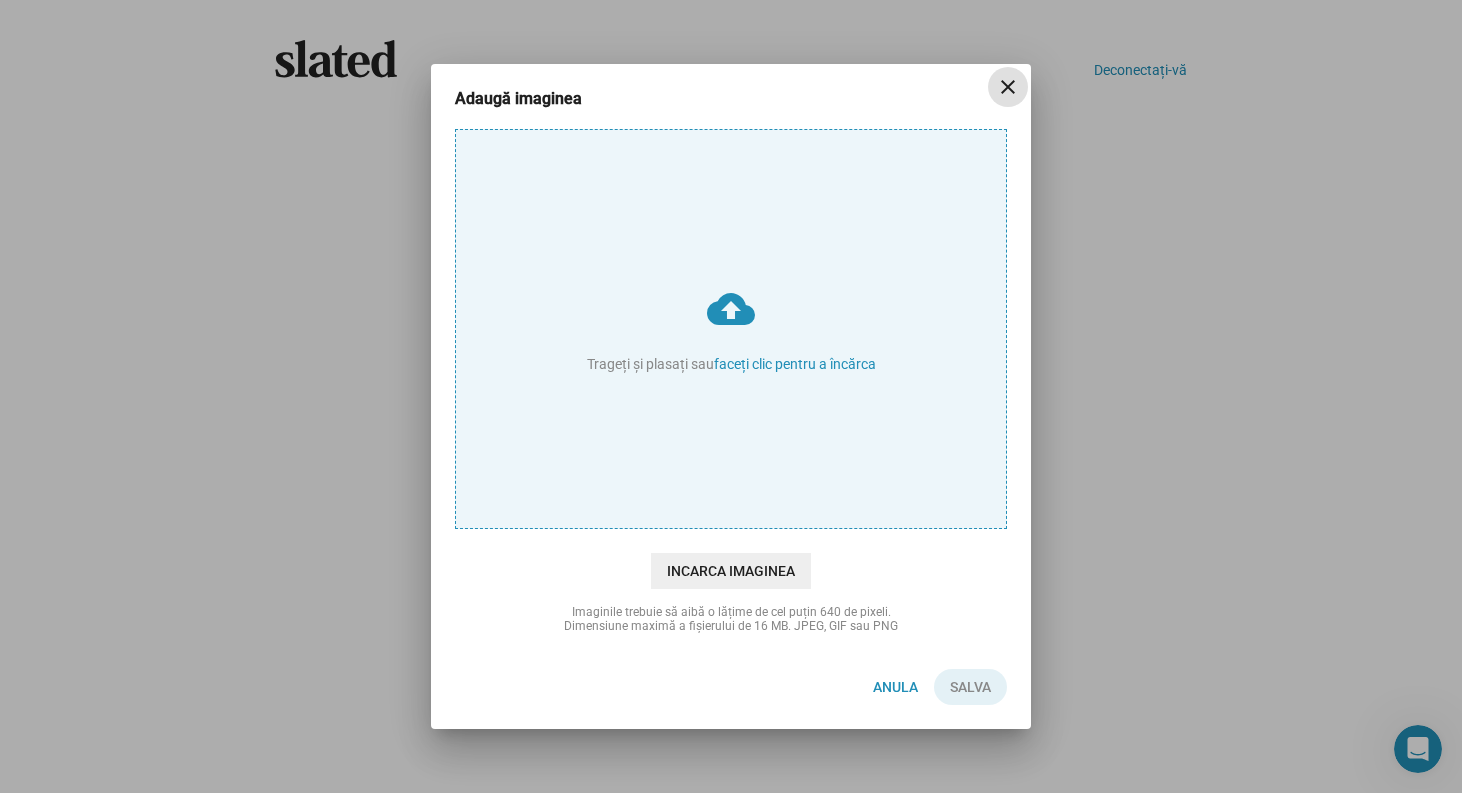 click on "cloud_upload Trageți și plasați sau  faceți clic pentru a încărca" at bounding box center (731, 329) 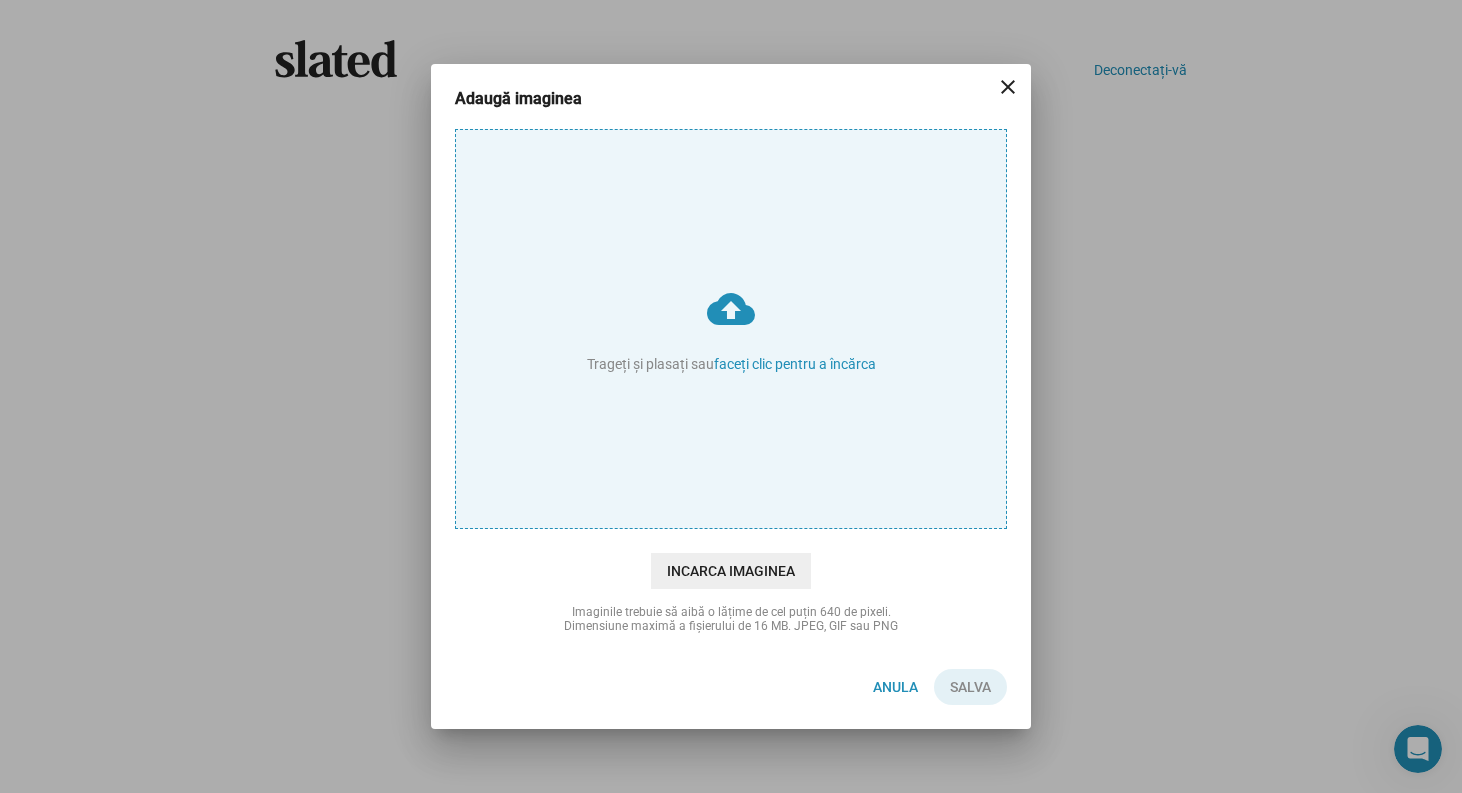 type on "C:\fakepath\fe4a6144e22b11b87dacb2f9eb11e345.jpg" 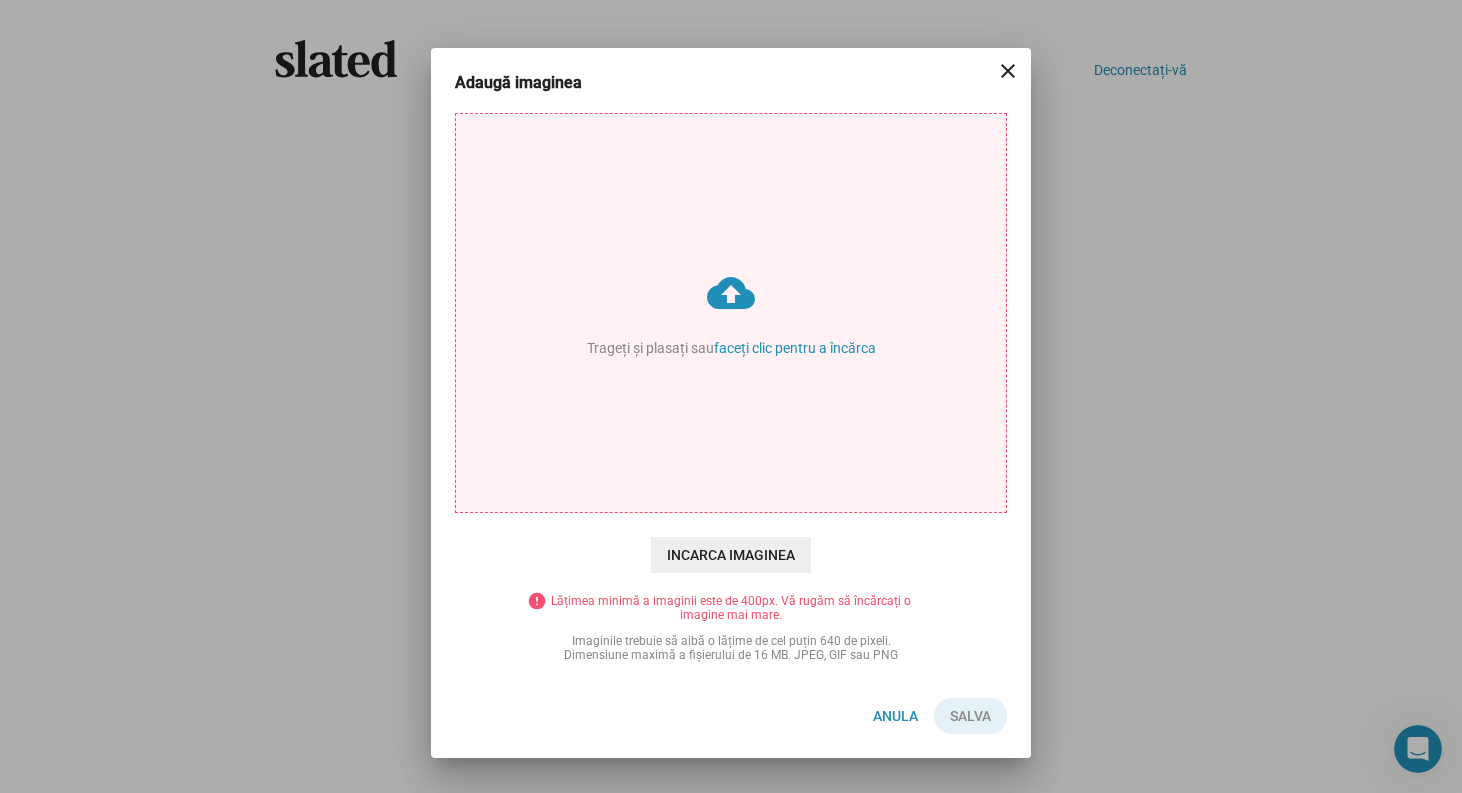 click on "cloud_upload Trageți și plasați sau  faceți clic pentru a încărca" at bounding box center [731, 313] 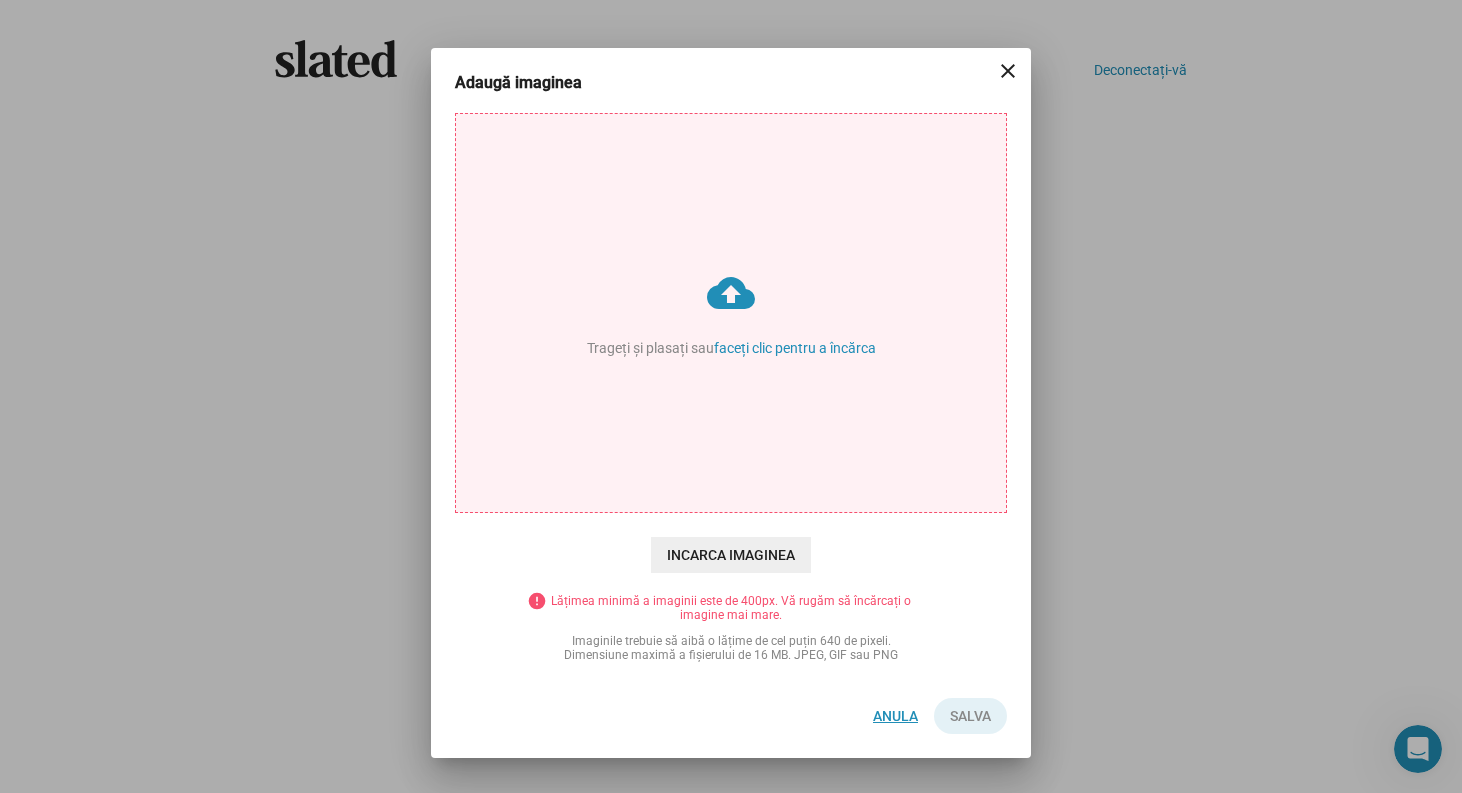 click on "Anula" 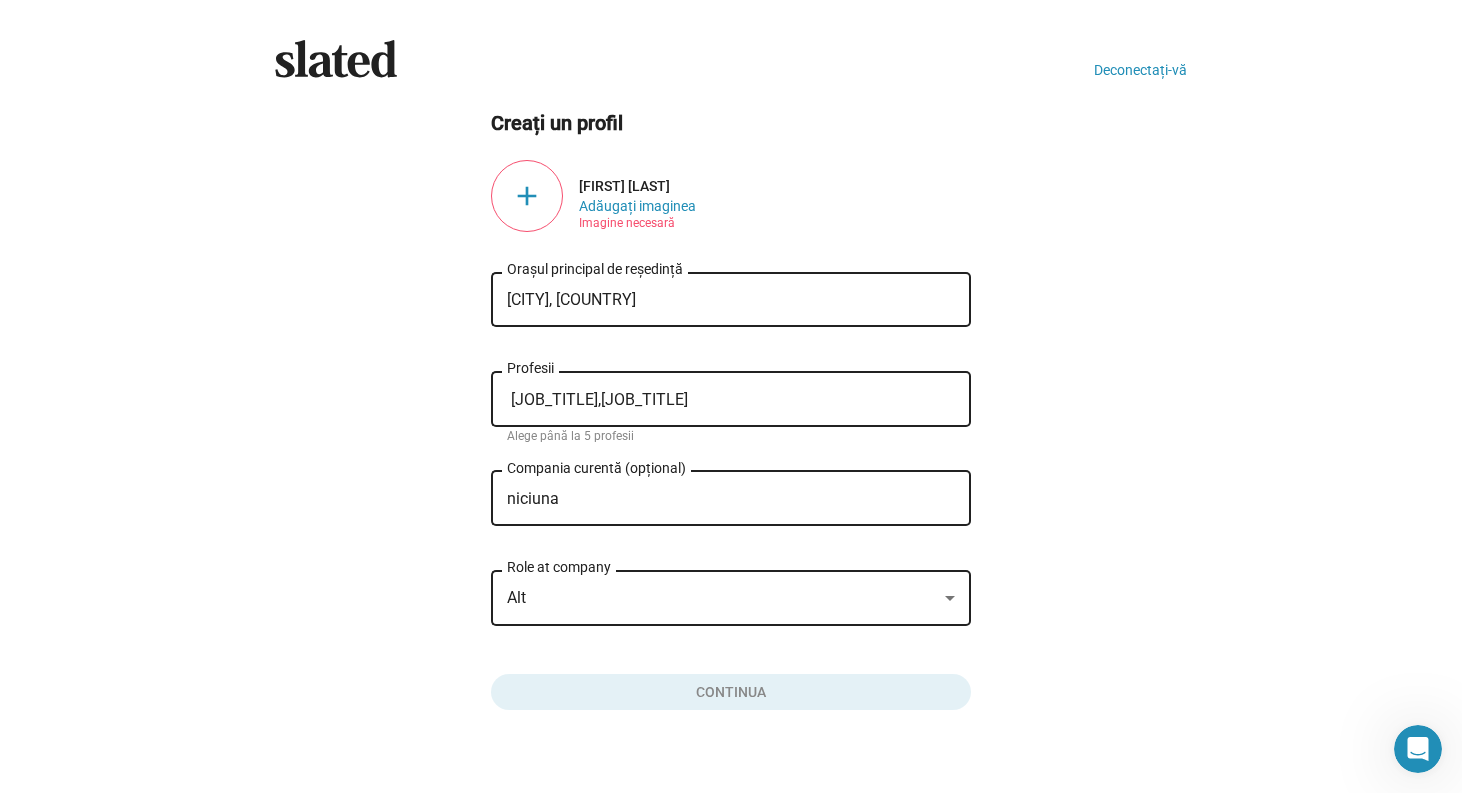 click on "add" 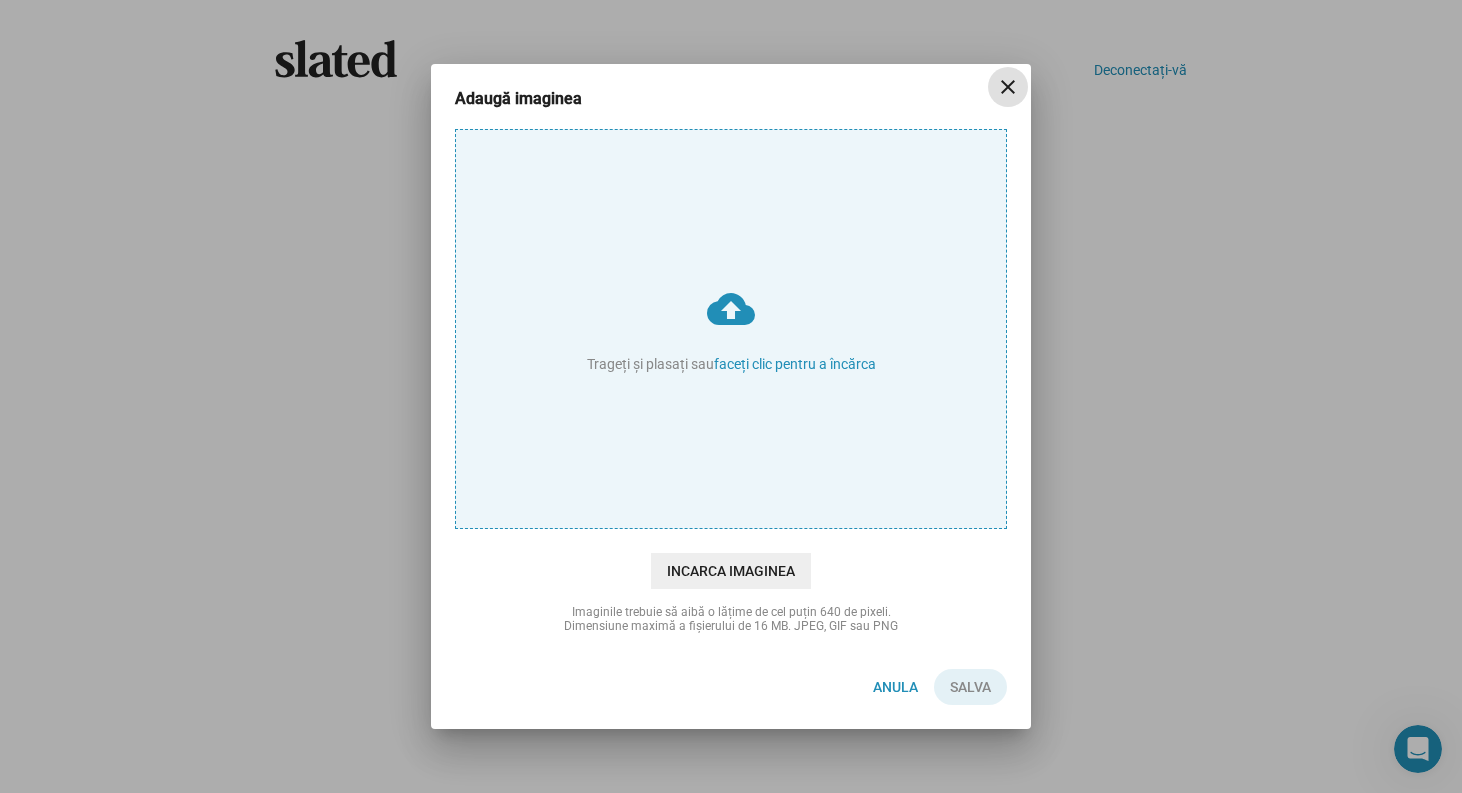 click on "cloud_upload Trageți și plasați sau  faceți clic pentru a încărca" at bounding box center [731, 329] 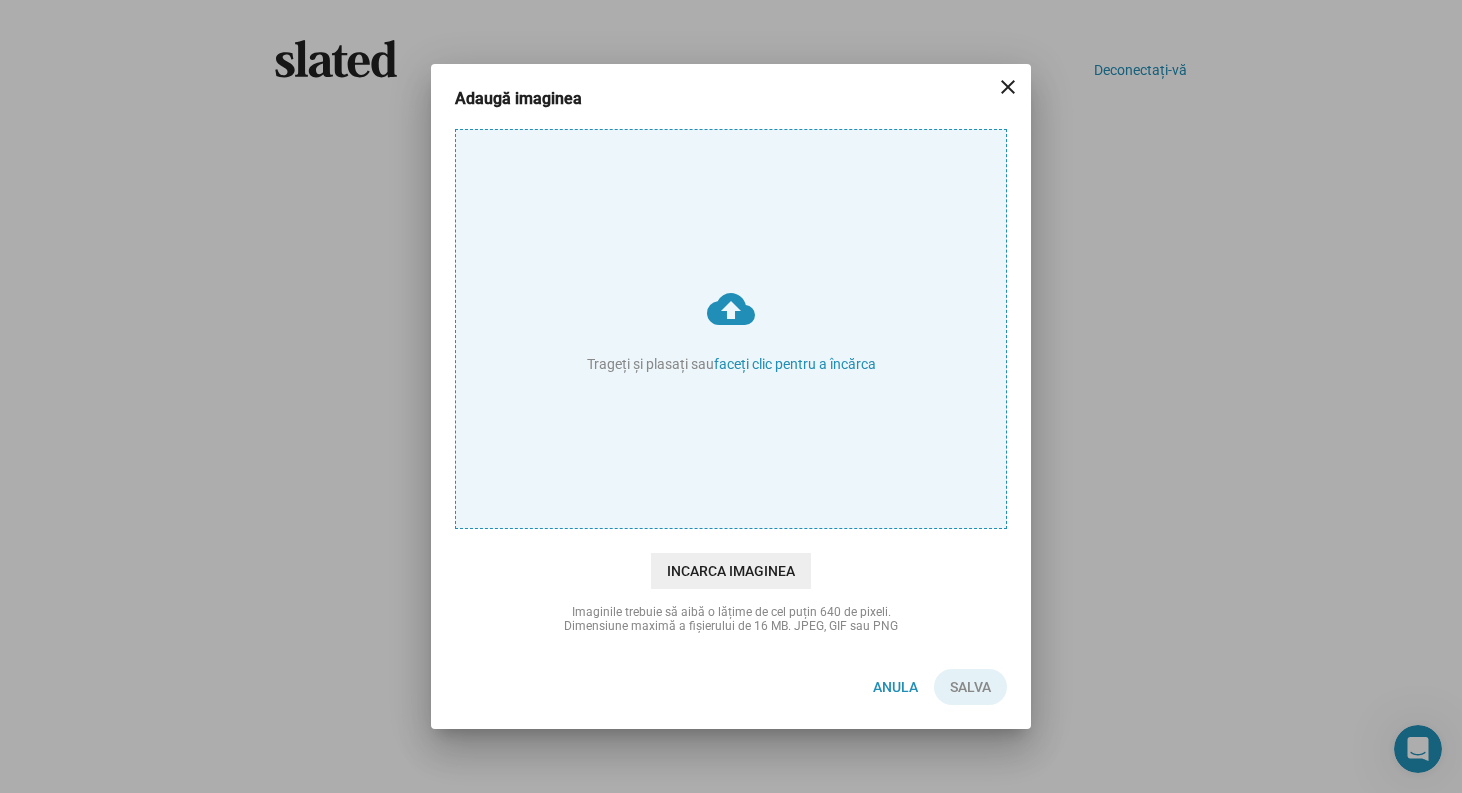 click on "cloud_upload Trageți și plasați sau  faceți clic pentru a încărca" at bounding box center [731, 329] 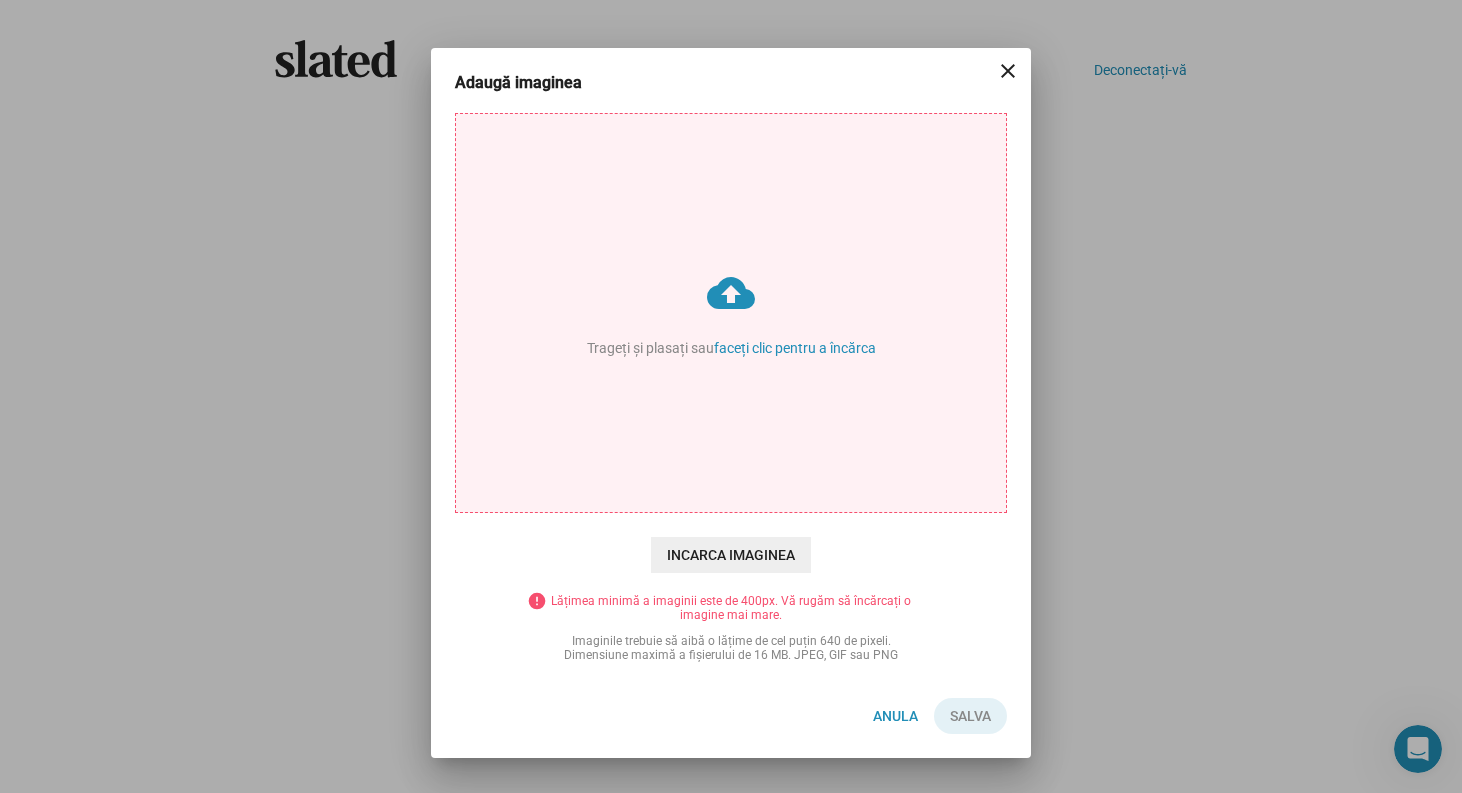 drag, startPoint x: 708, startPoint y: 332, endPoint x: 780, endPoint y: 463, distance: 149.48244 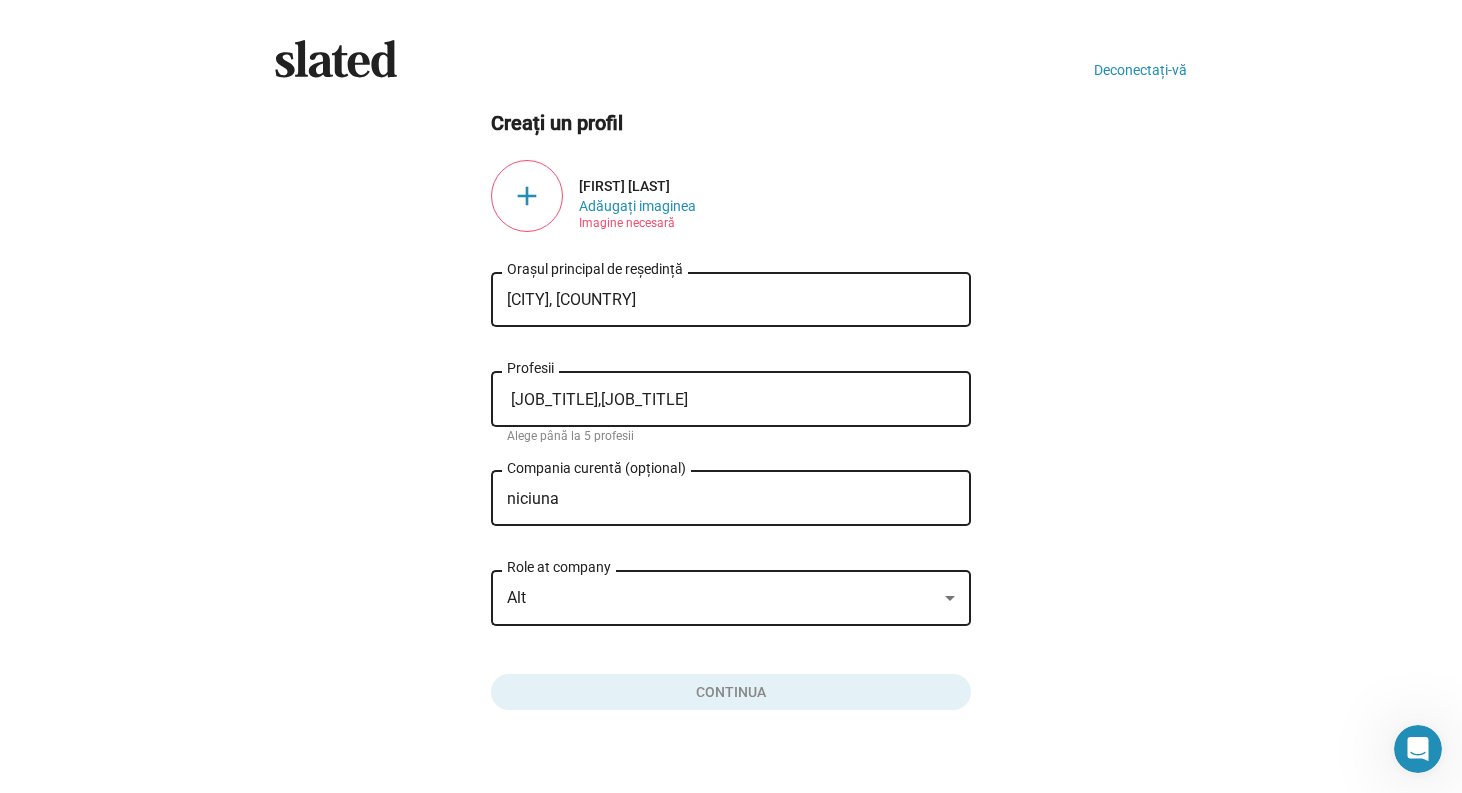 click on "add" 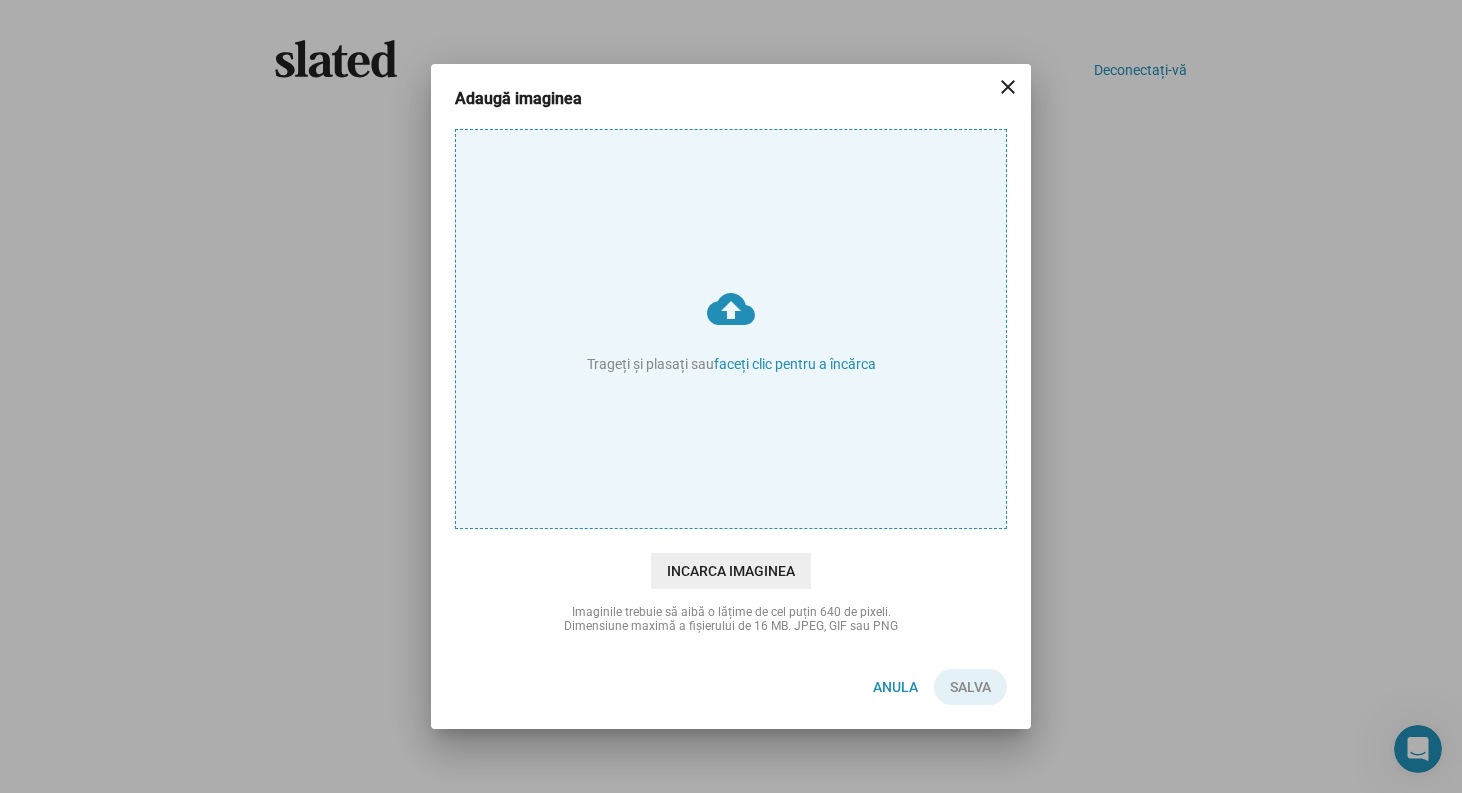 click on "cloud_upload Trageți și plasați sau  faceți clic pentru a încărca" at bounding box center (731, 329) 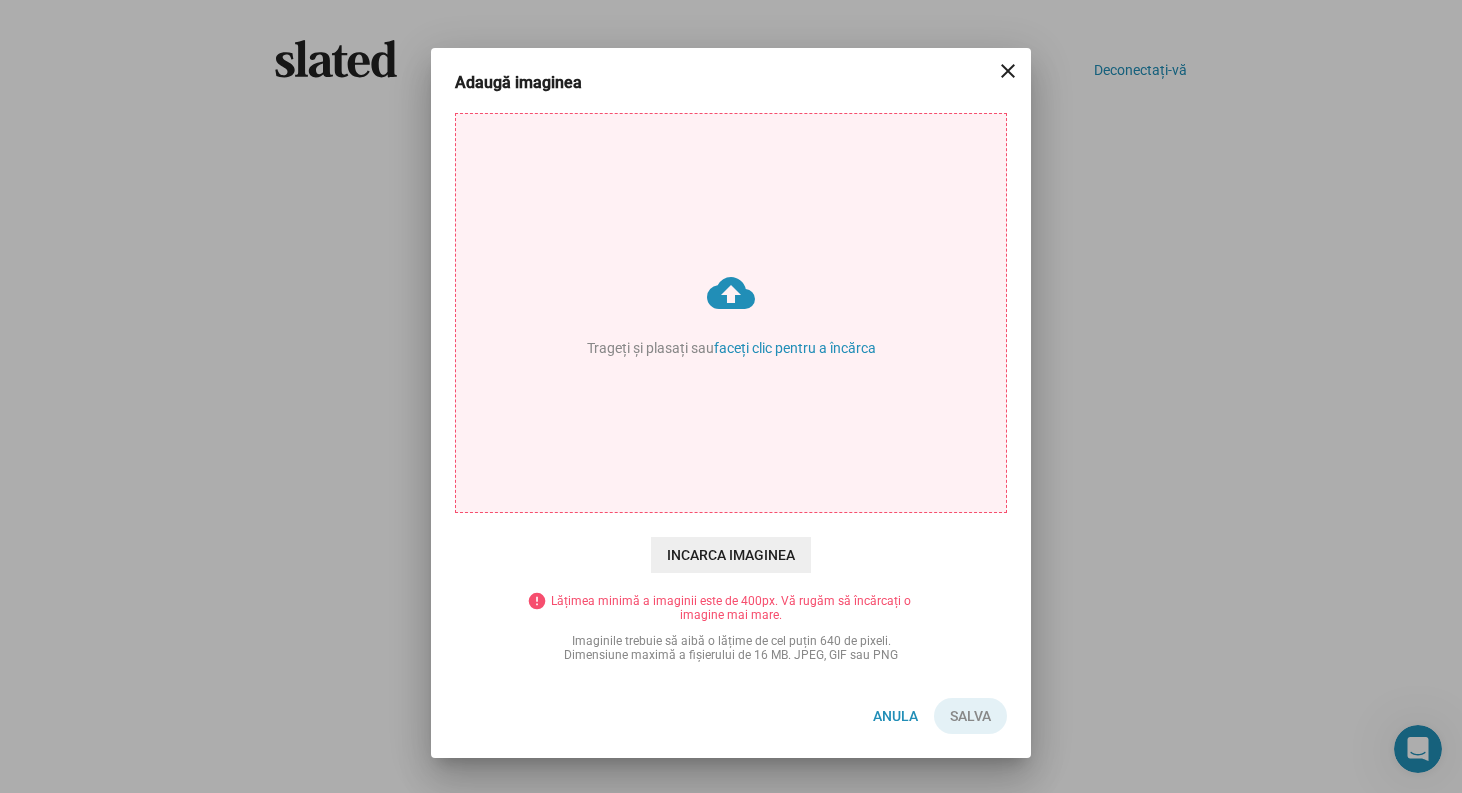 click on "cloud_upload Trageți și plasați sau  faceți clic pentru a încărca" at bounding box center [731, 313] 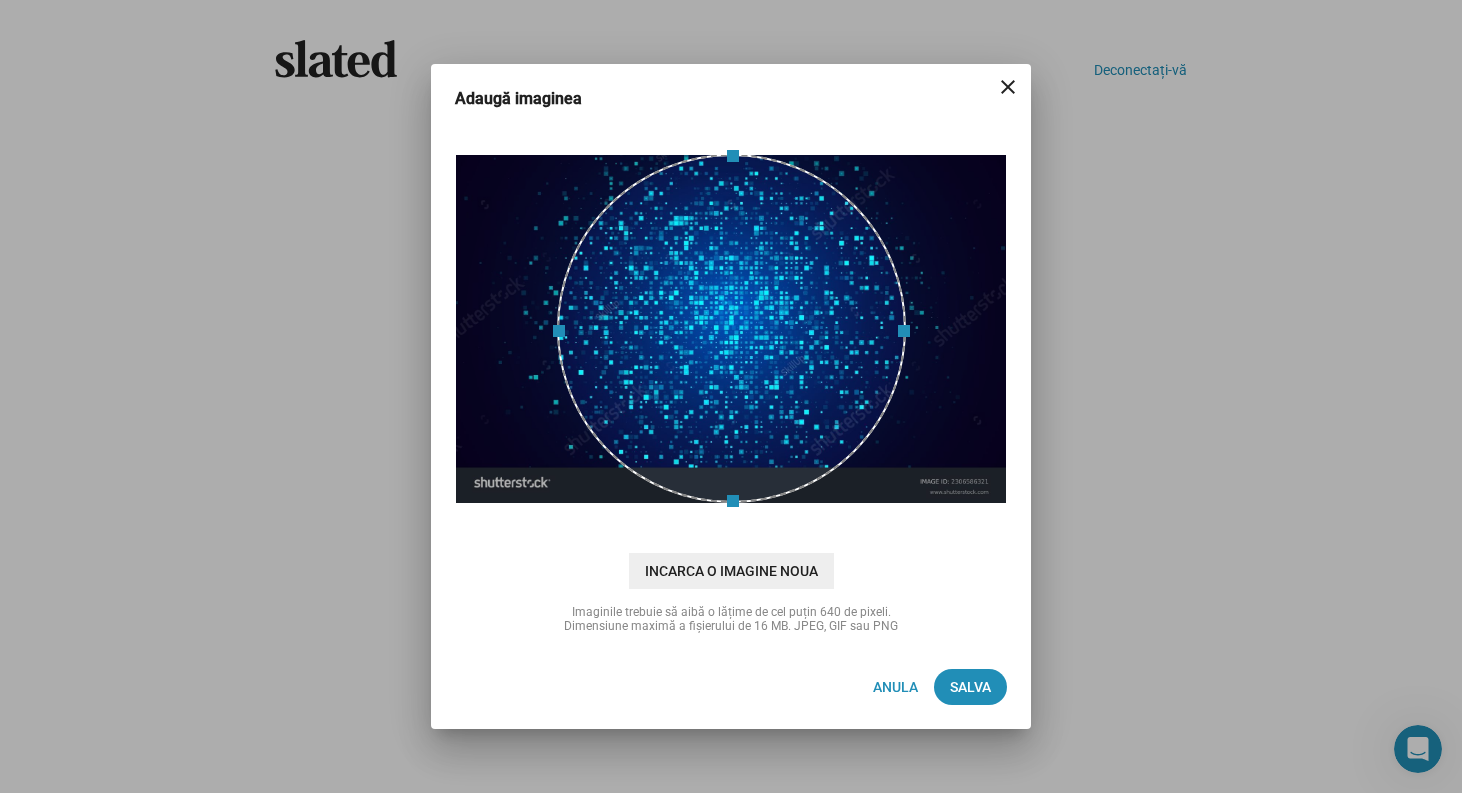 drag, startPoint x: 907, startPoint y: 331, endPoint x: 988, endPoint y: 333, distance: 81.02469 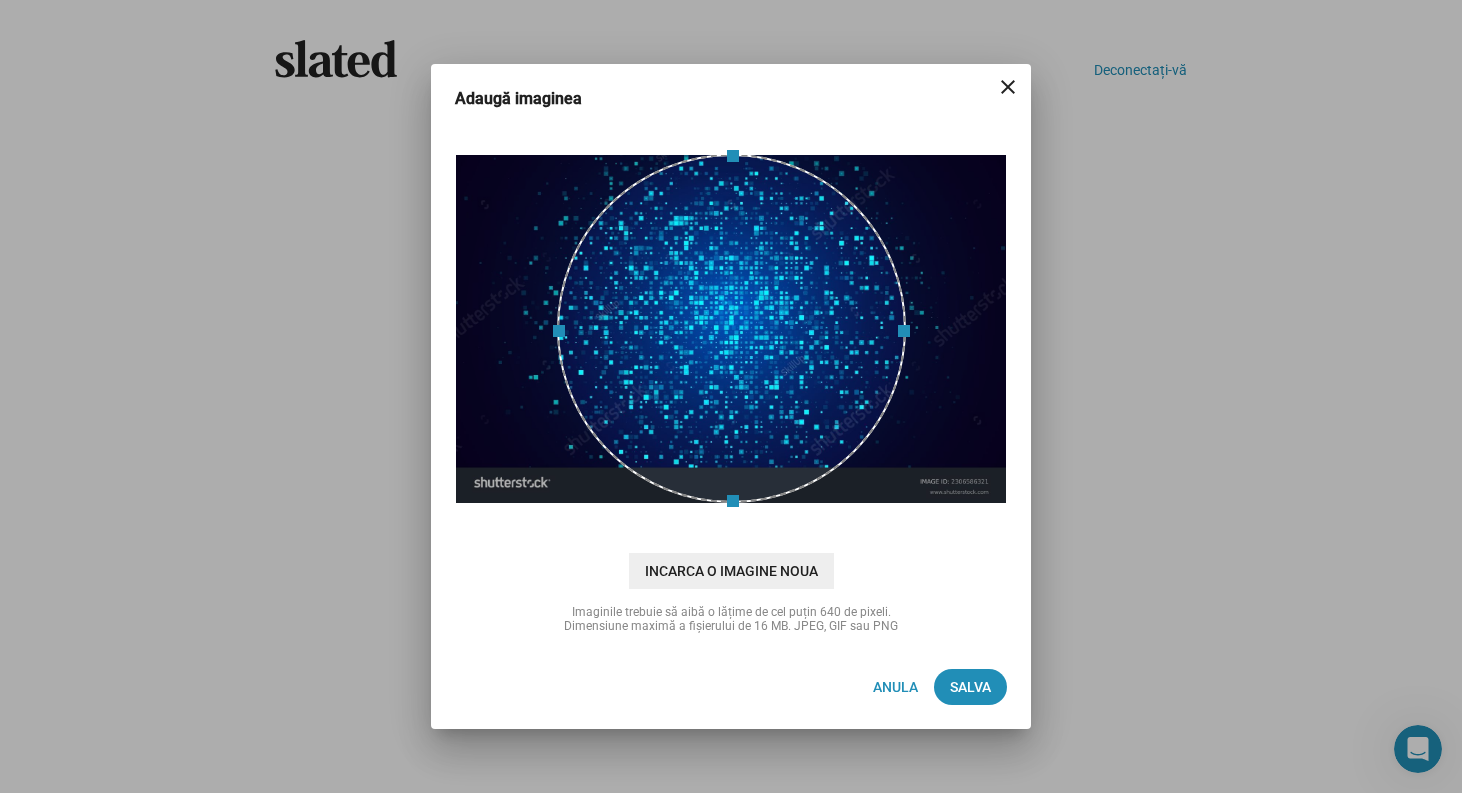 drag, startPoint x: 907, startPoint y: 334, endPoint x: 1057, endPoint y: 332, distance: 150.01334 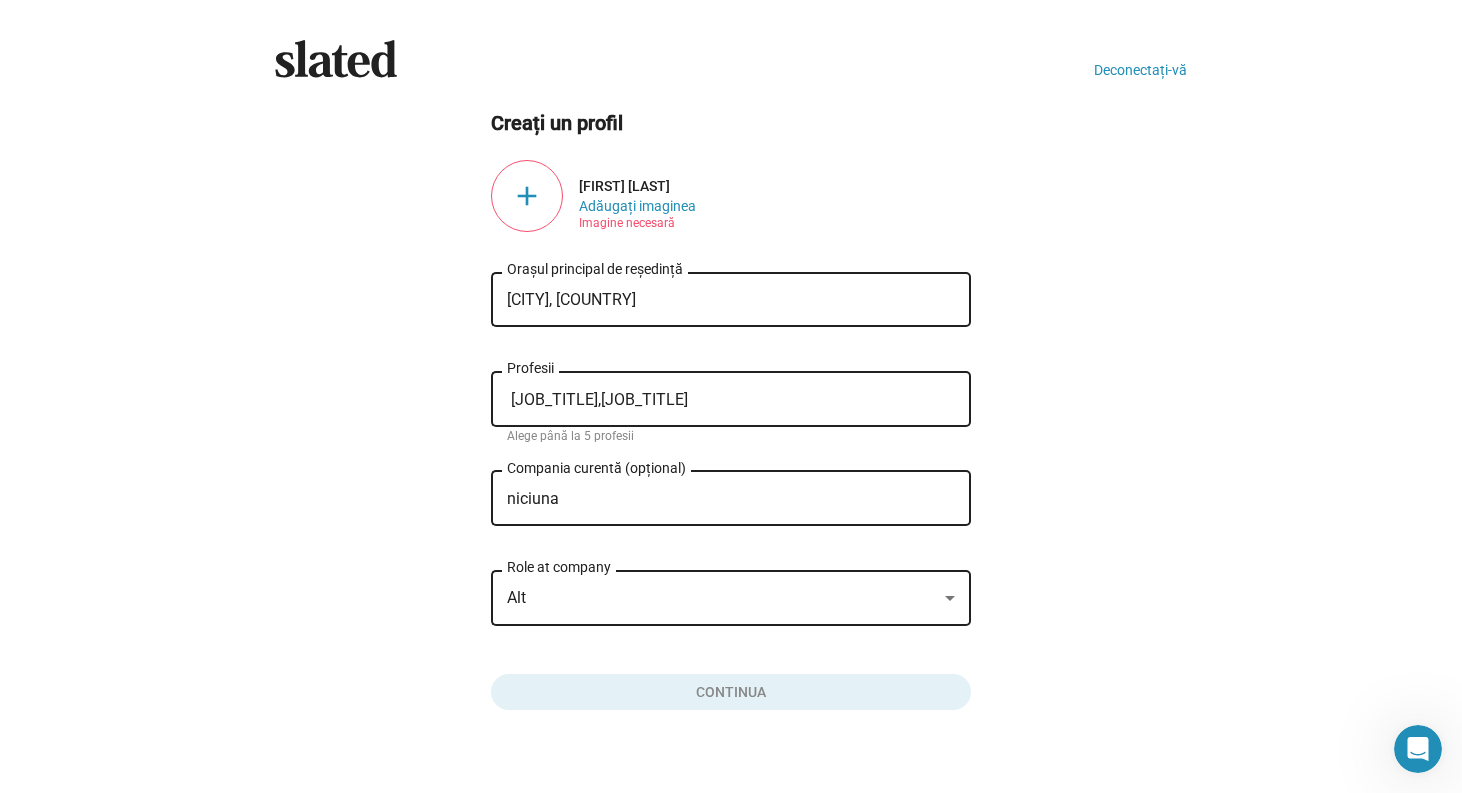 click on "add" 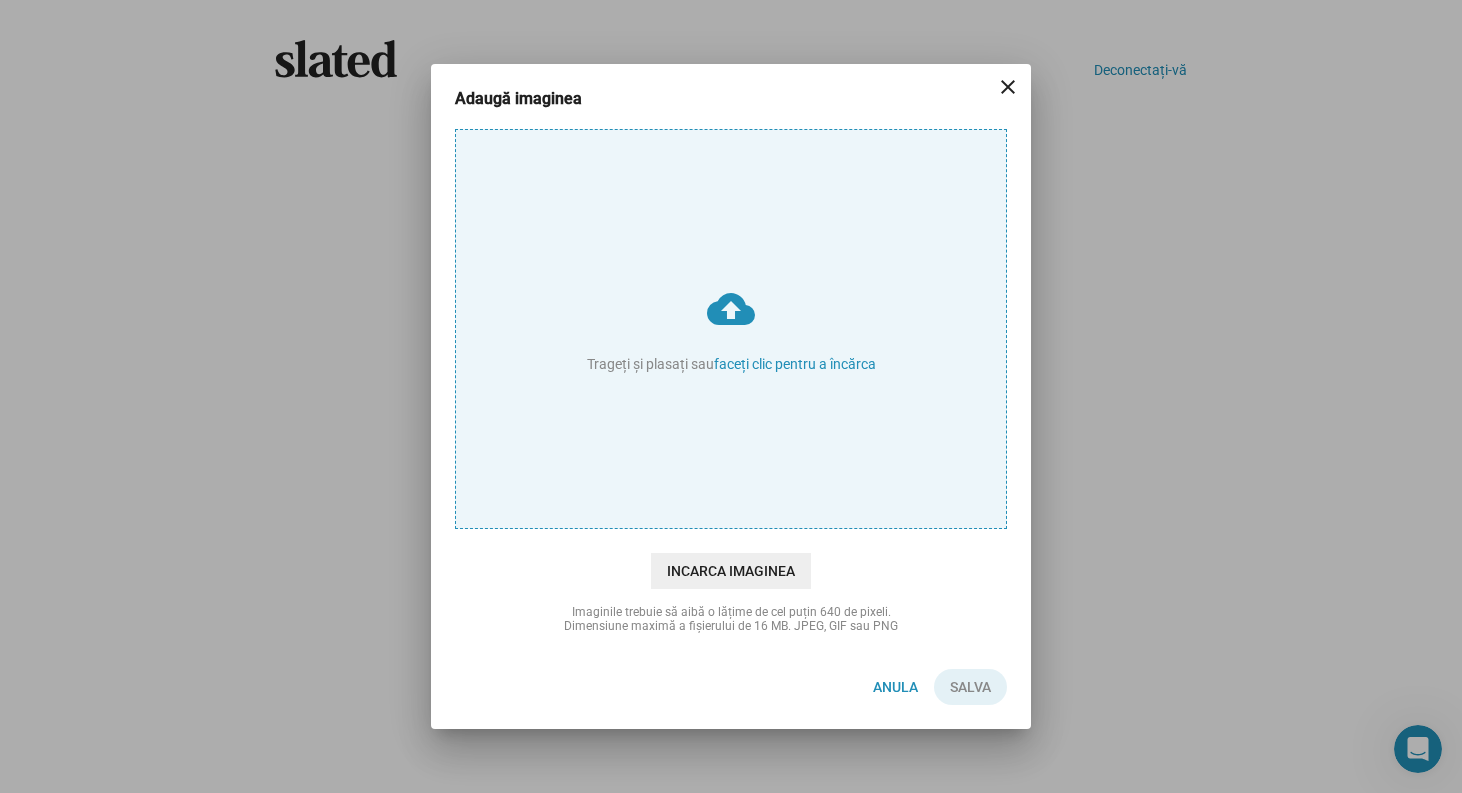 click on "cloud_upload Trageți și plasați sau  faceți clic pentru a încărca" at bounding box center (731, 329) 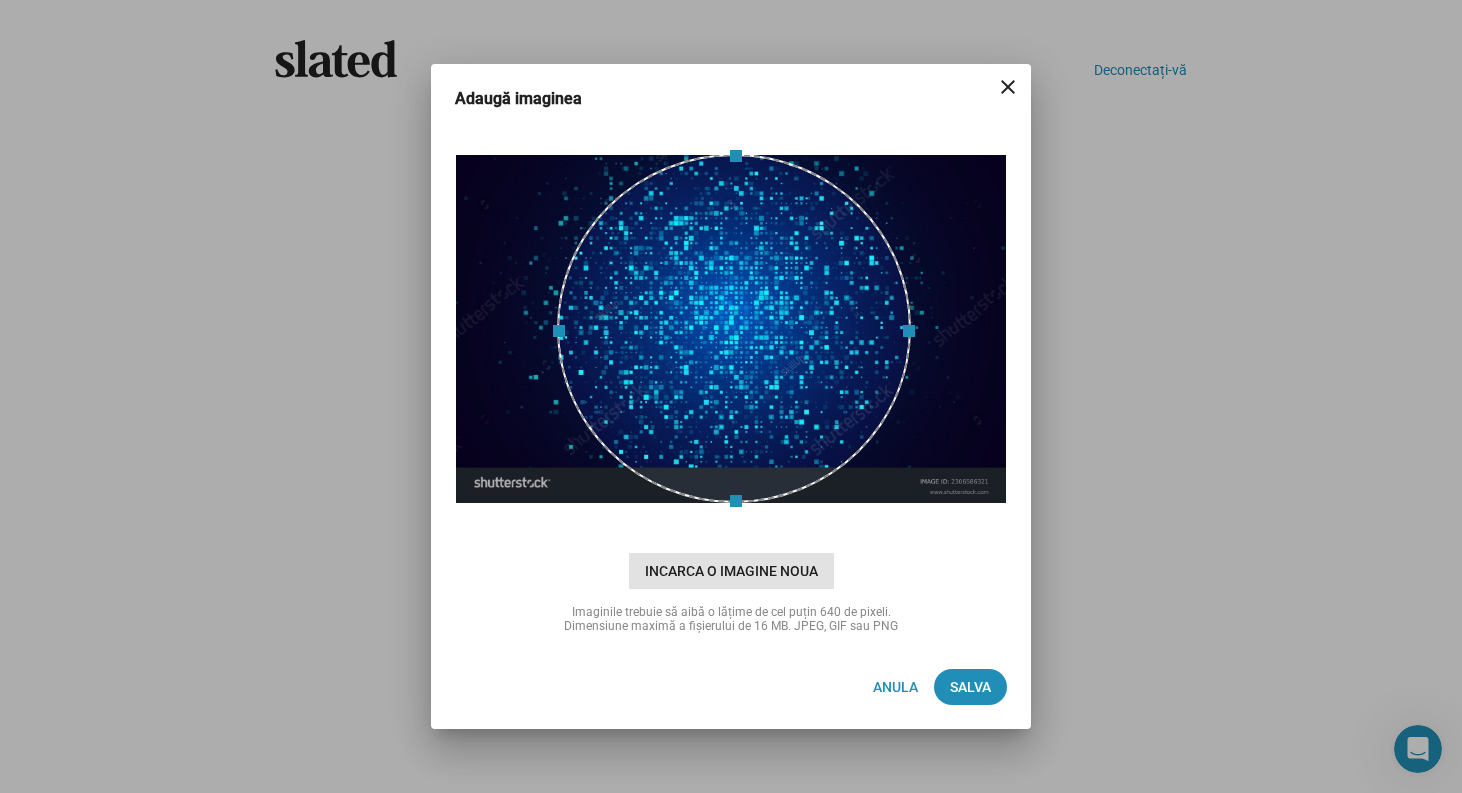 click on "Incarca o imagine noua" 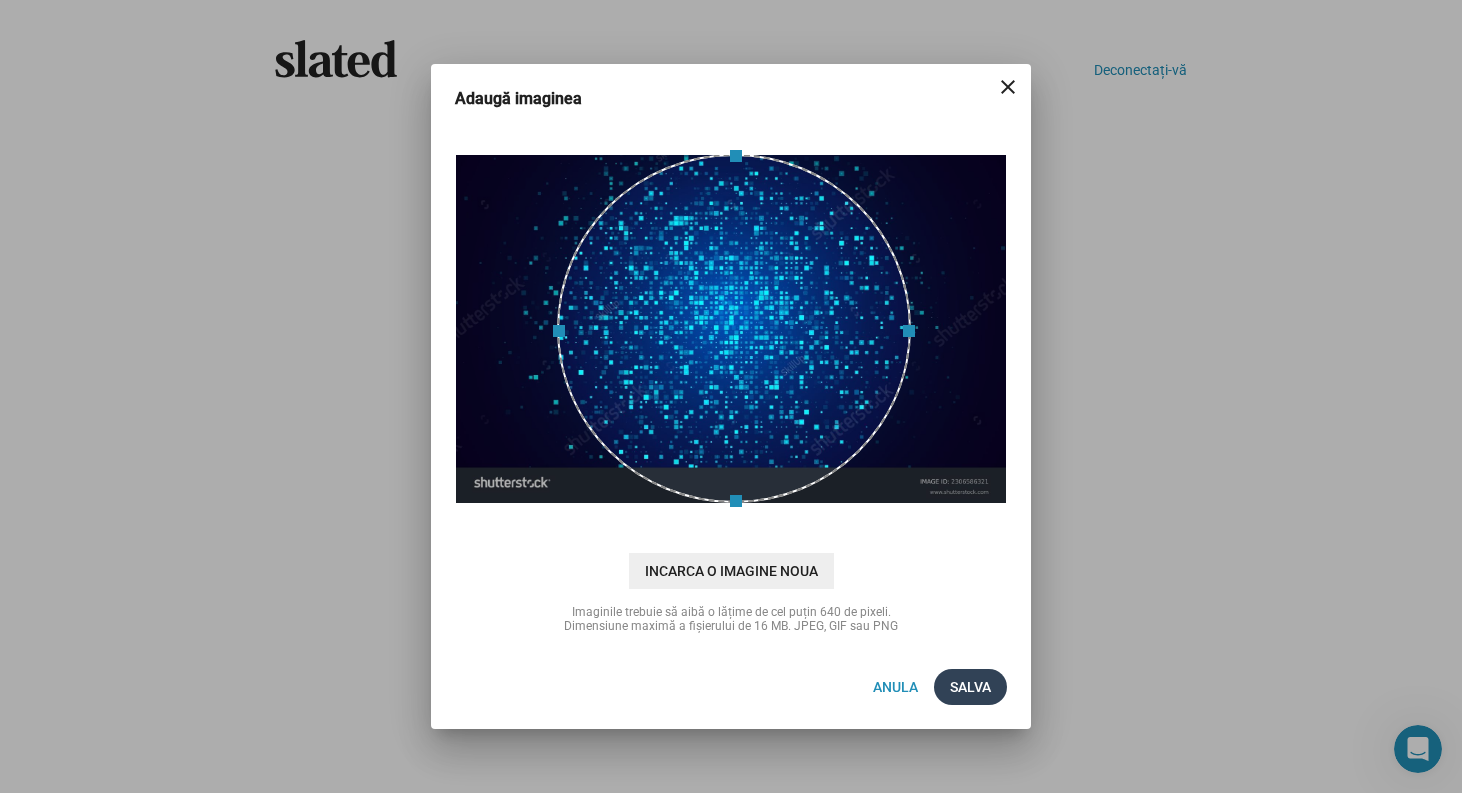 click on "Salva" 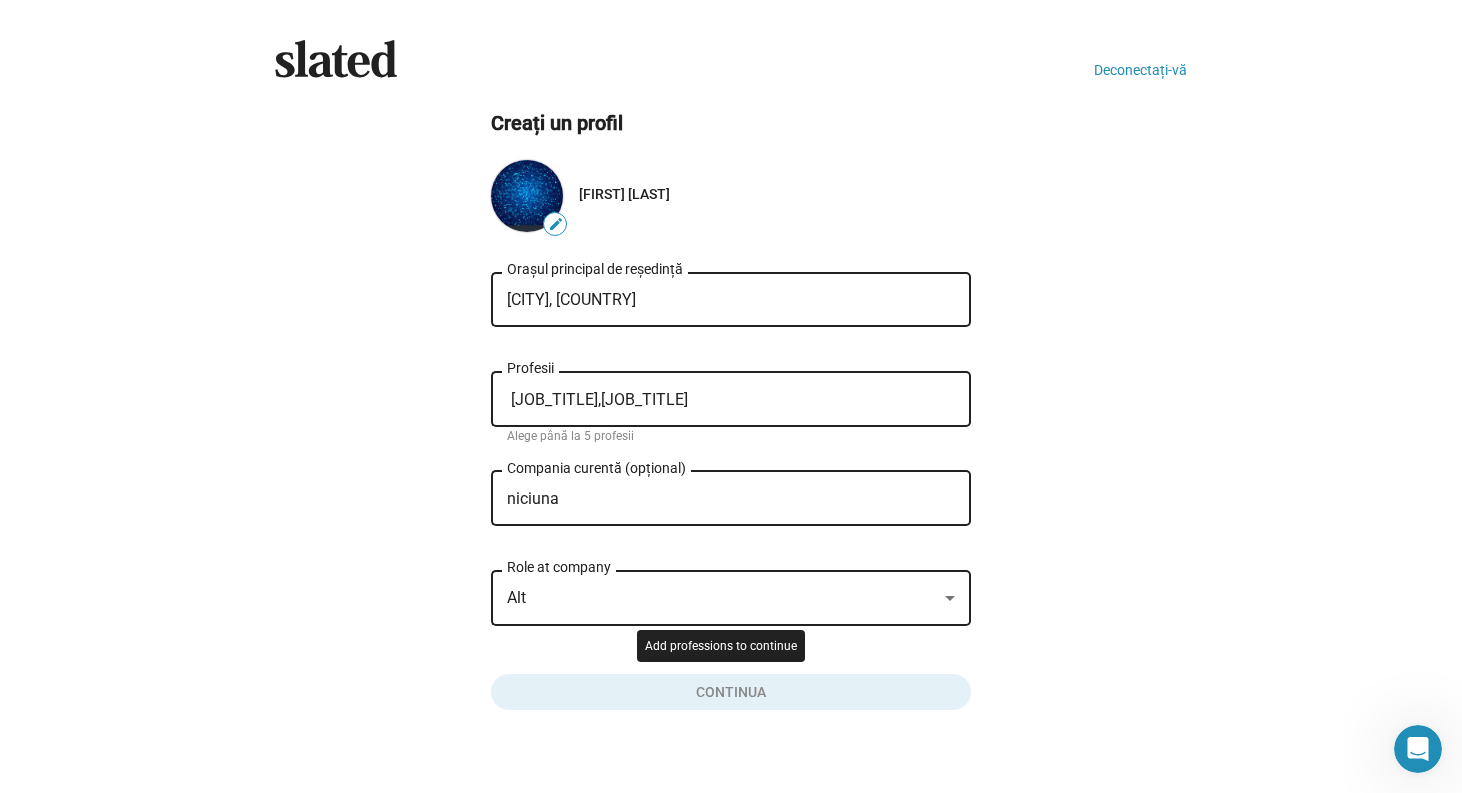 click 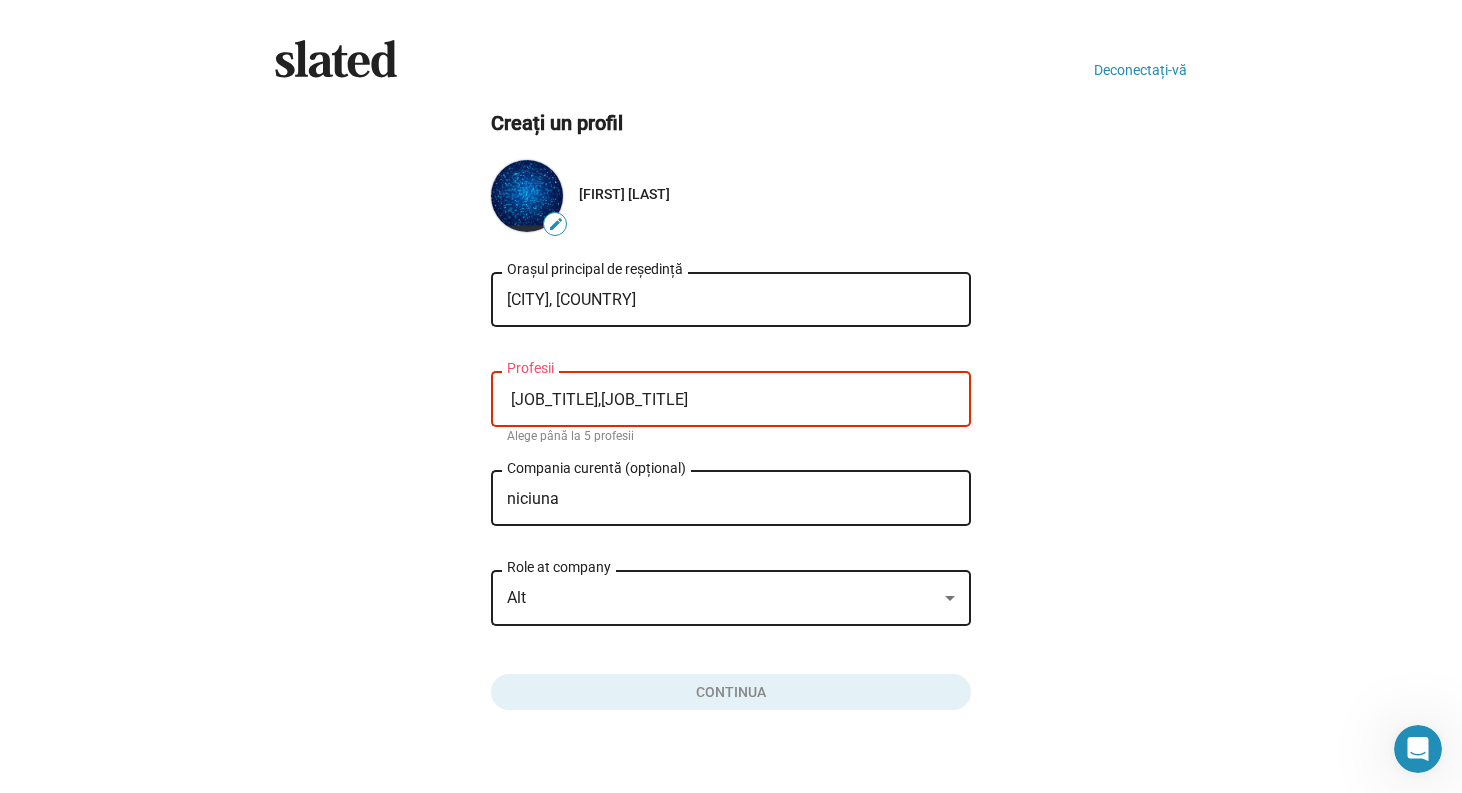click 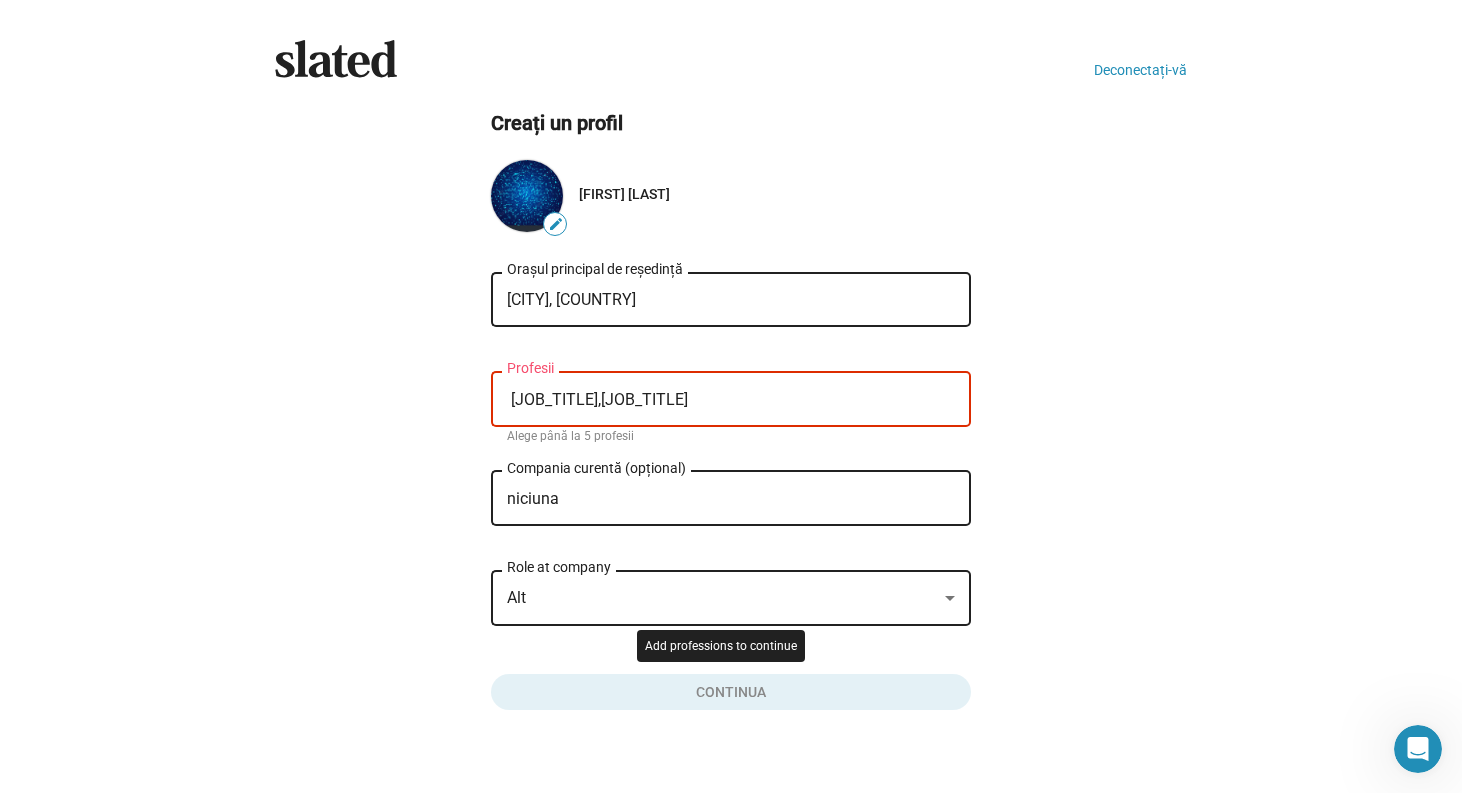 click 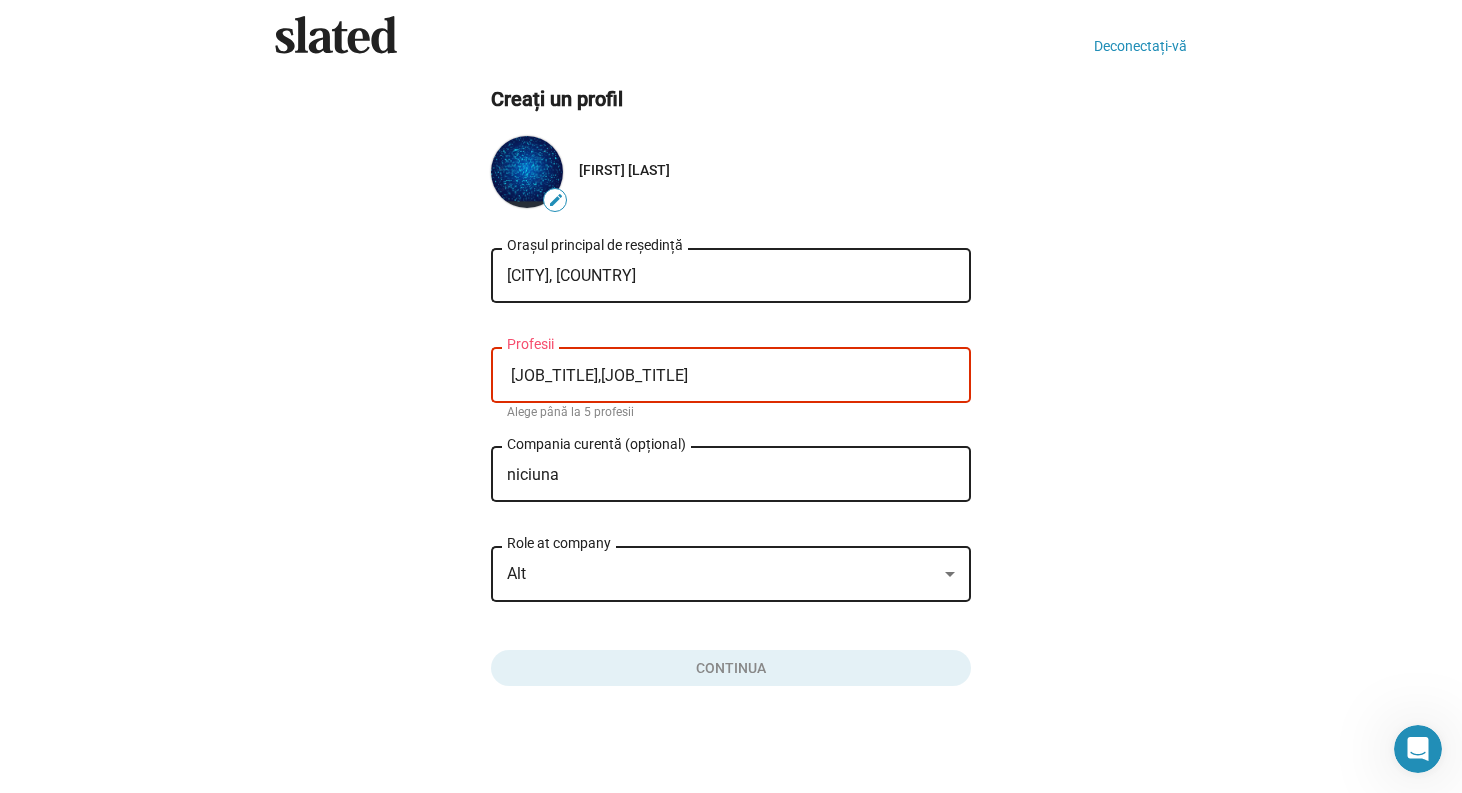 scroll, scrollTop: 25, scrollLeft: 0, axis: vertical 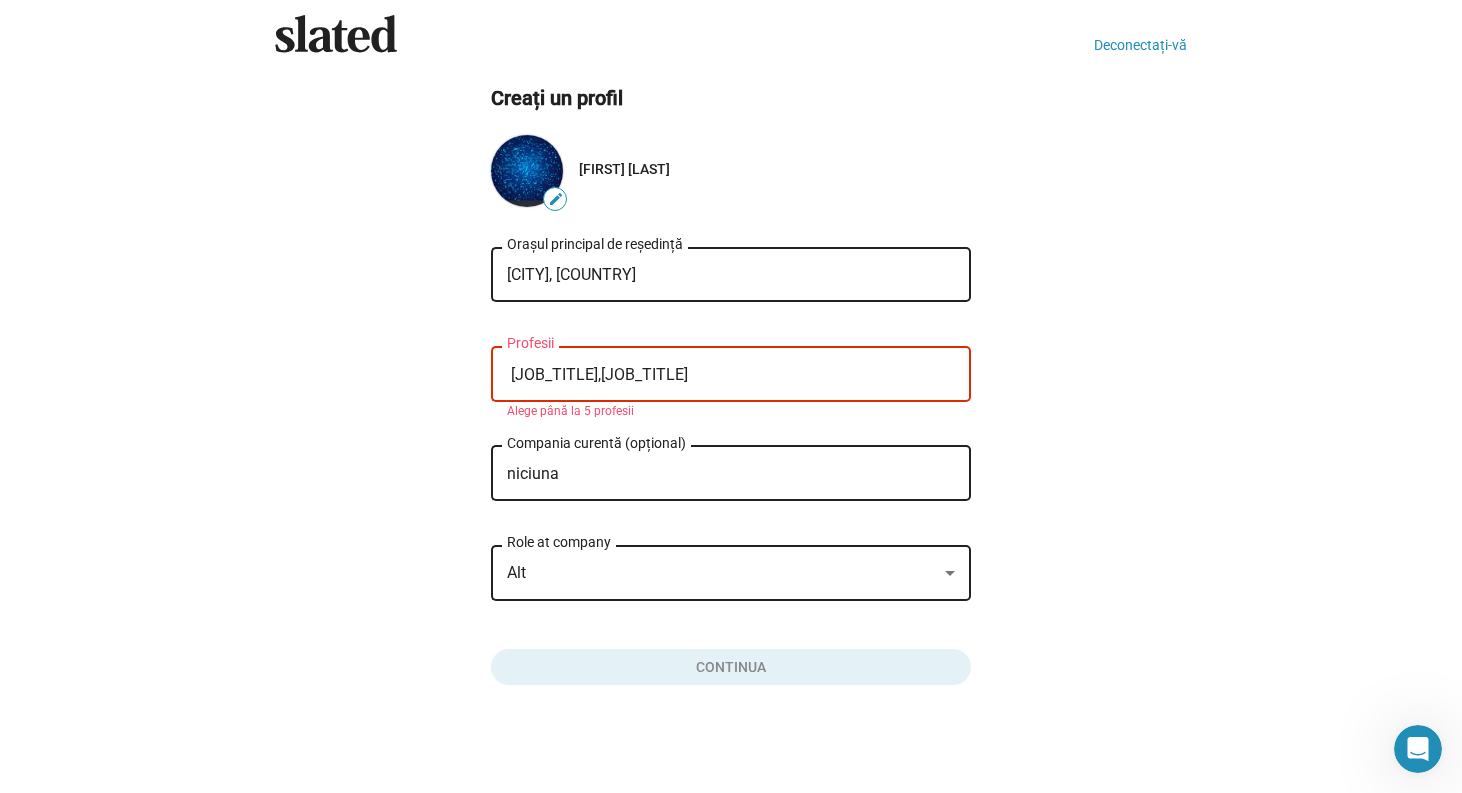 click on "[JOB_TITLE],[JOB_TITLE]" at bounding box center (735, 375) 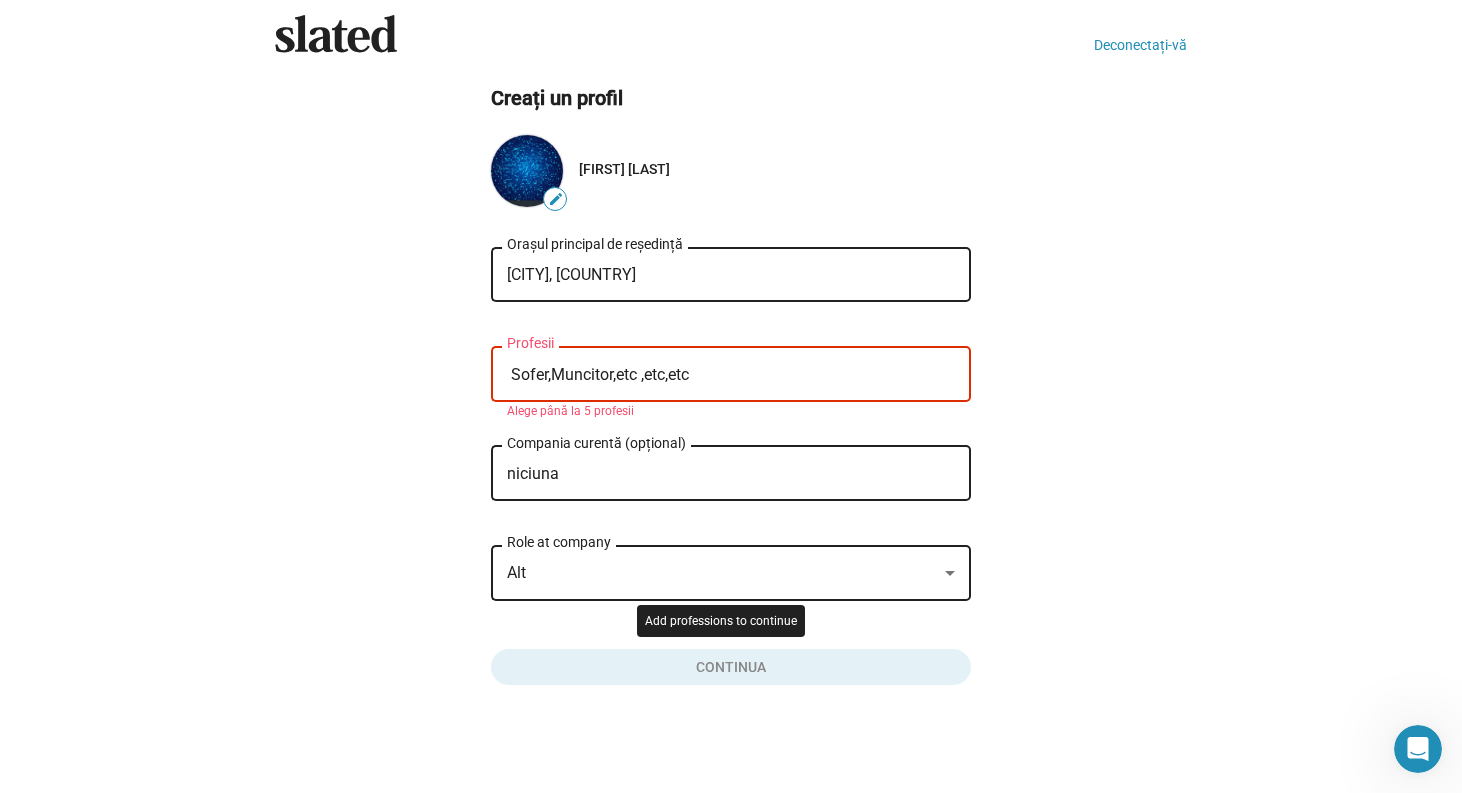 click 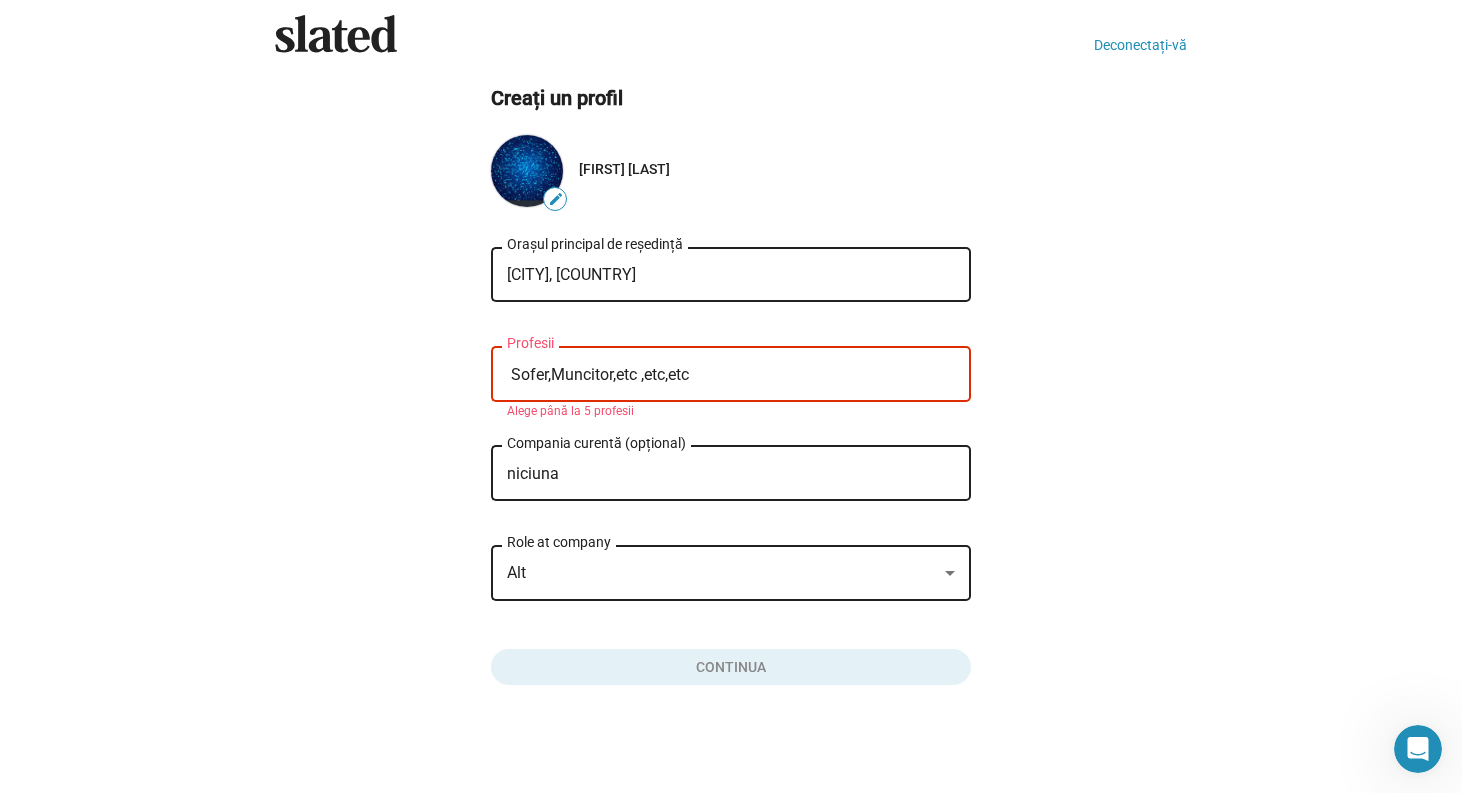 click on "Sofer,Muncitor,etc ,etc,etc Profesii" 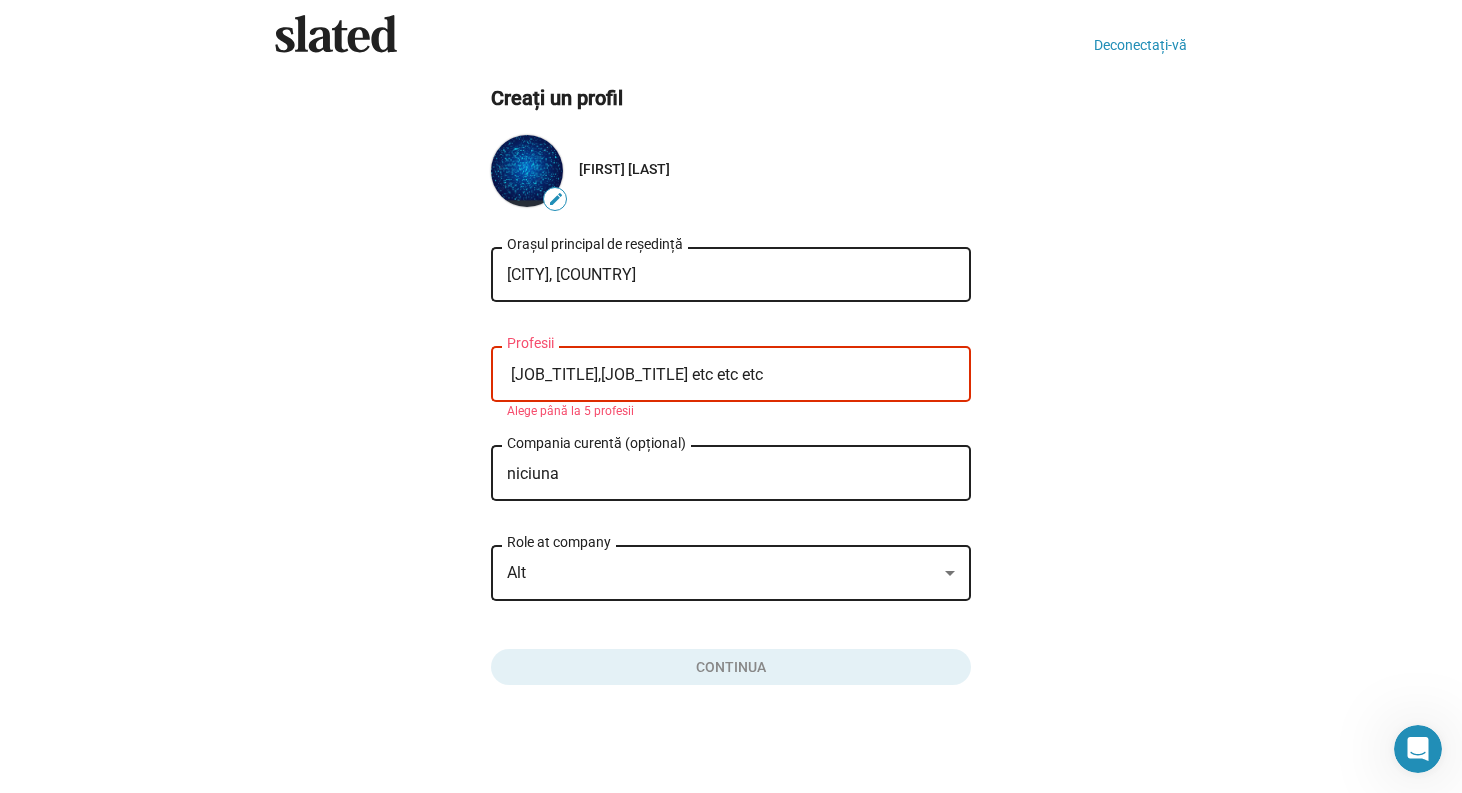 click on "Alege până la 5 profesii" at bounding box center (570, 411) 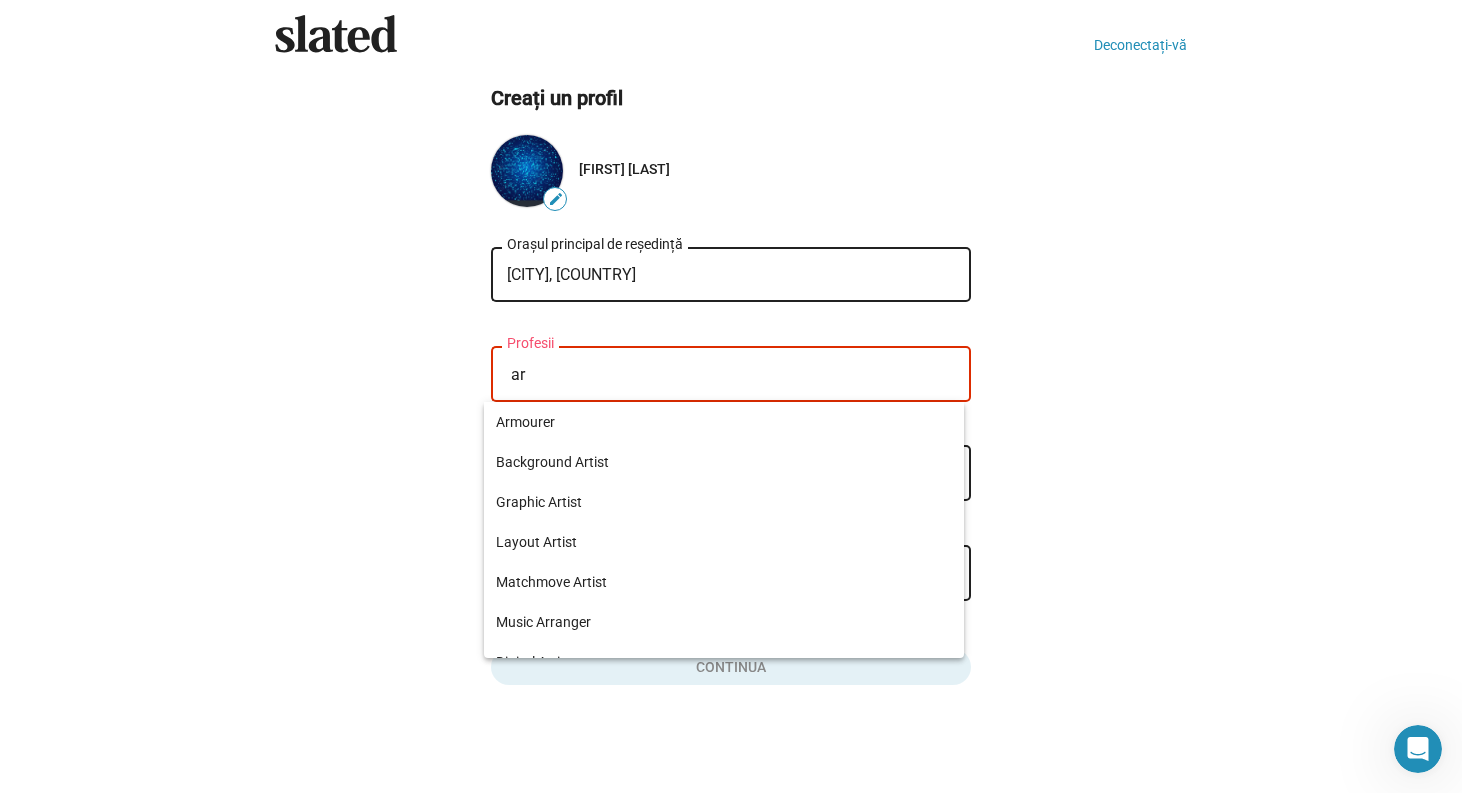 type on "a" 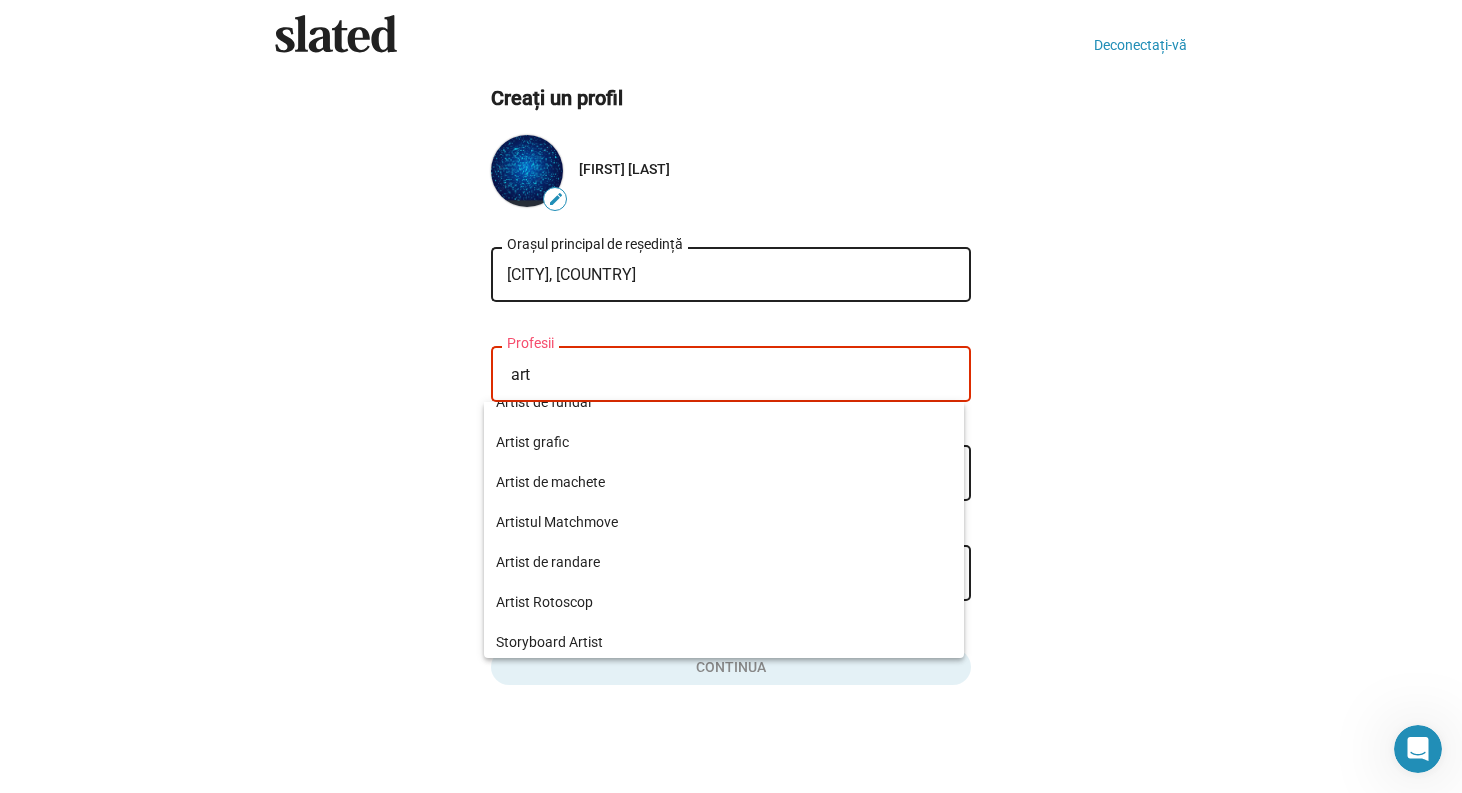 scroll, scrollTop: 0, scrollLeft: 0, axis: both 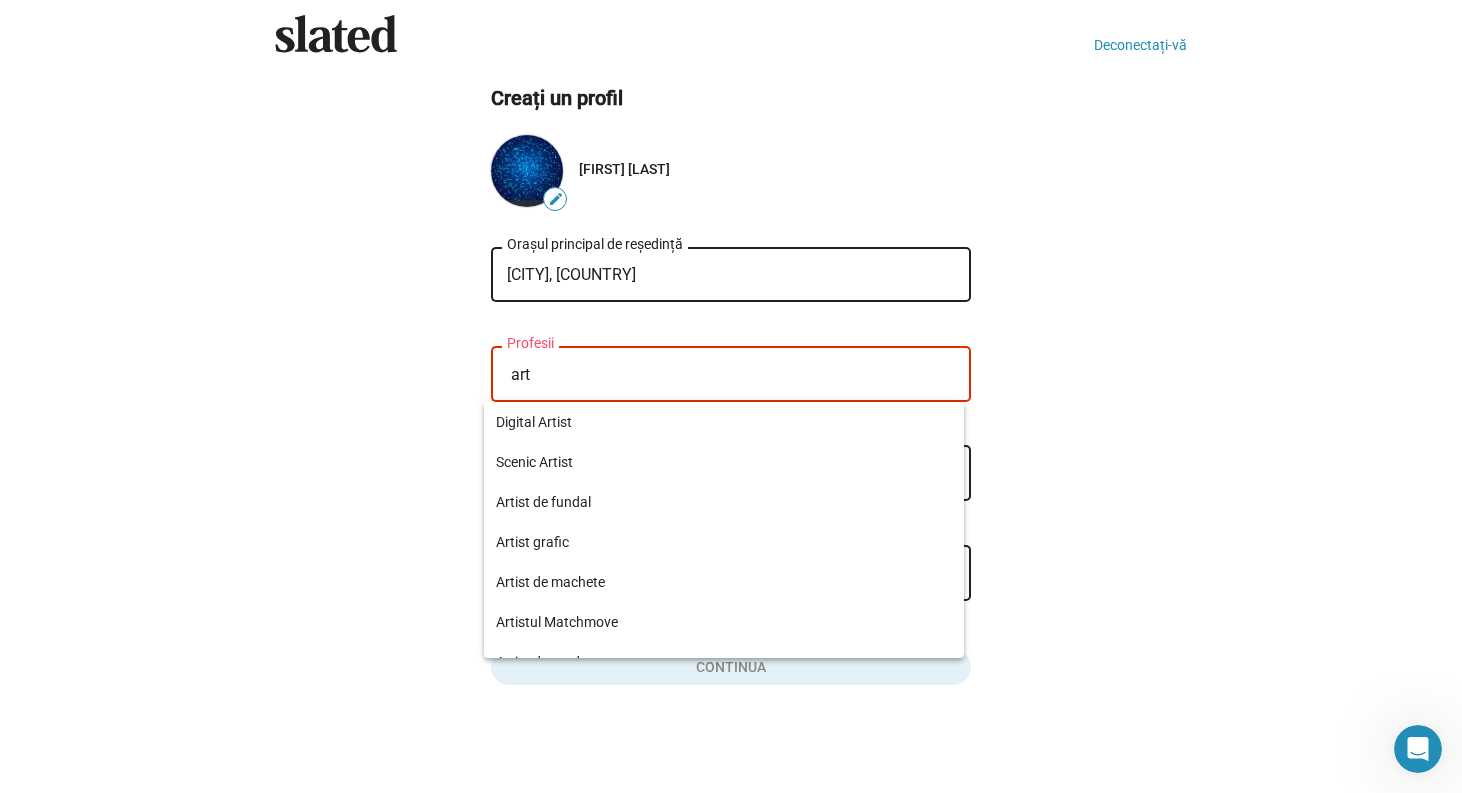 type on "art" 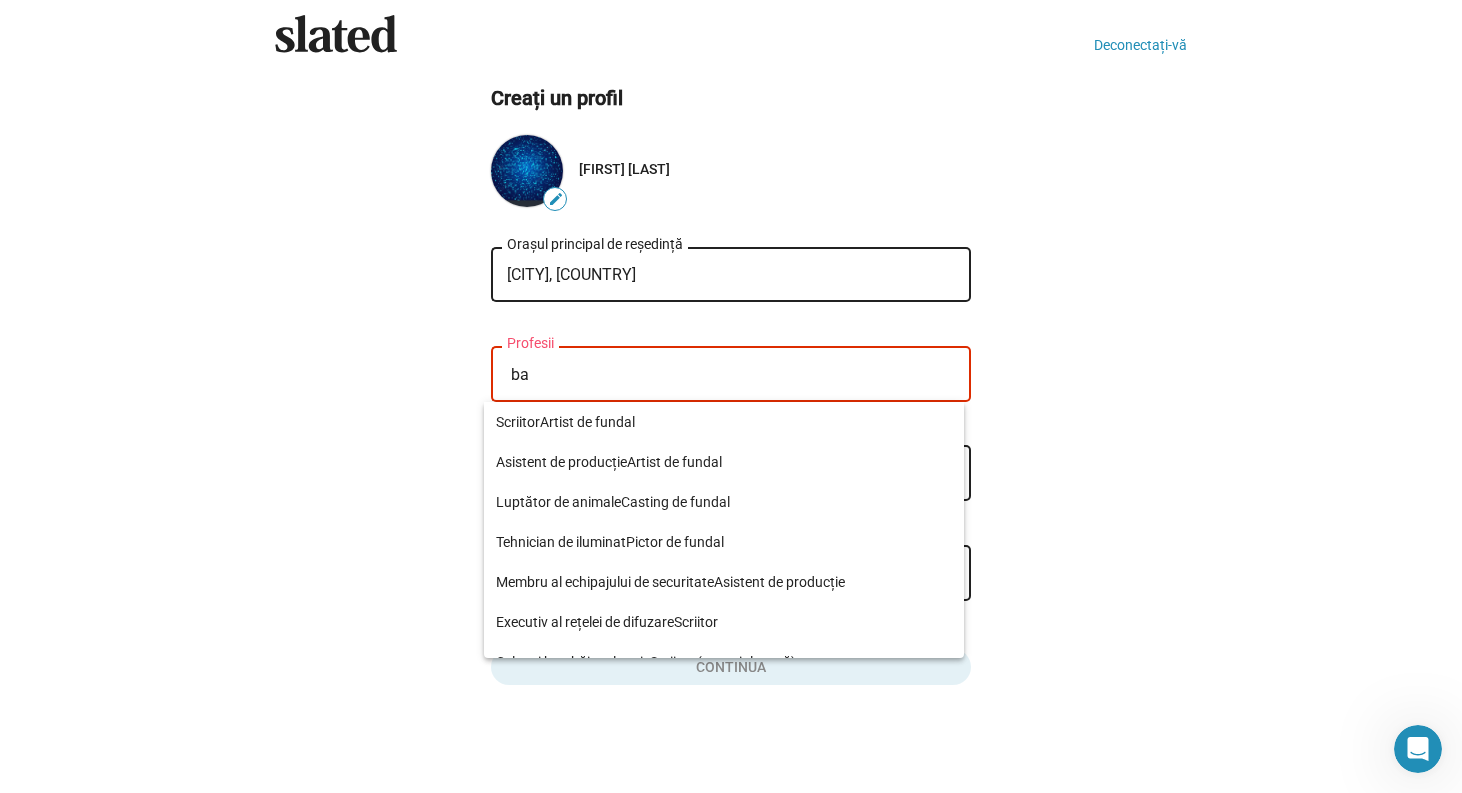 type on "b" 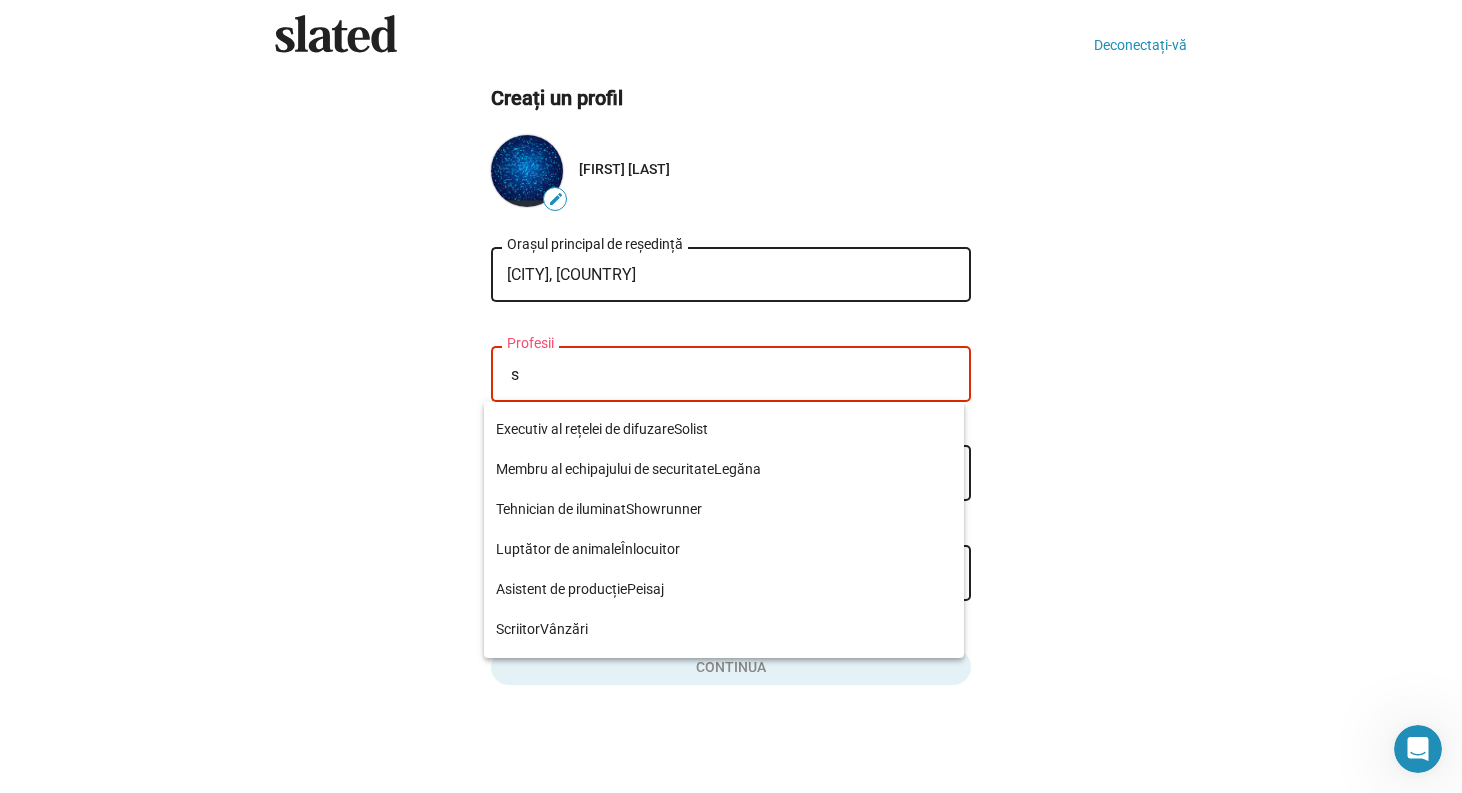 scroll, scrollTop: 0, scrollLeft: 0, axis: both 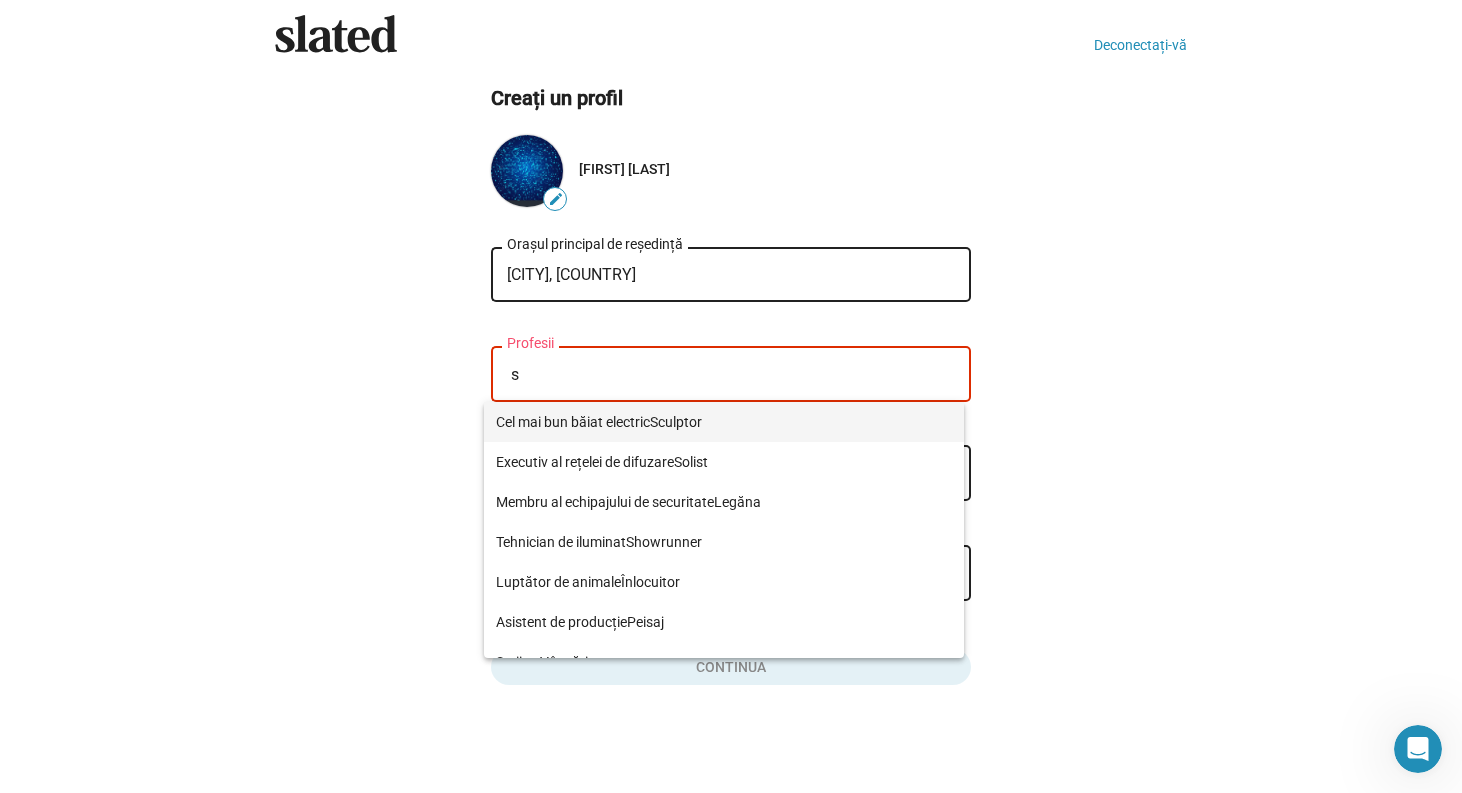 type on "s" 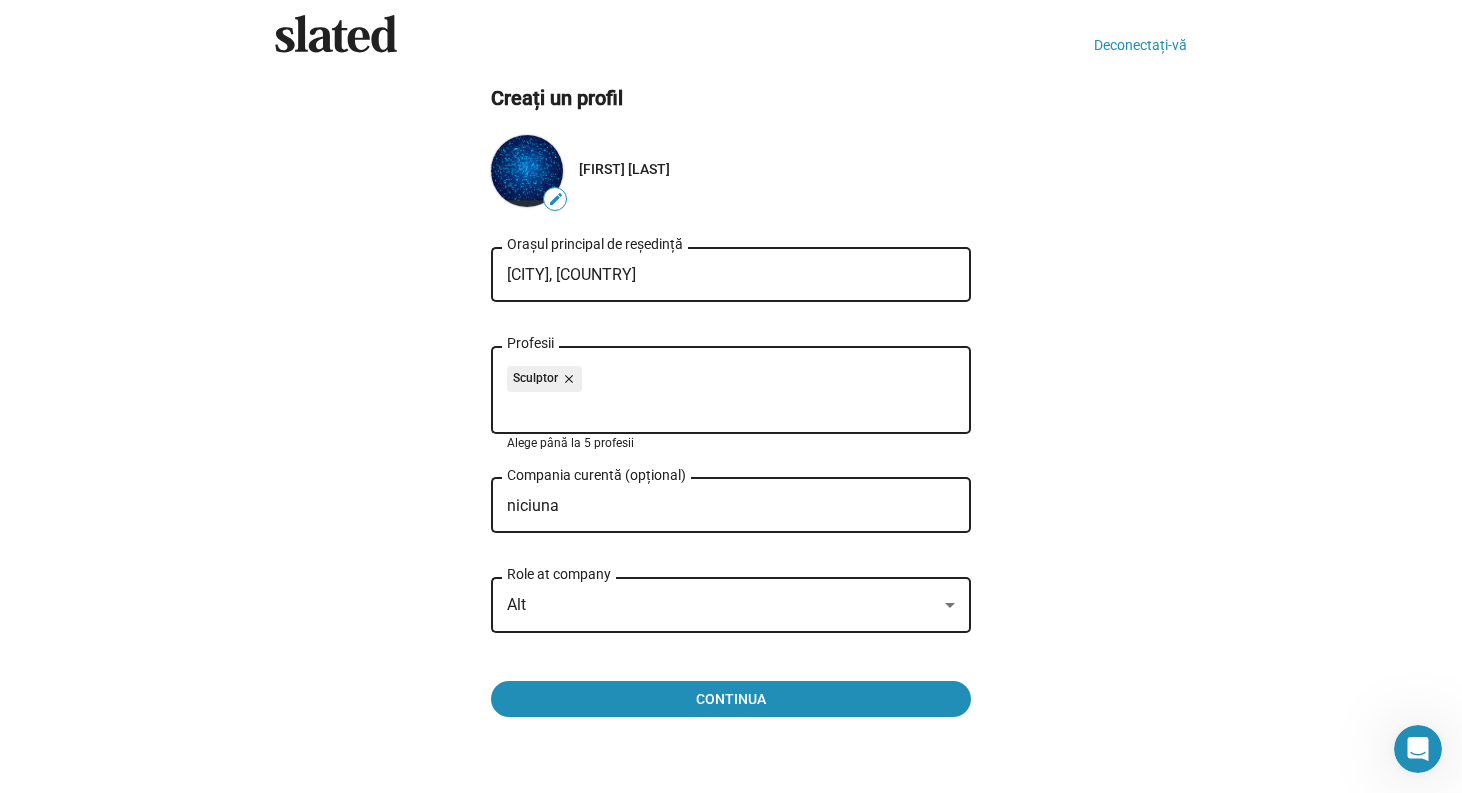 click on "close" at bounding box center [567, 379] 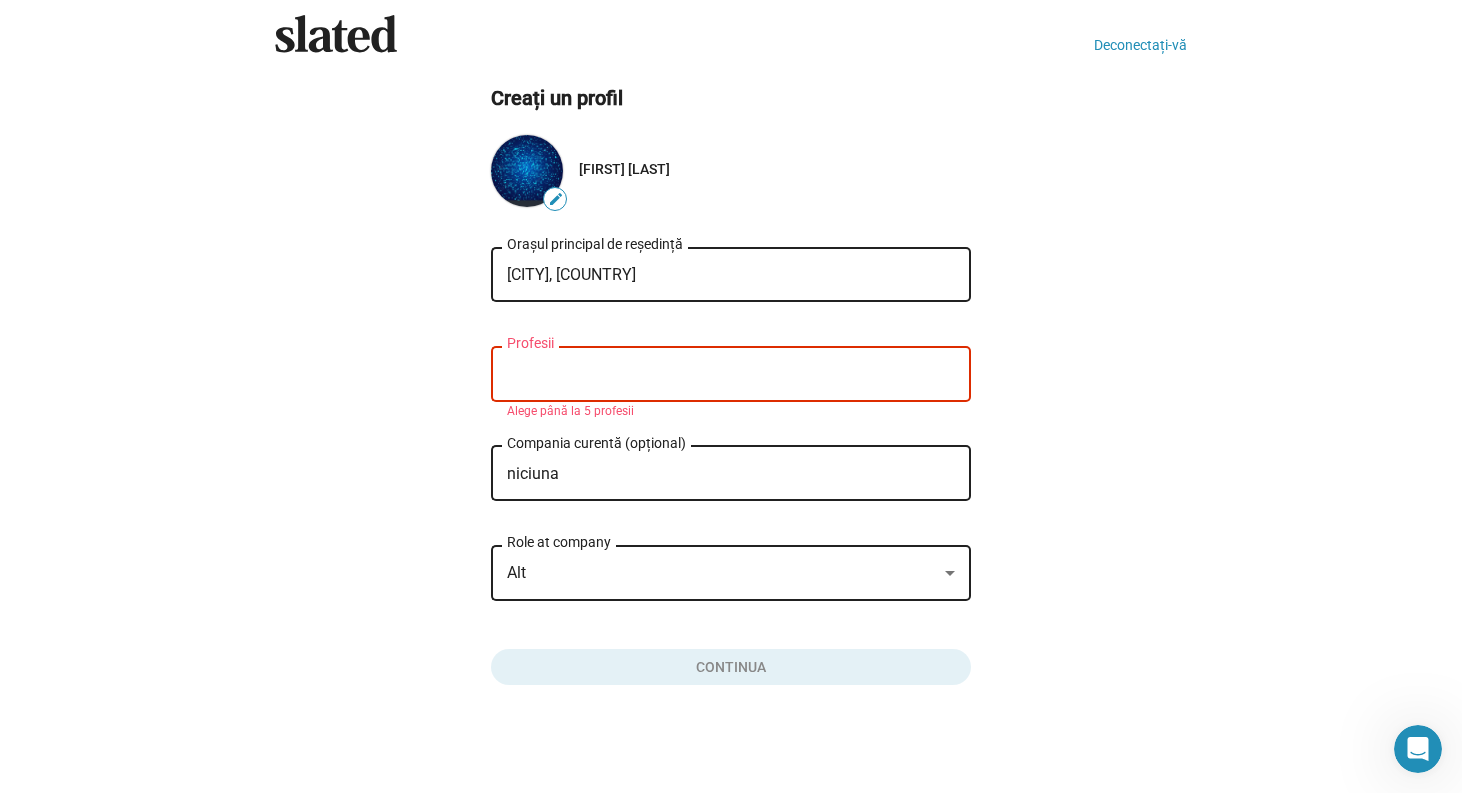 click on "Profesii" at bounding box center [735, 375] 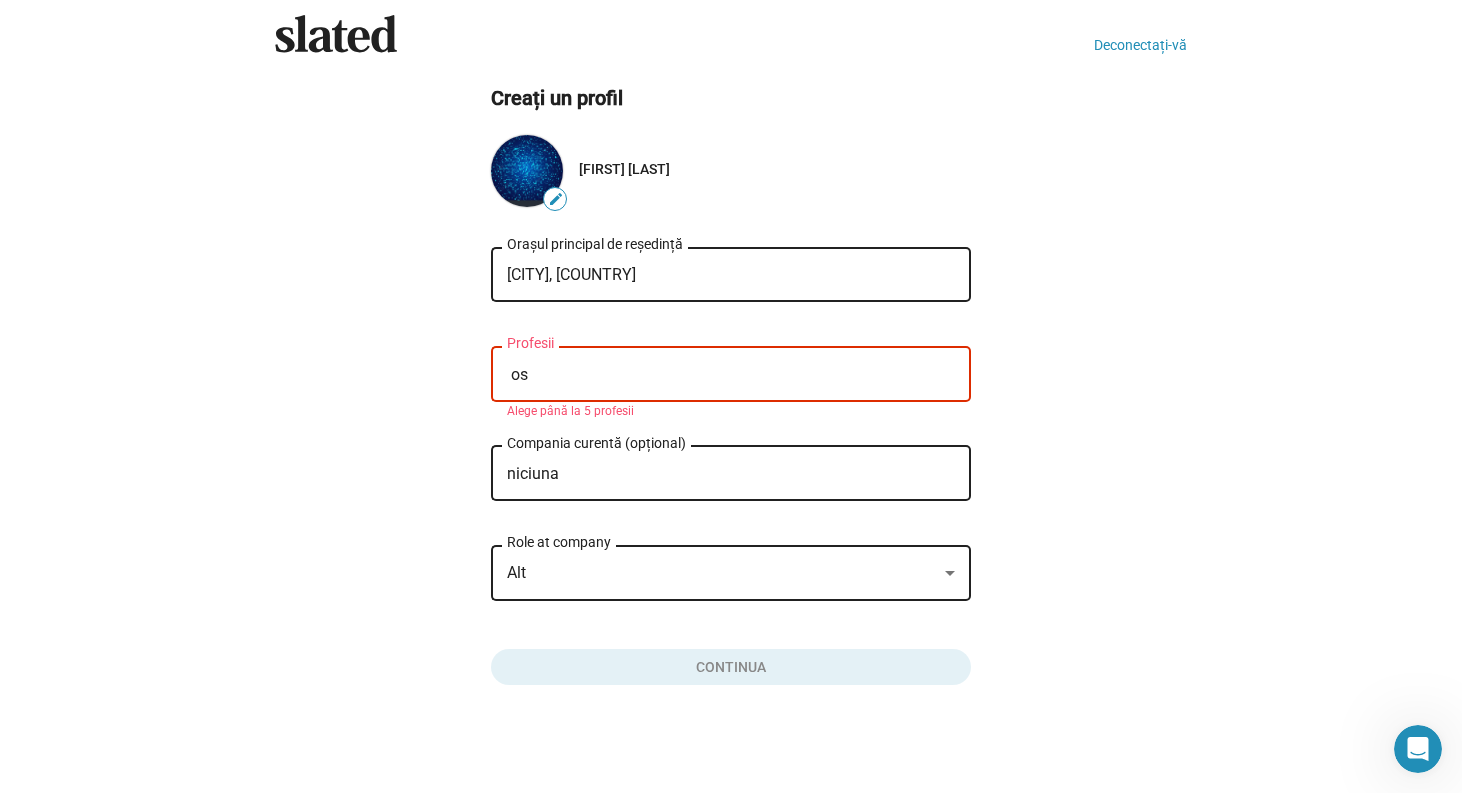 type on "o" 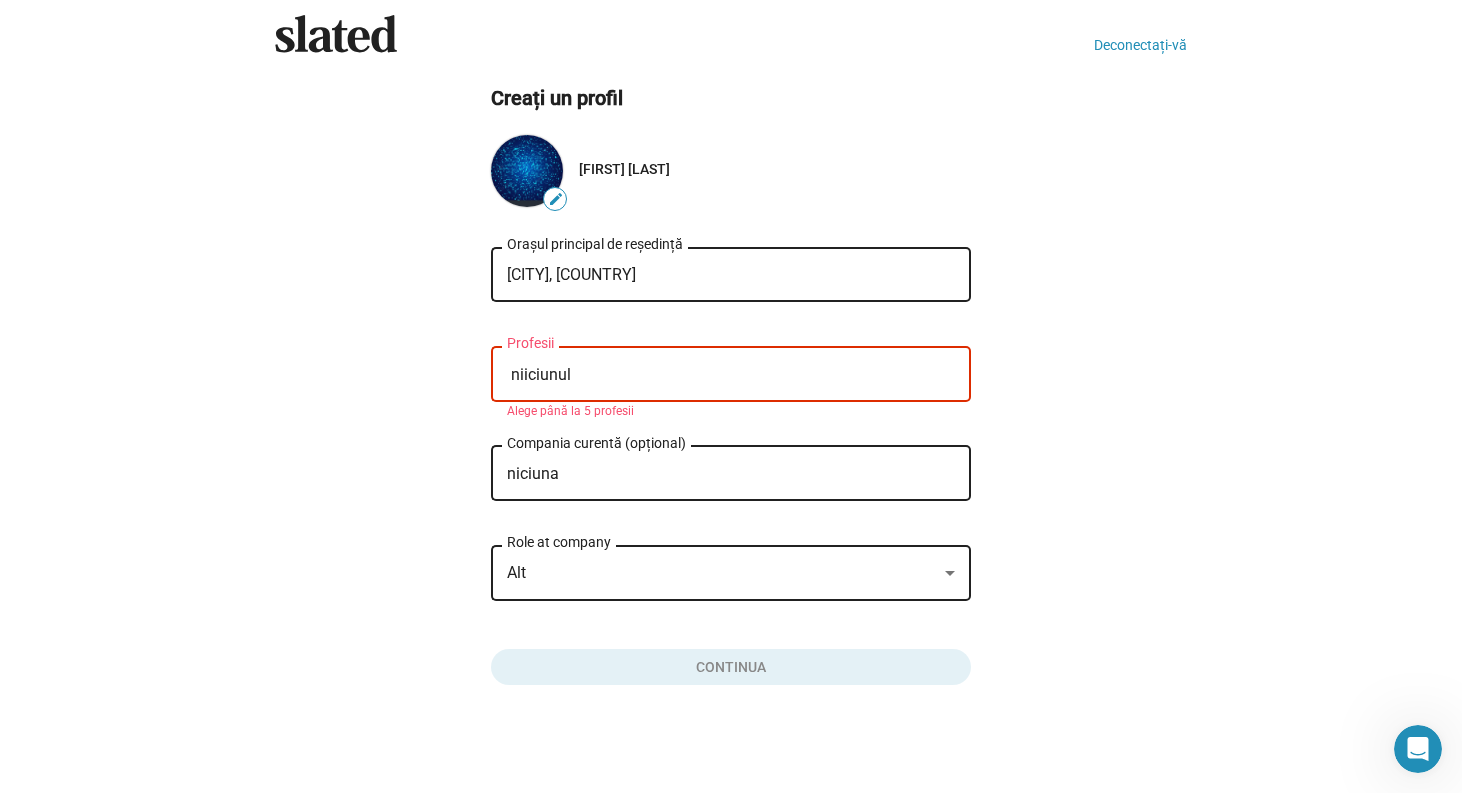 click on "niiciunul" at bounding box center [735, 375] 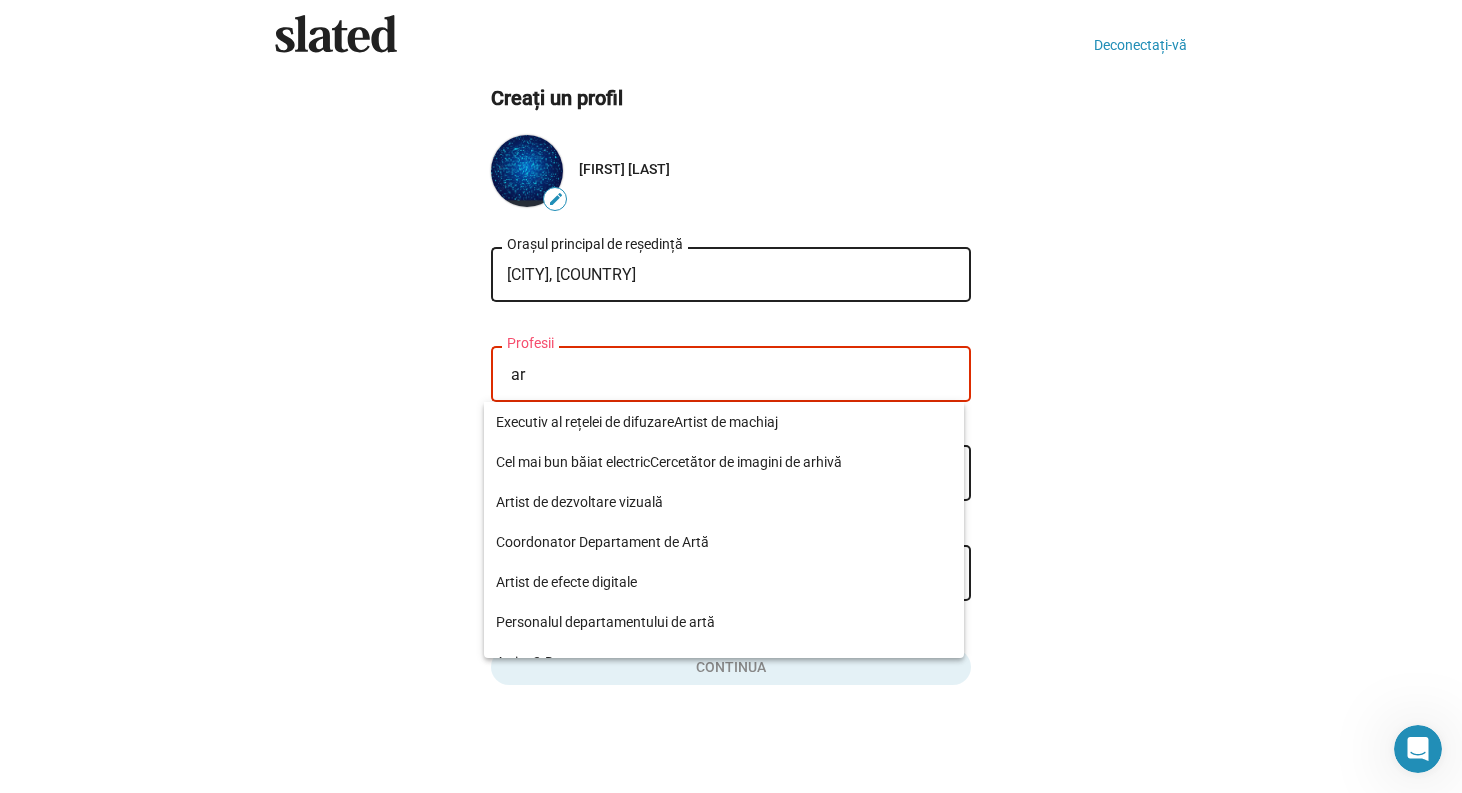scroll, scrollTop: 744, scrollLeft: 0, axis: vertical 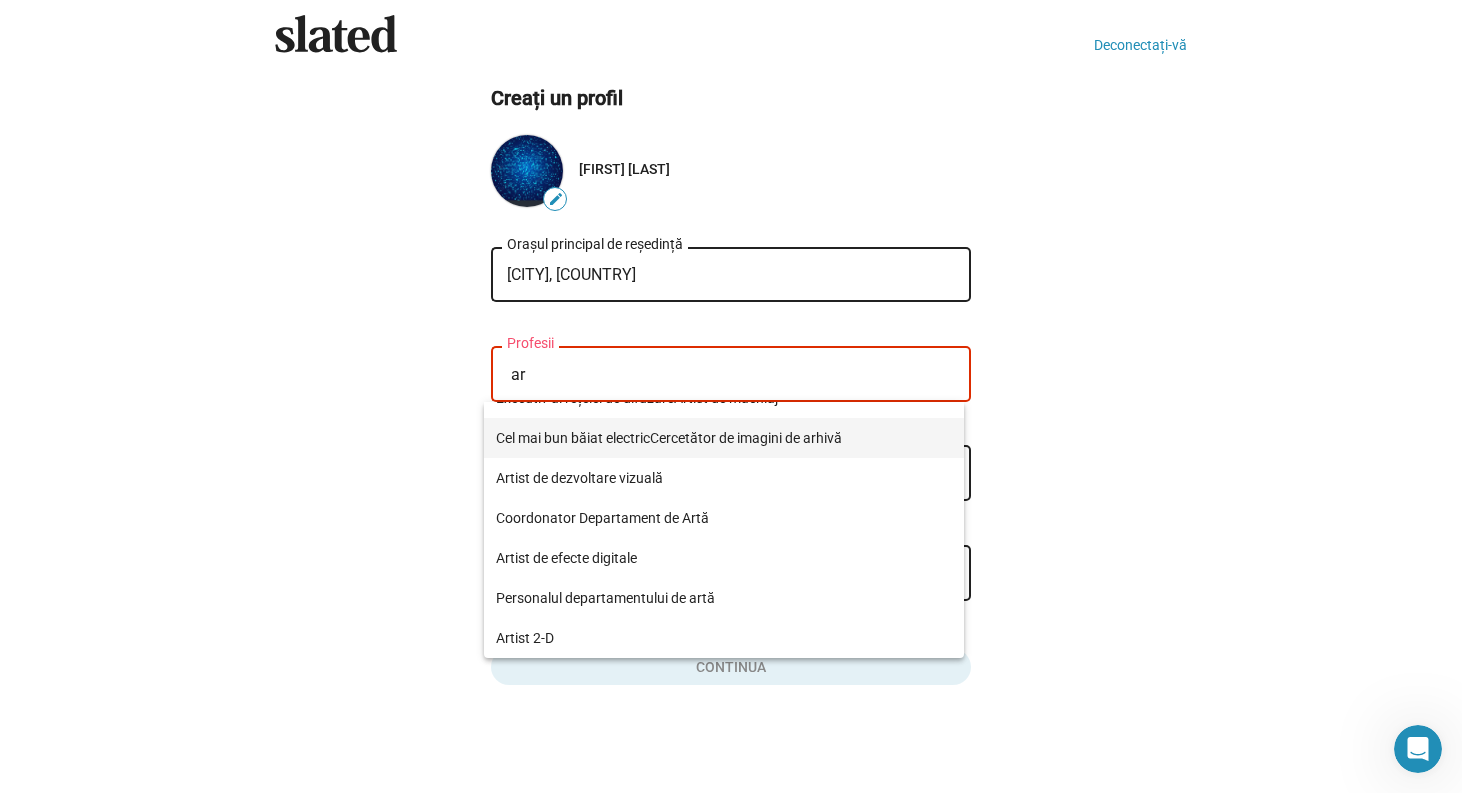 type on "ar" 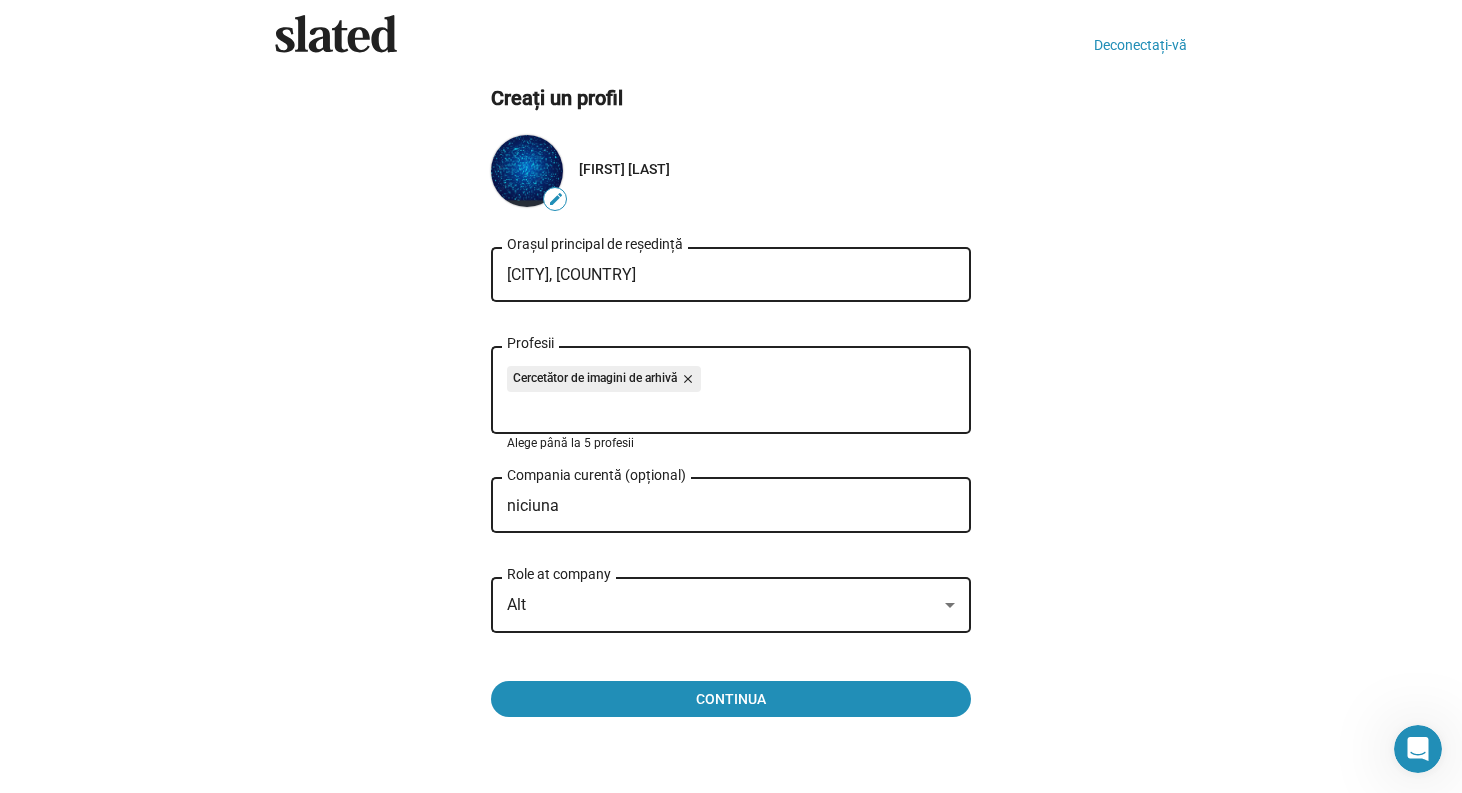 click on "close" at bounding box center (686, 379) 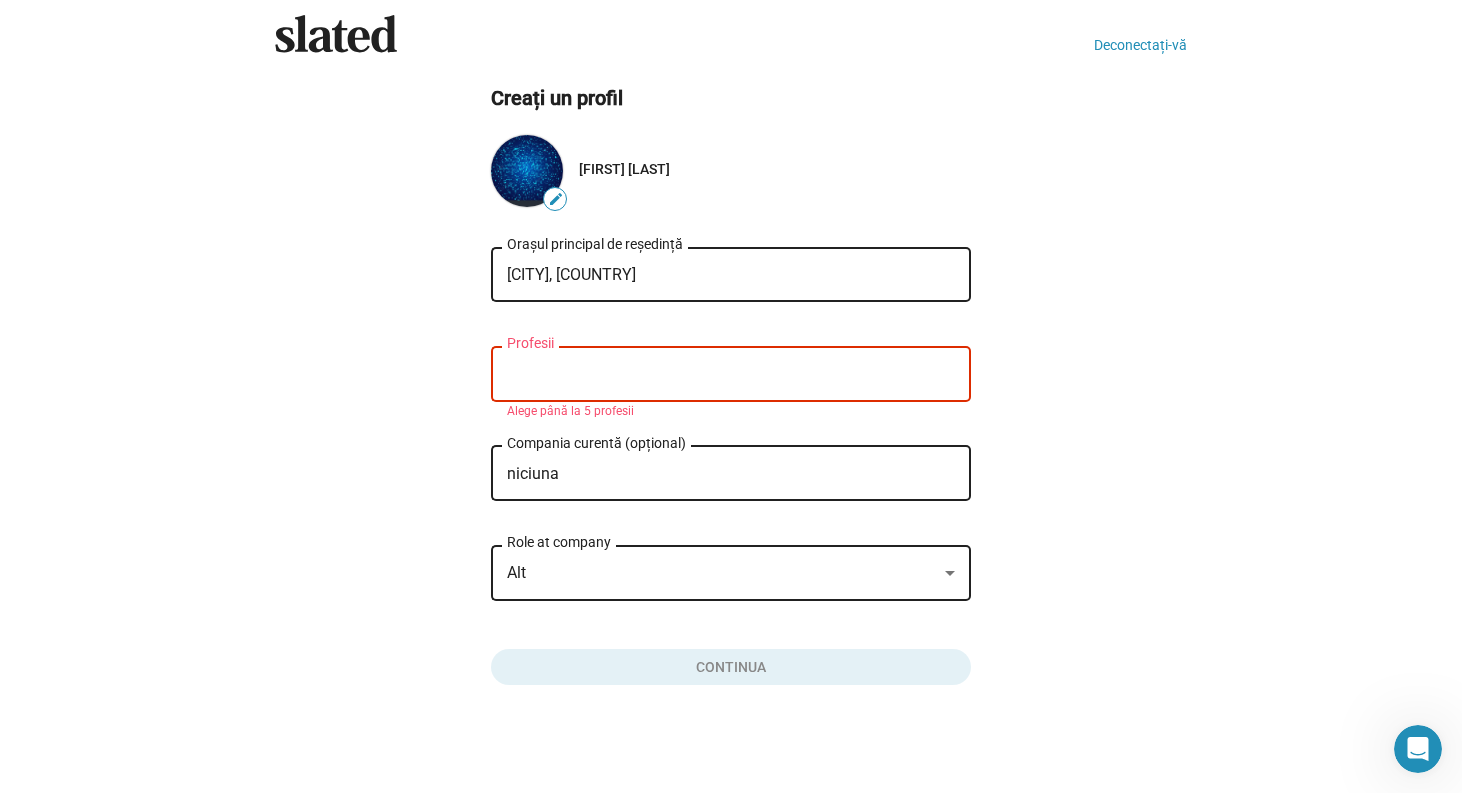 click on "Profesii" at bounding box center [735, 375] 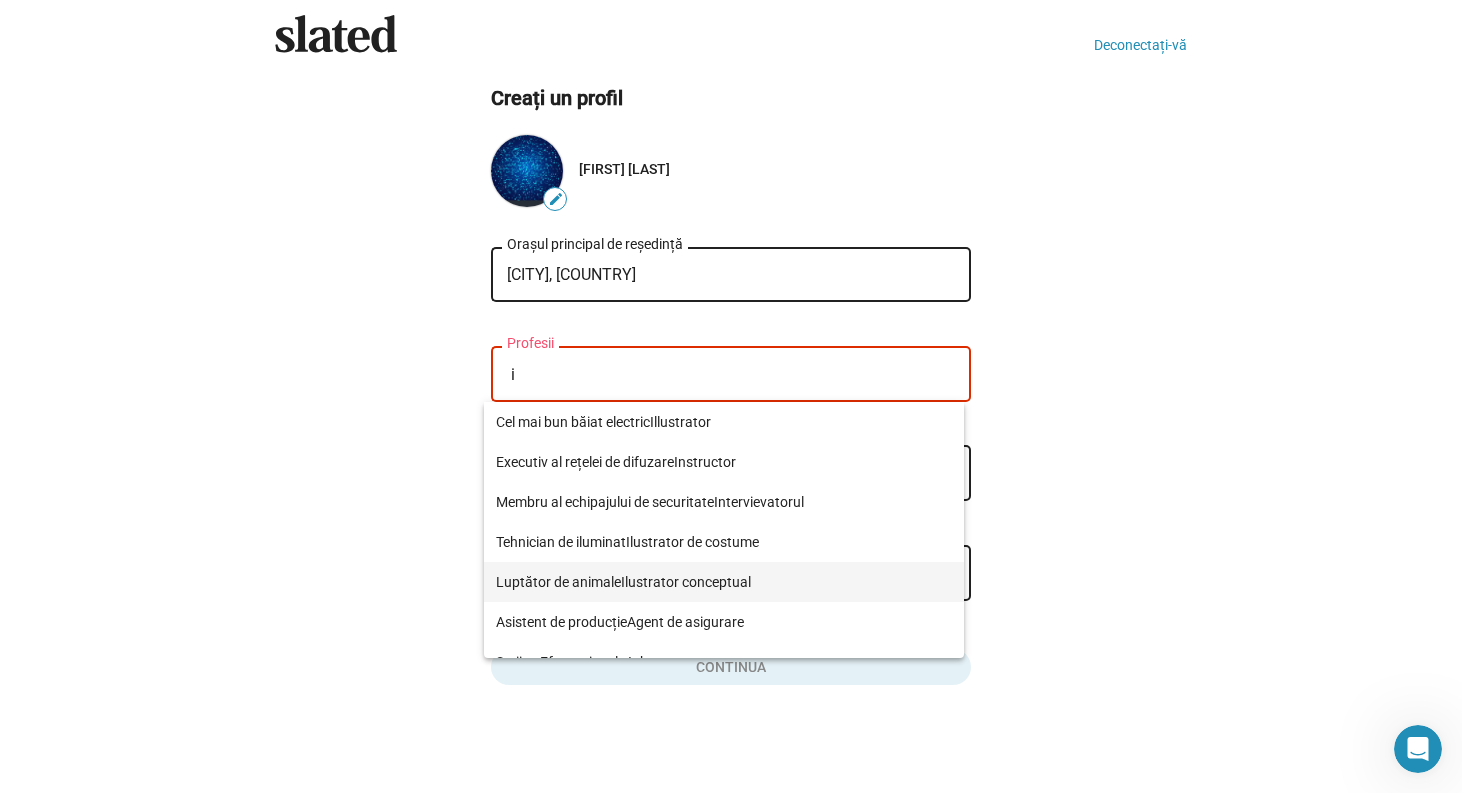 type on "i" 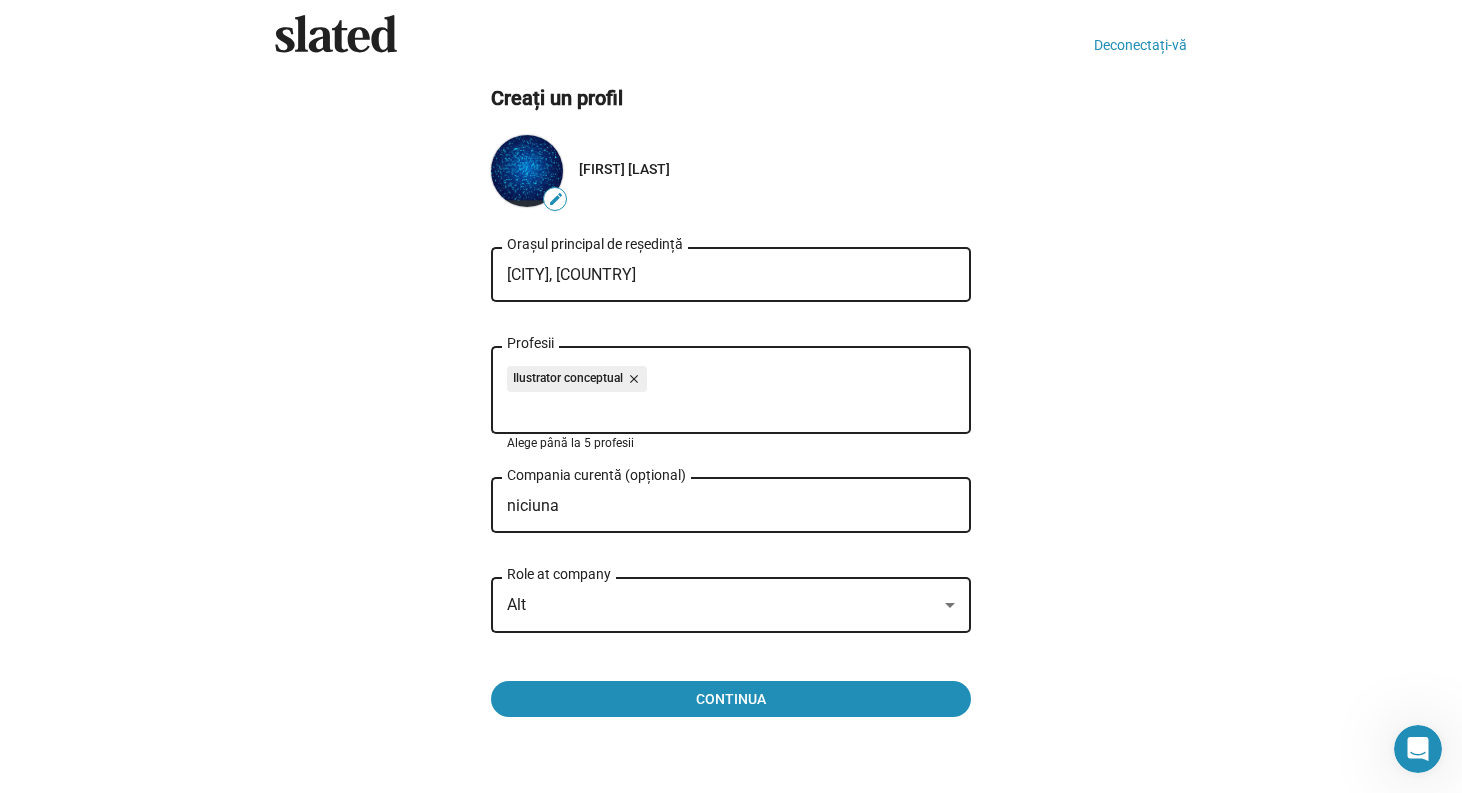 click on "Profesii" at bounding box center [735, 407] 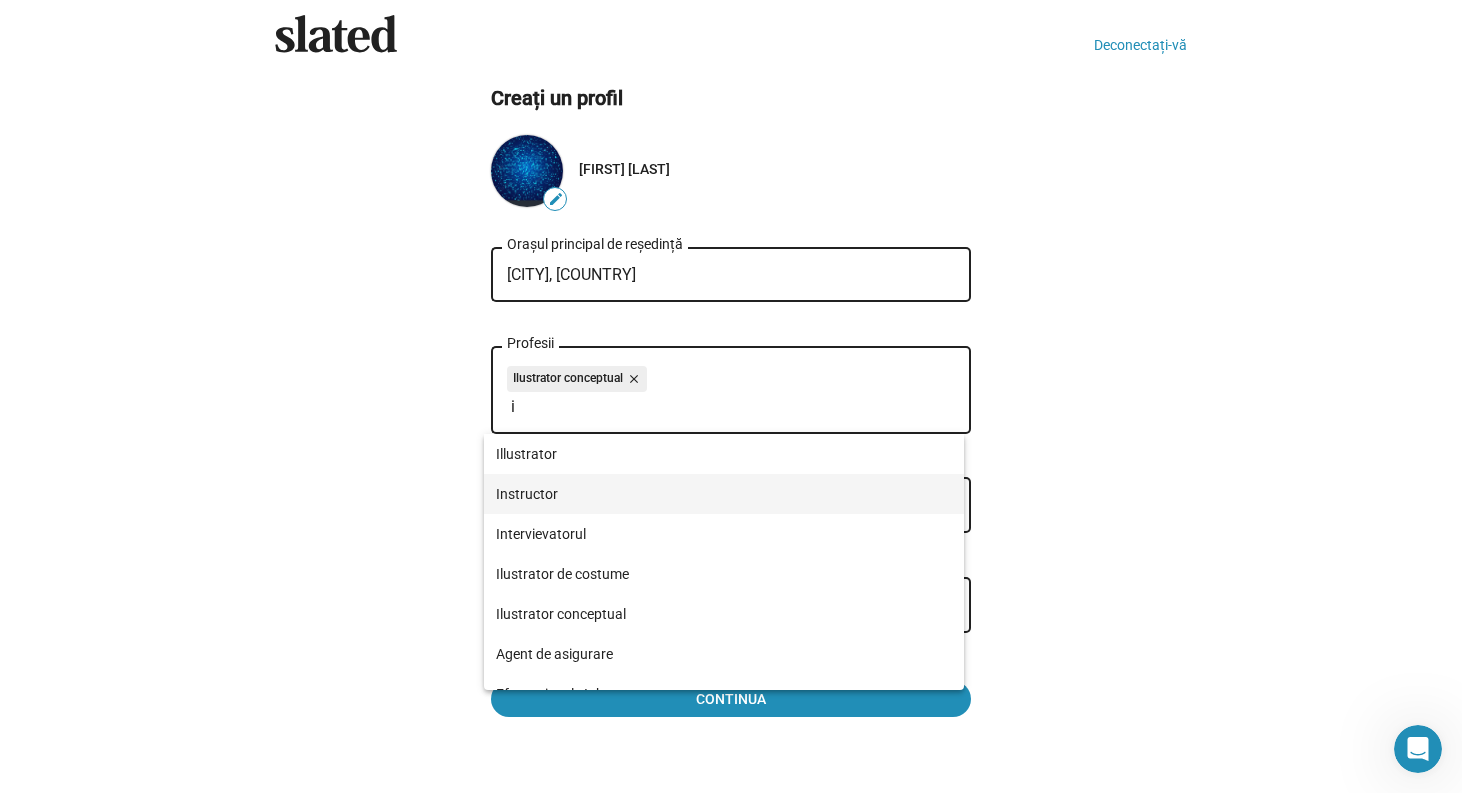 type on "i" 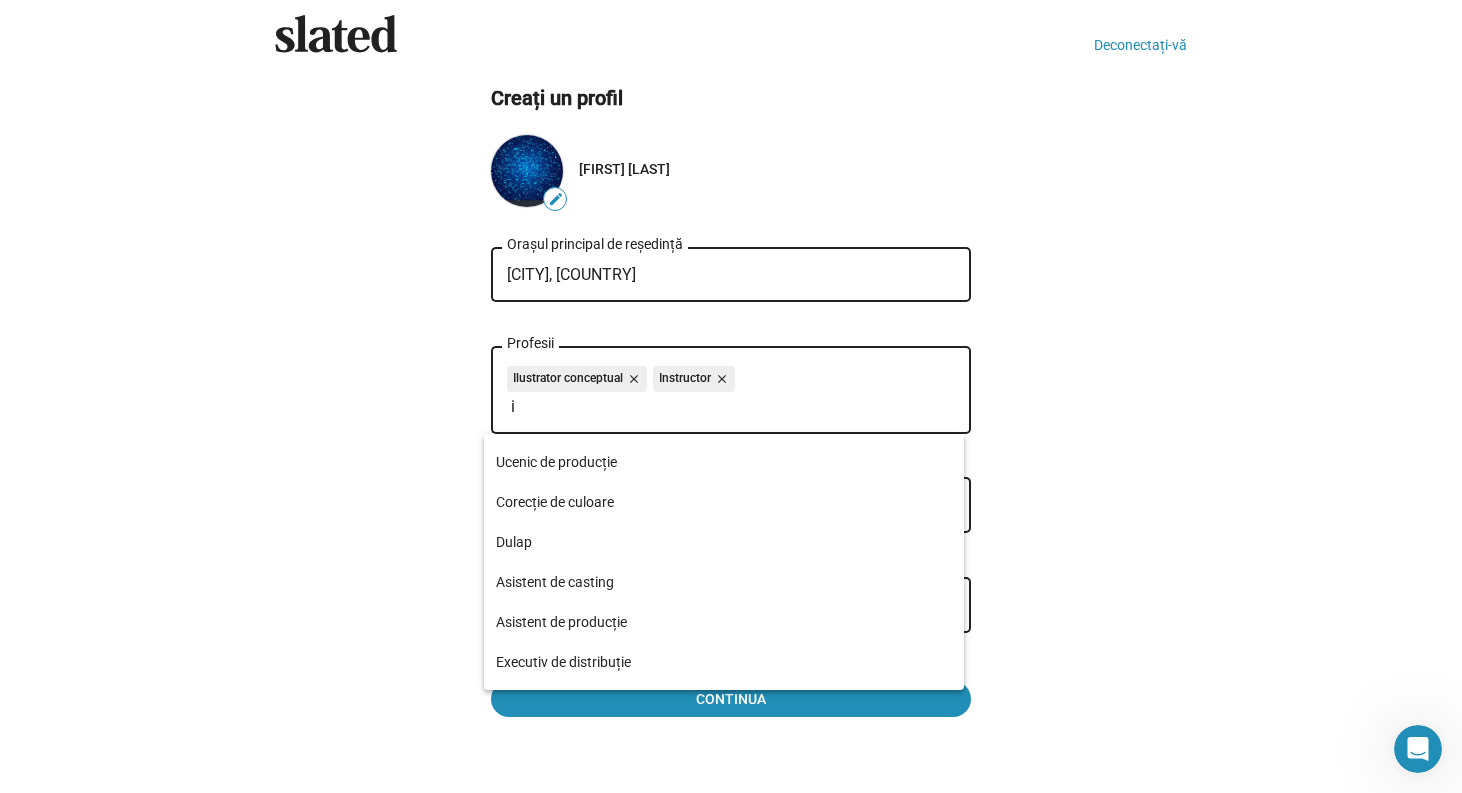 scroll, scrollTop: 516, scrollLeft: 0, axis: vertical 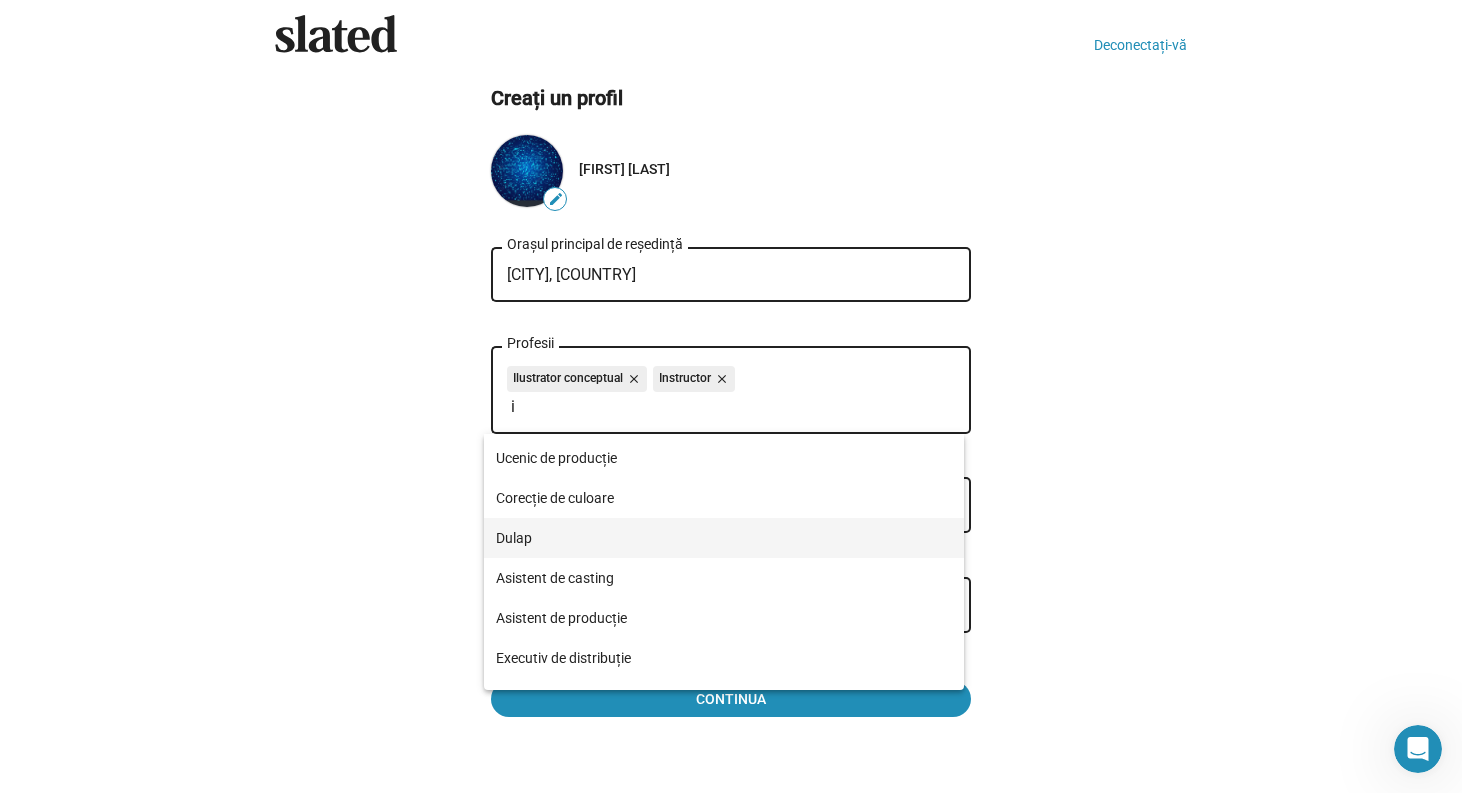type on "i" 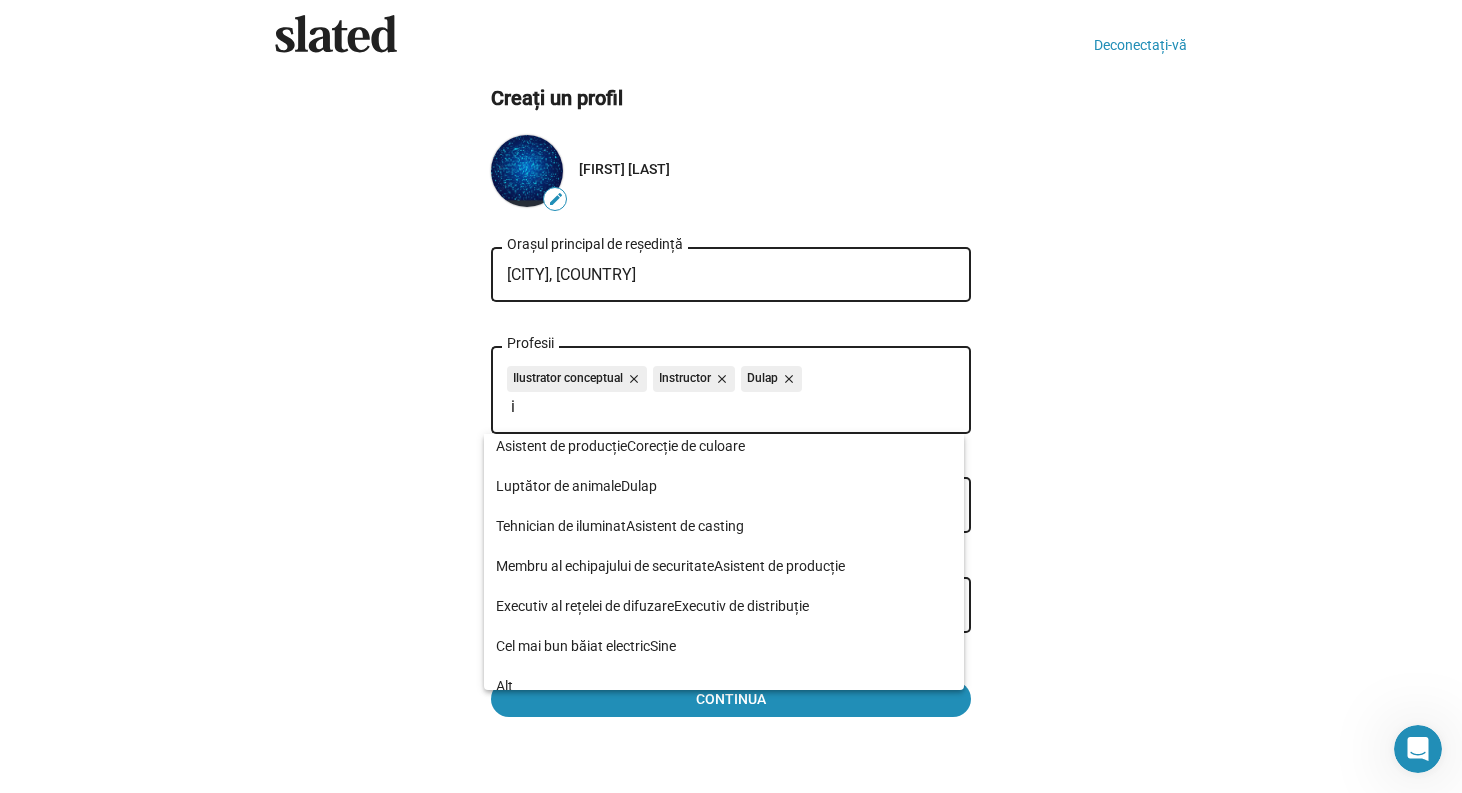 scroll, scrollTop: 584, scrollLeft: 0, axis: vertical 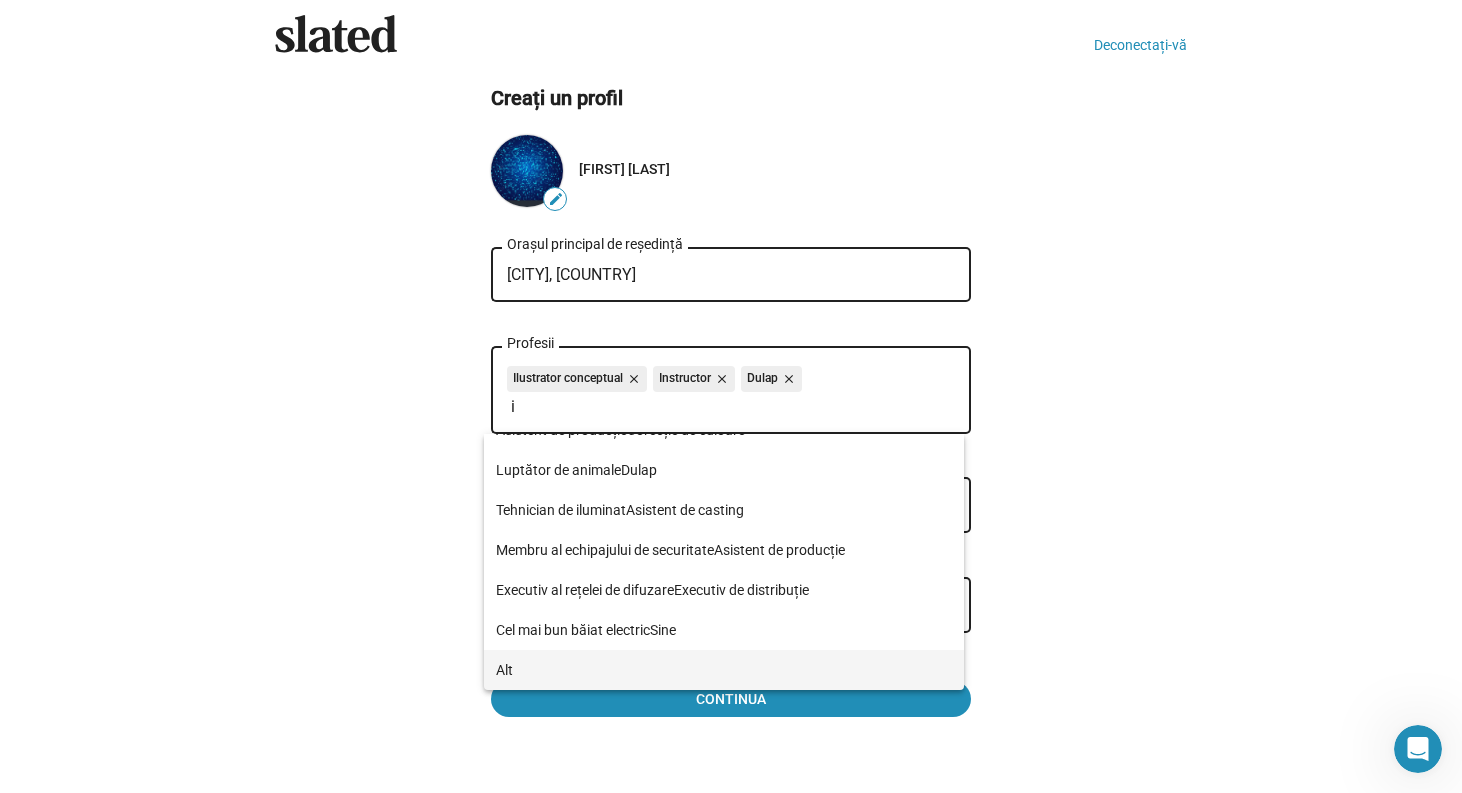 type on "i" 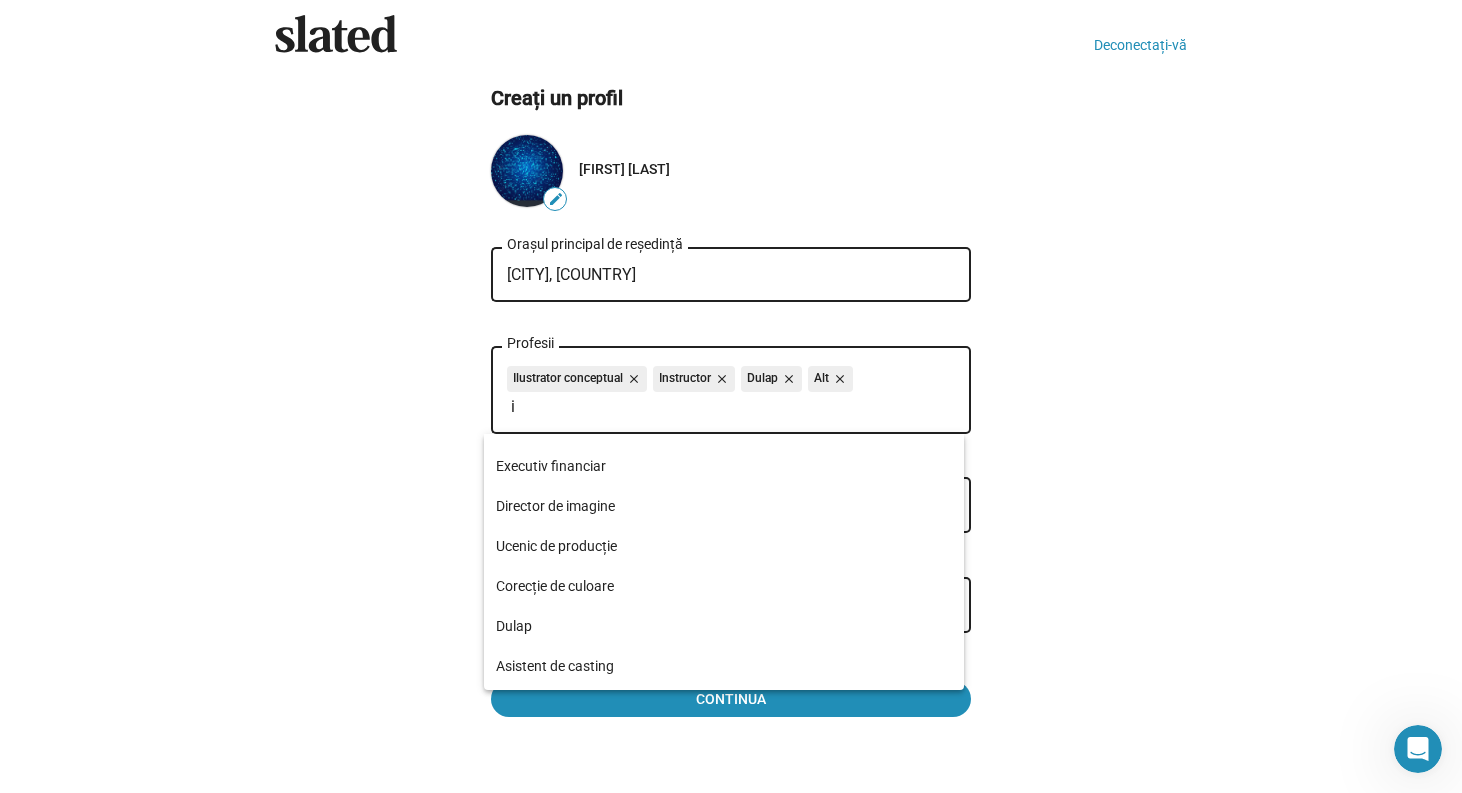 scroll, scrollTop: 584, scrollLeft: 0, axis: vertical 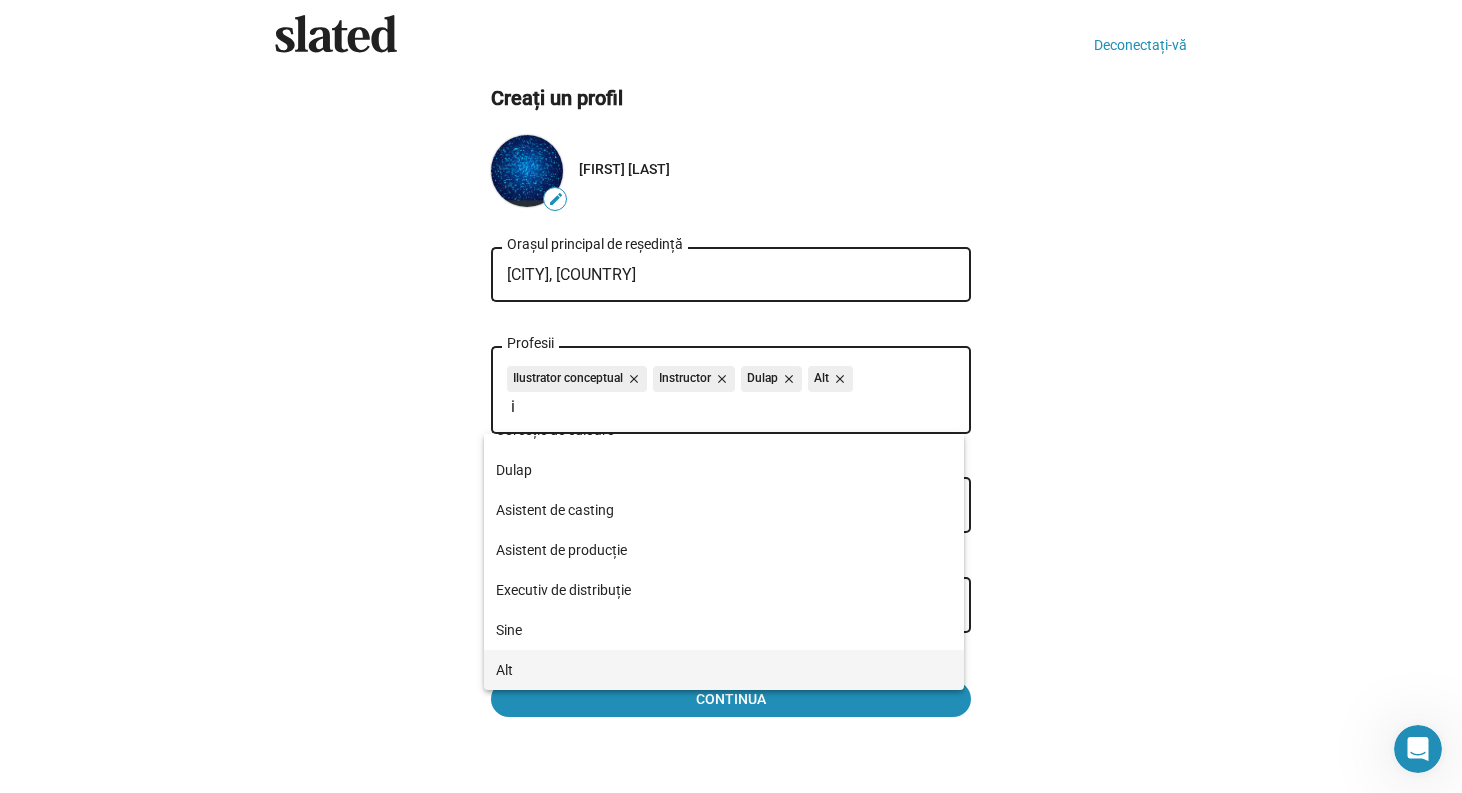 type on "i" 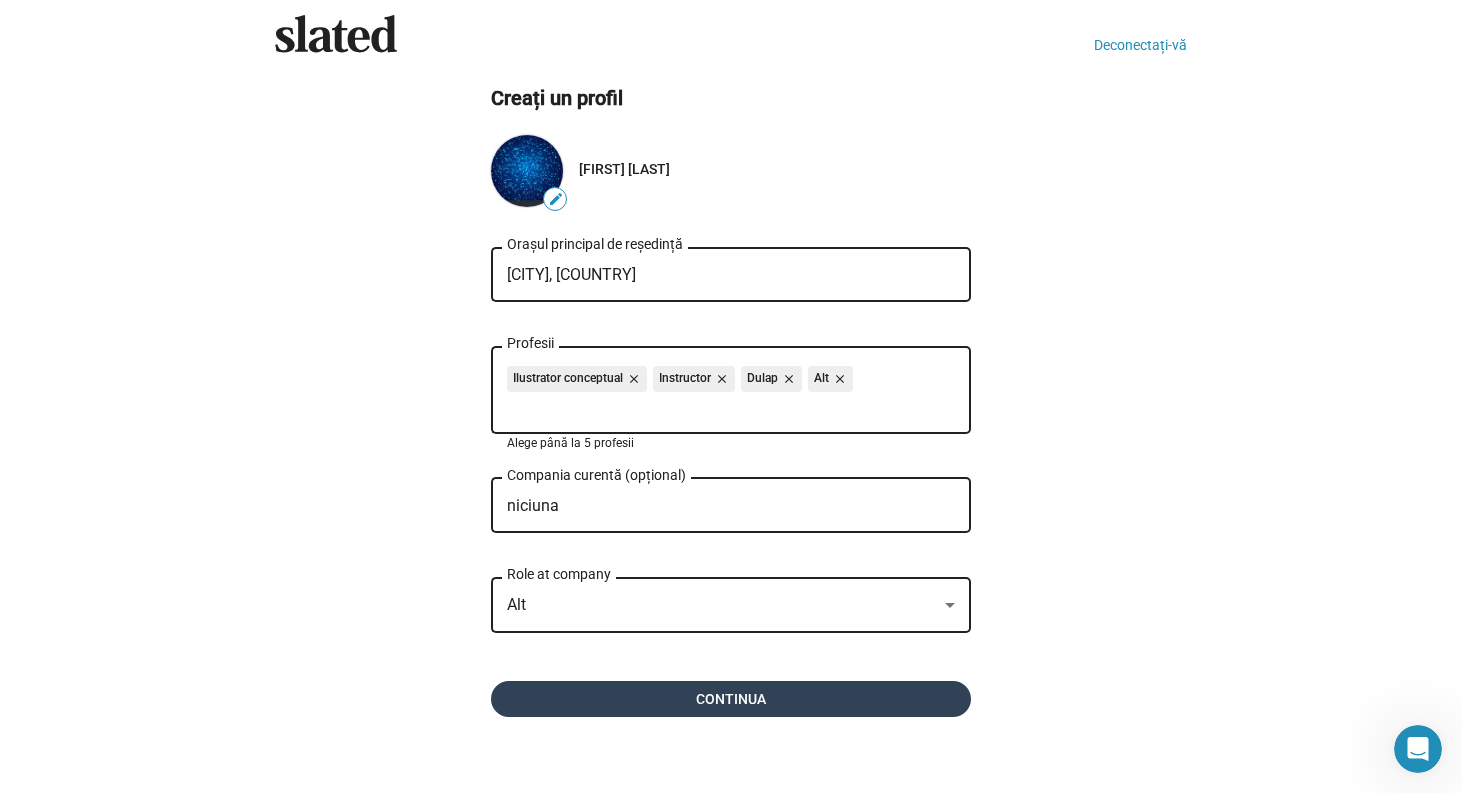 click on "Continua" 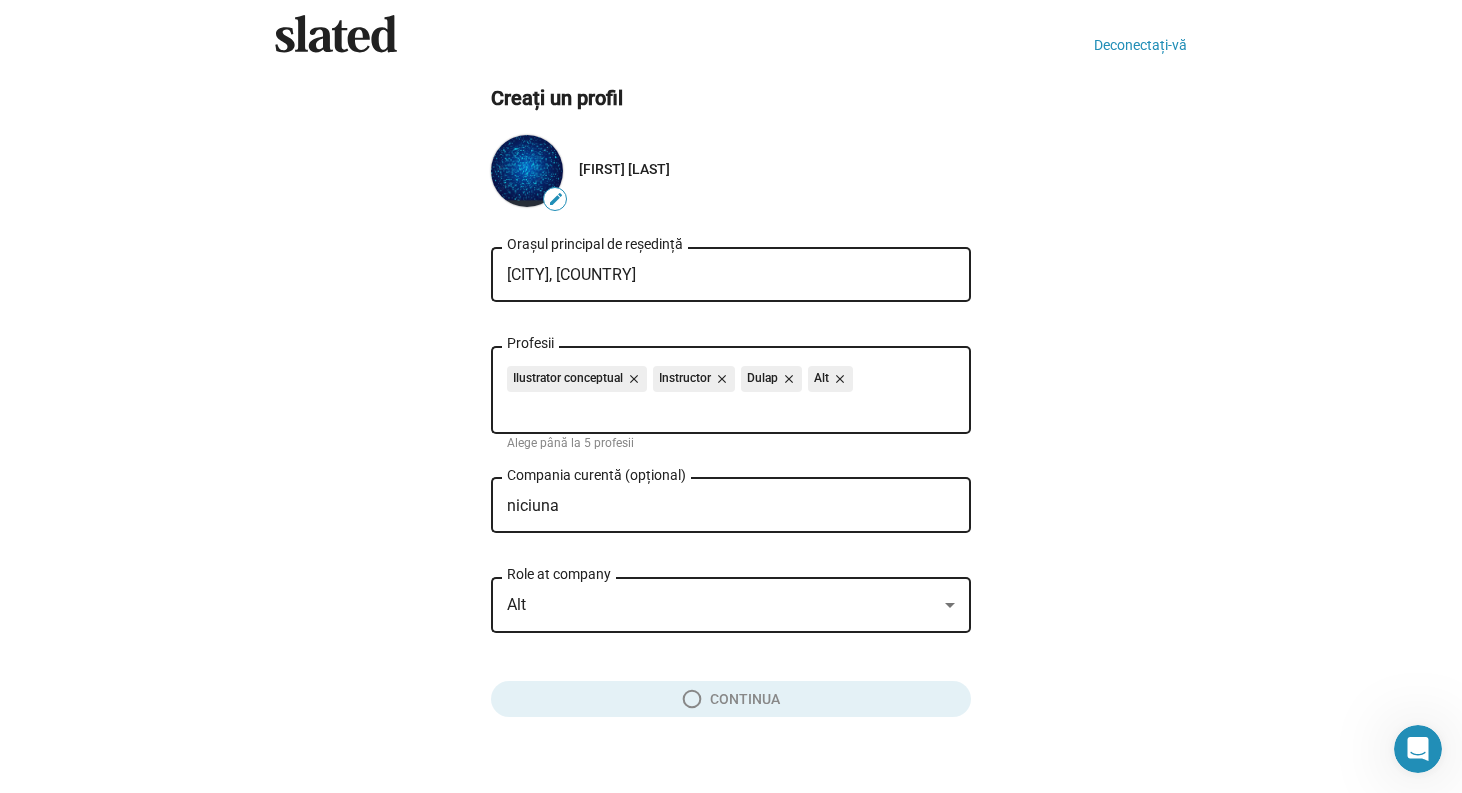 scroll, scrollTop: 0, scrollLeft: 0, axis: both 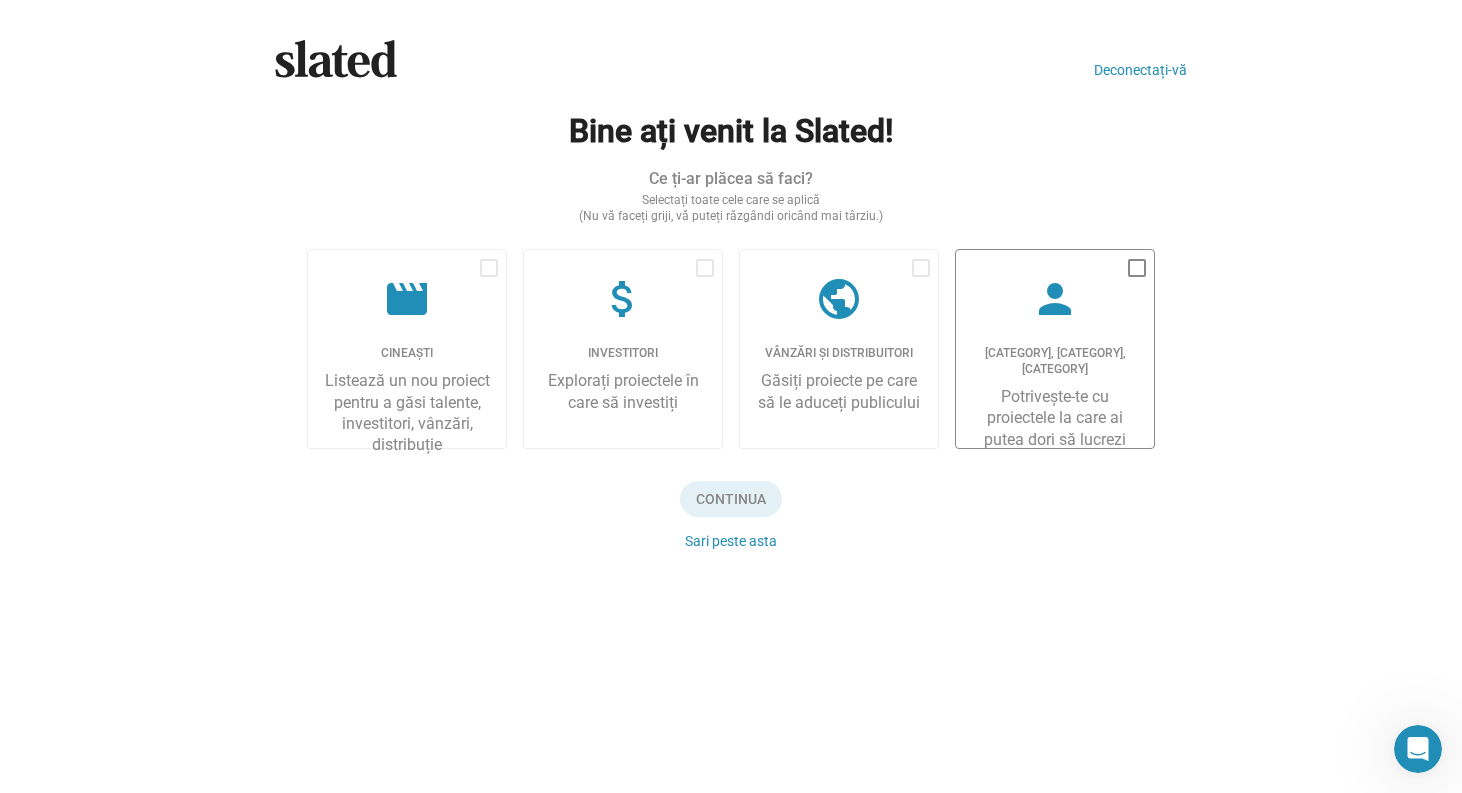 click on "person" 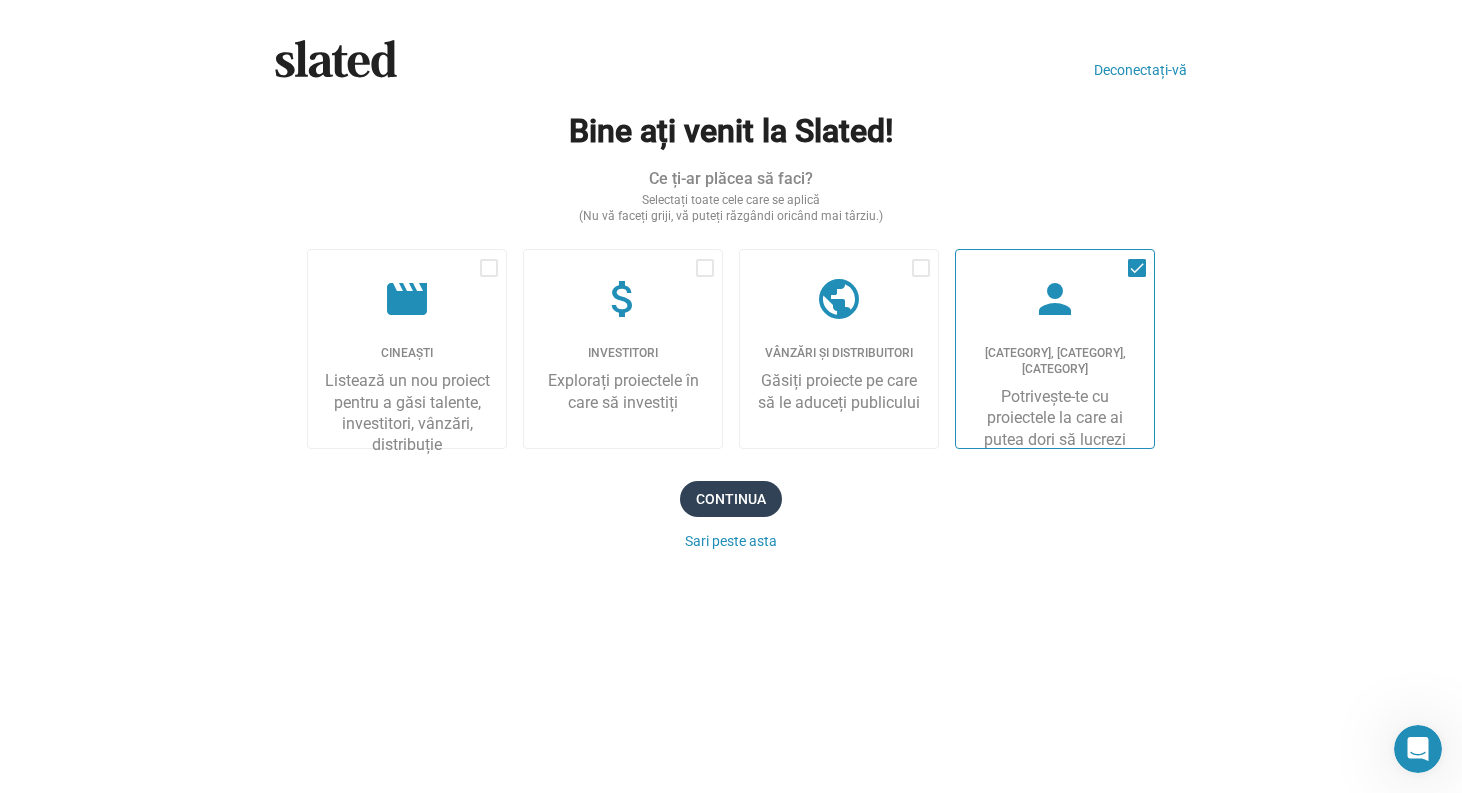 click on "Continua" 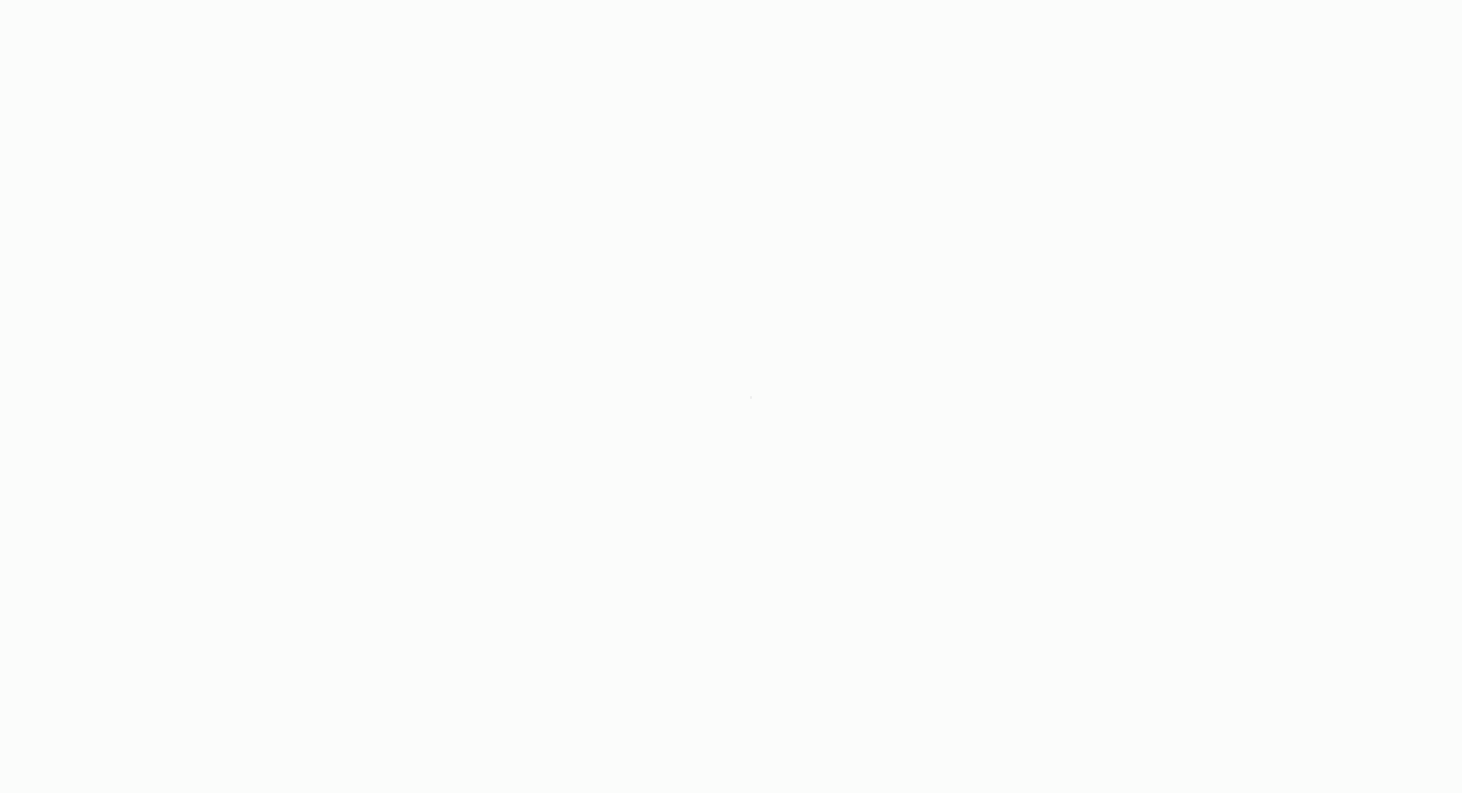 scroll, scrollTop: 0, scrollLeft: 0, axis: both 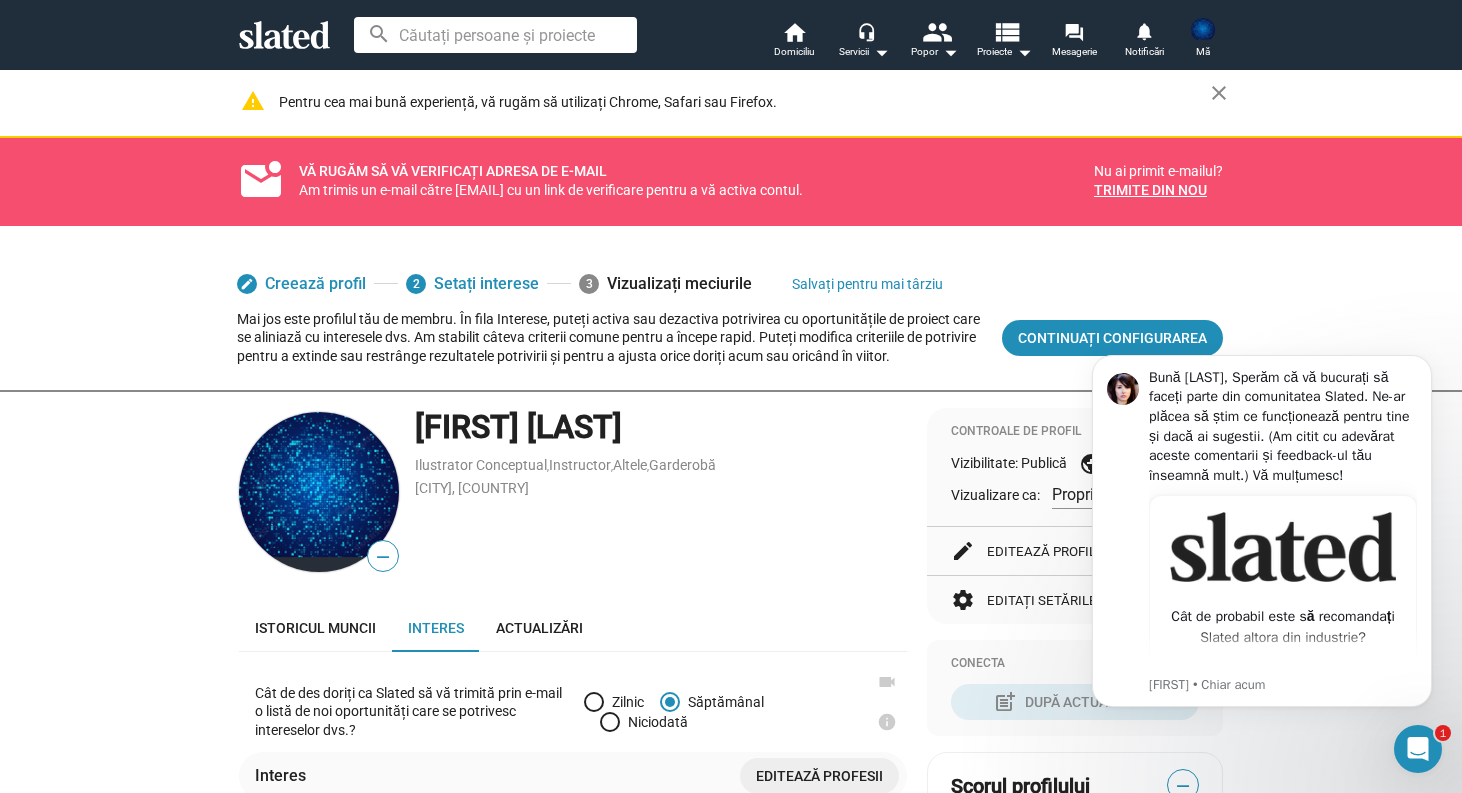 click 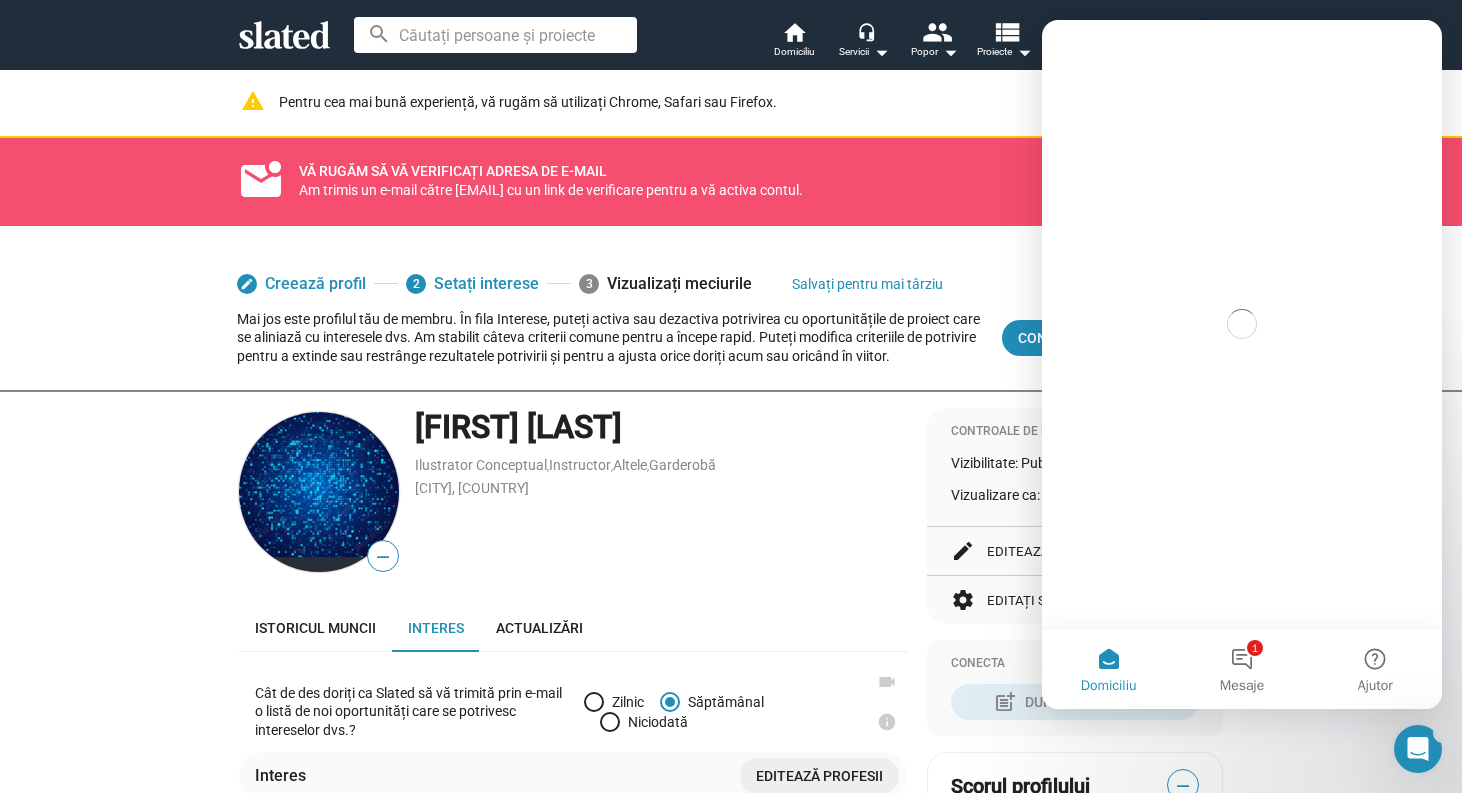 scroll, scrollTop: 0, scrollLeft: 0, axis: both 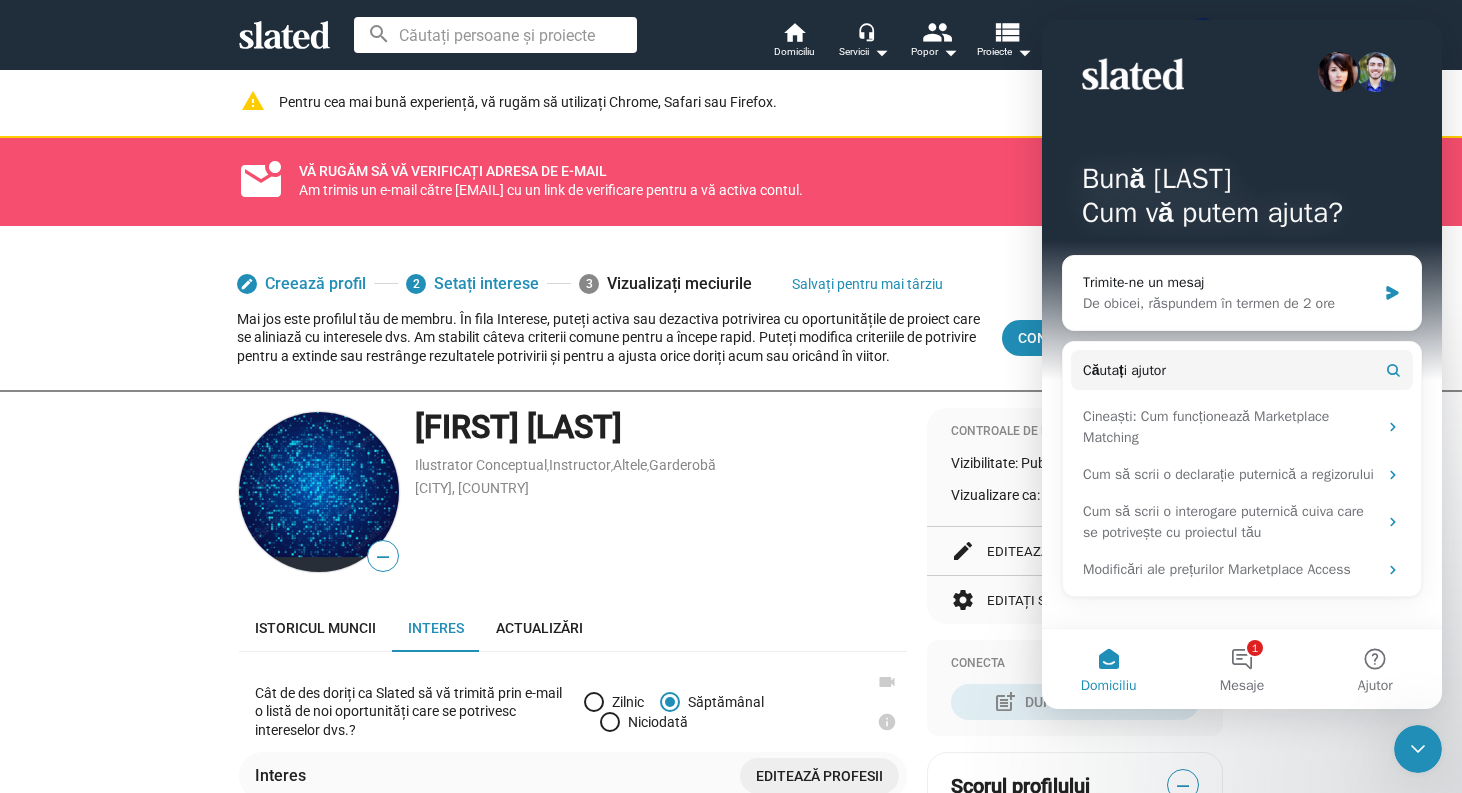 click on "search home Domiciliu headset_mic  Servicii  arrow_drop_down people  Popor  arrow_drop_down view_list  Proiecte  arrow_drop_down forum Mesagerie notifications Notificări Mă" at bounding box center (731, 35) 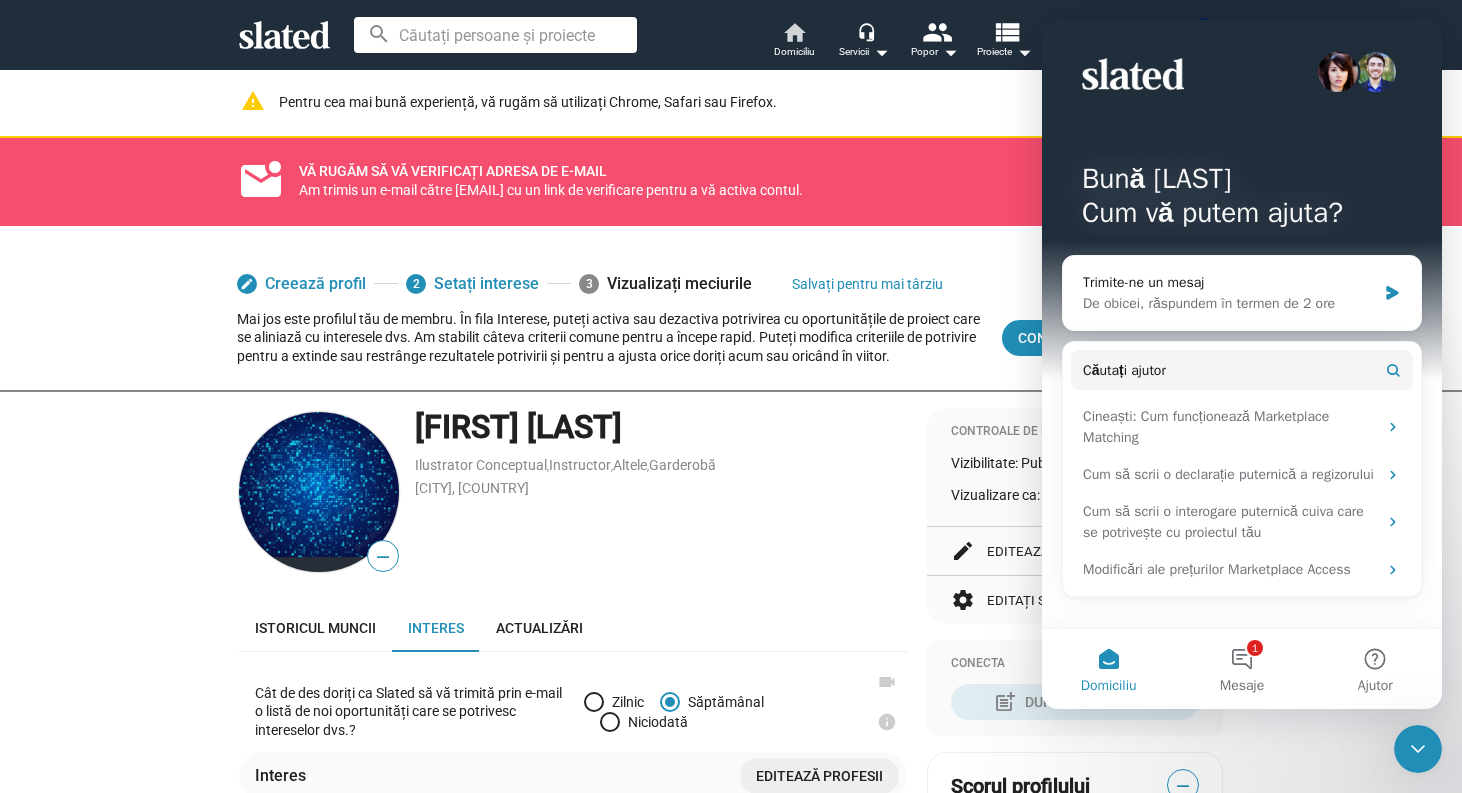 click on "home Domiciliu" at bounding box center (794, 42) 